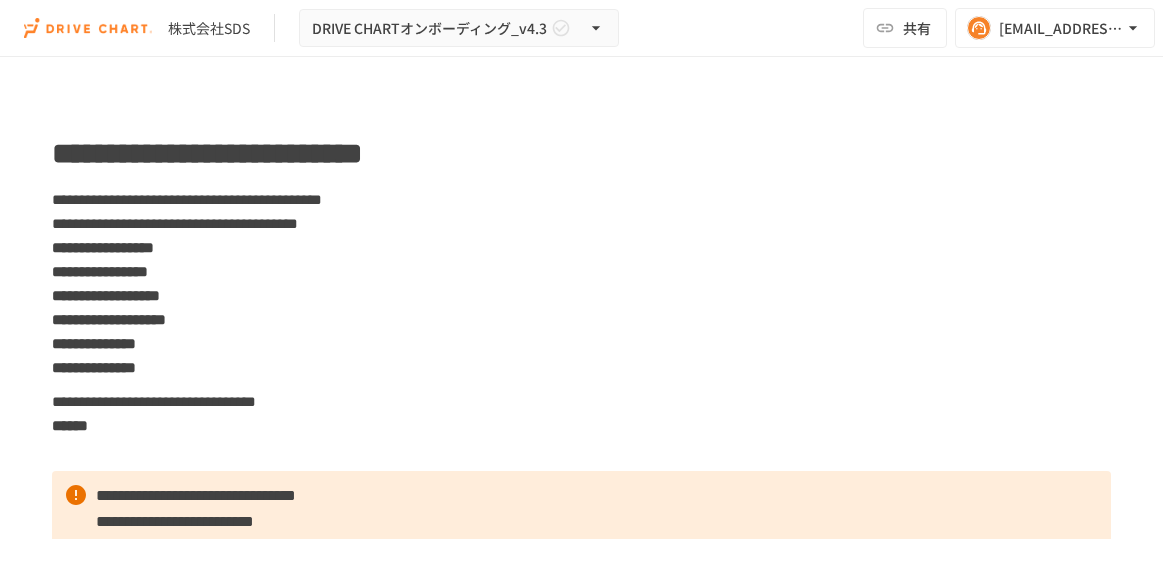 scroll, scrollTop: 0, scrollLeft: 0, axis: both 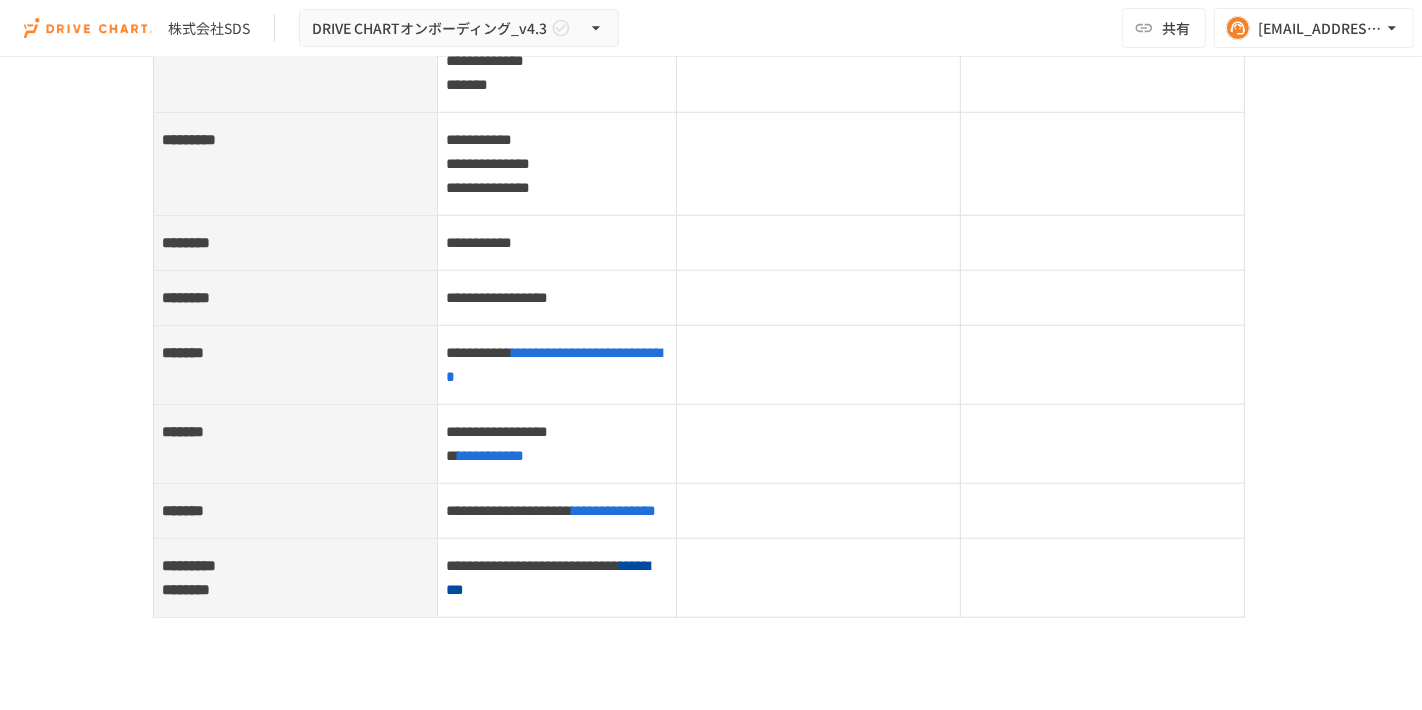click on "**********" at bounding box center [488, 163] 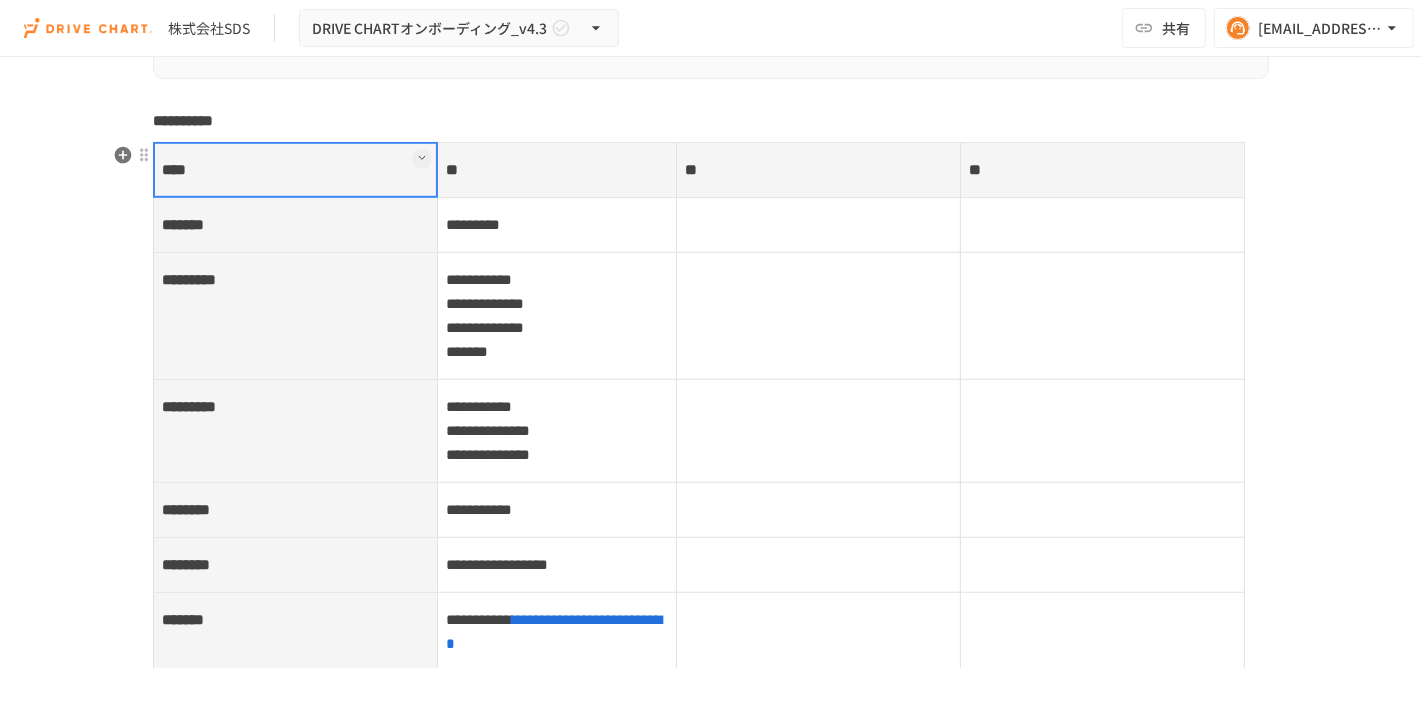 scroll, scrollTop: 7651, scrollLeft: 0, axis: vertical 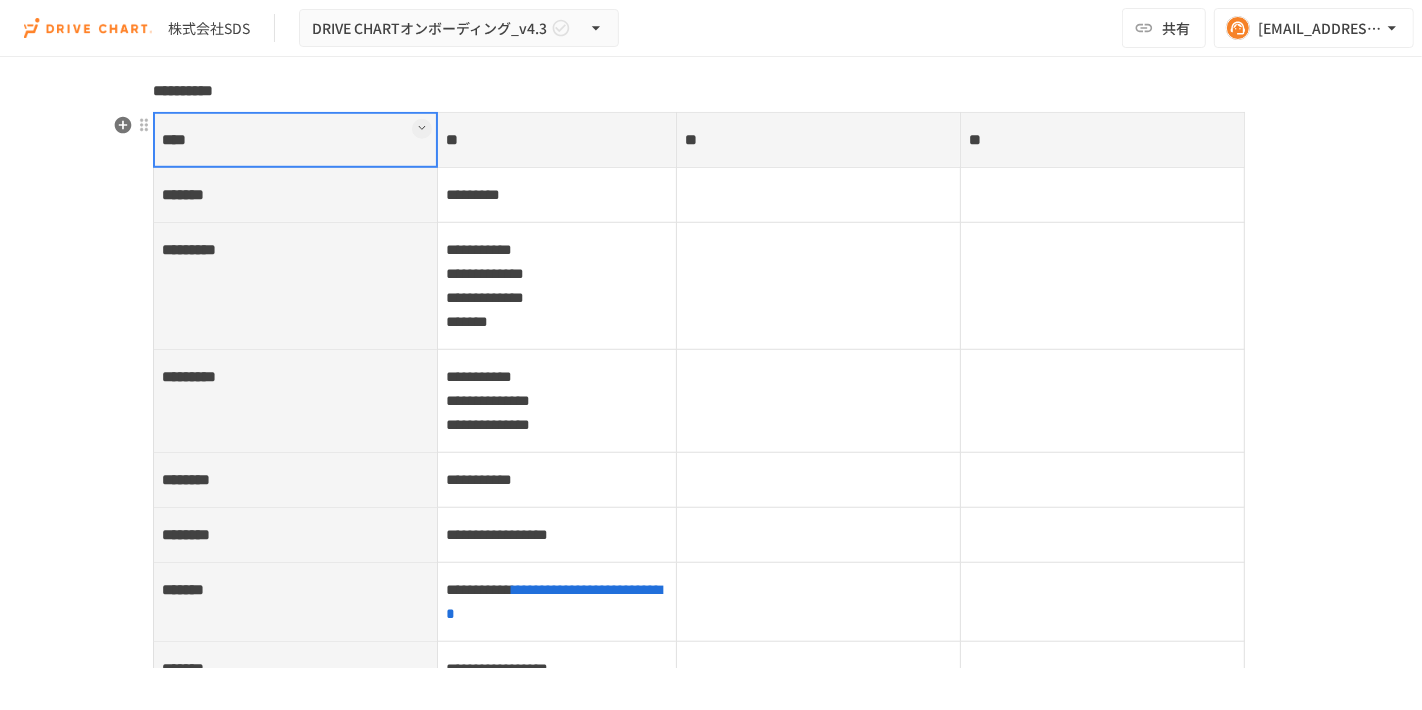 click on "**********" at bounding box center [557, 400] 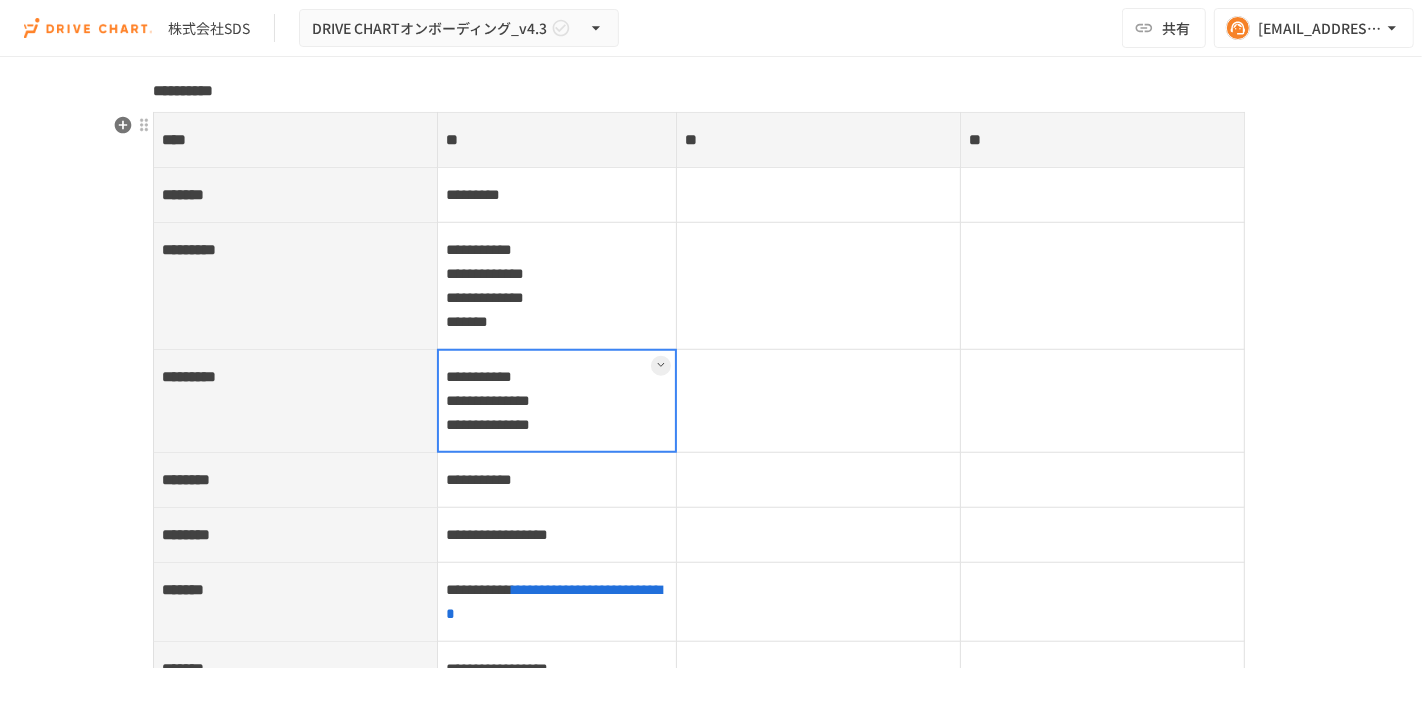 drag, startPoint x: 661, startPoint y: 424, endPoint x: 448, endPoint y: 419, distance: 213.05867 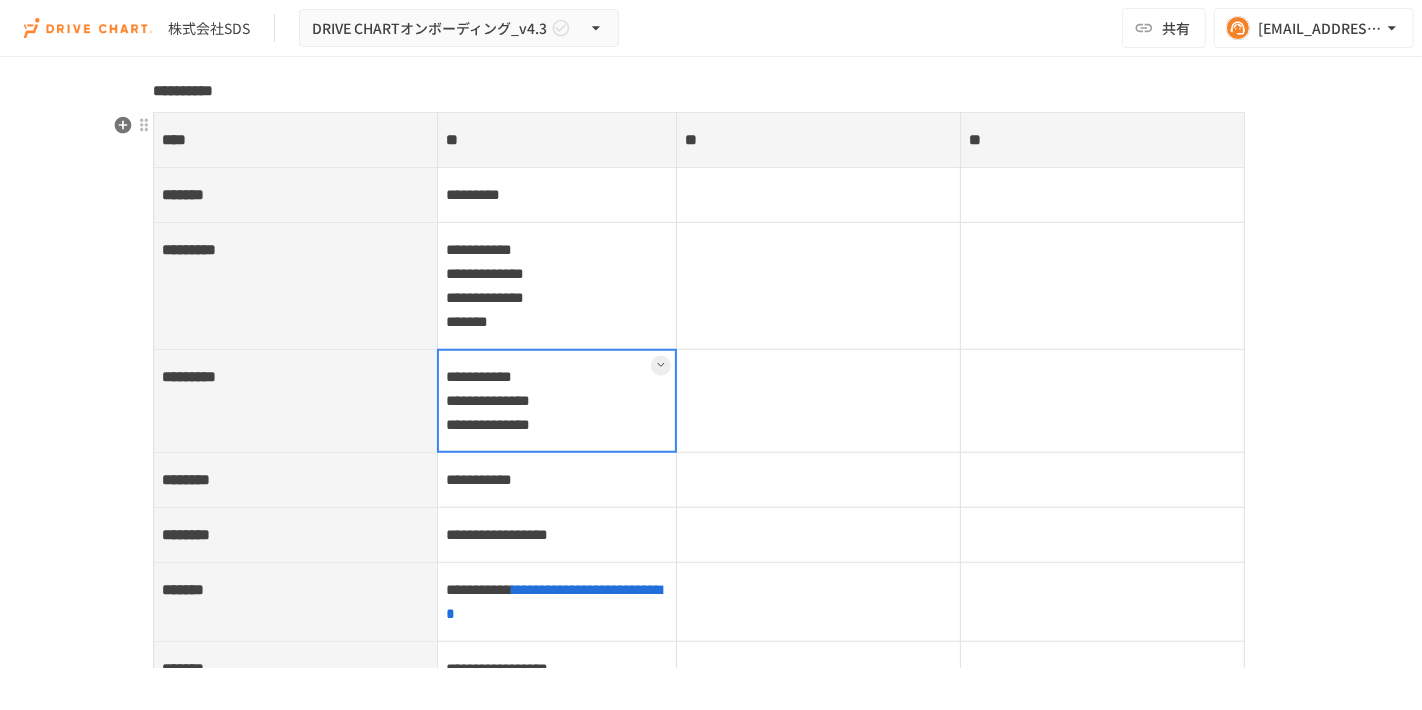 click at bounding box center [557, 401] 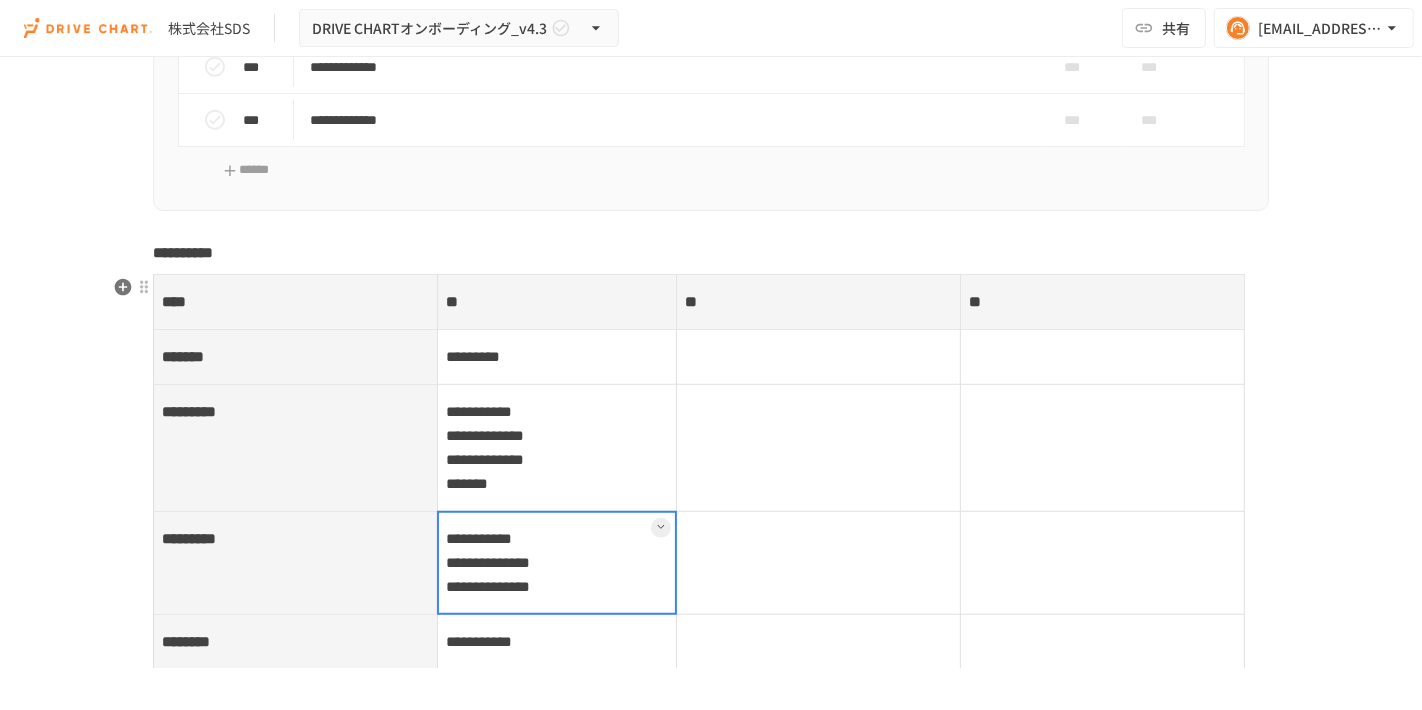 scroll, scrollTop: 7651, scrollLeft: 0, axis: vertical 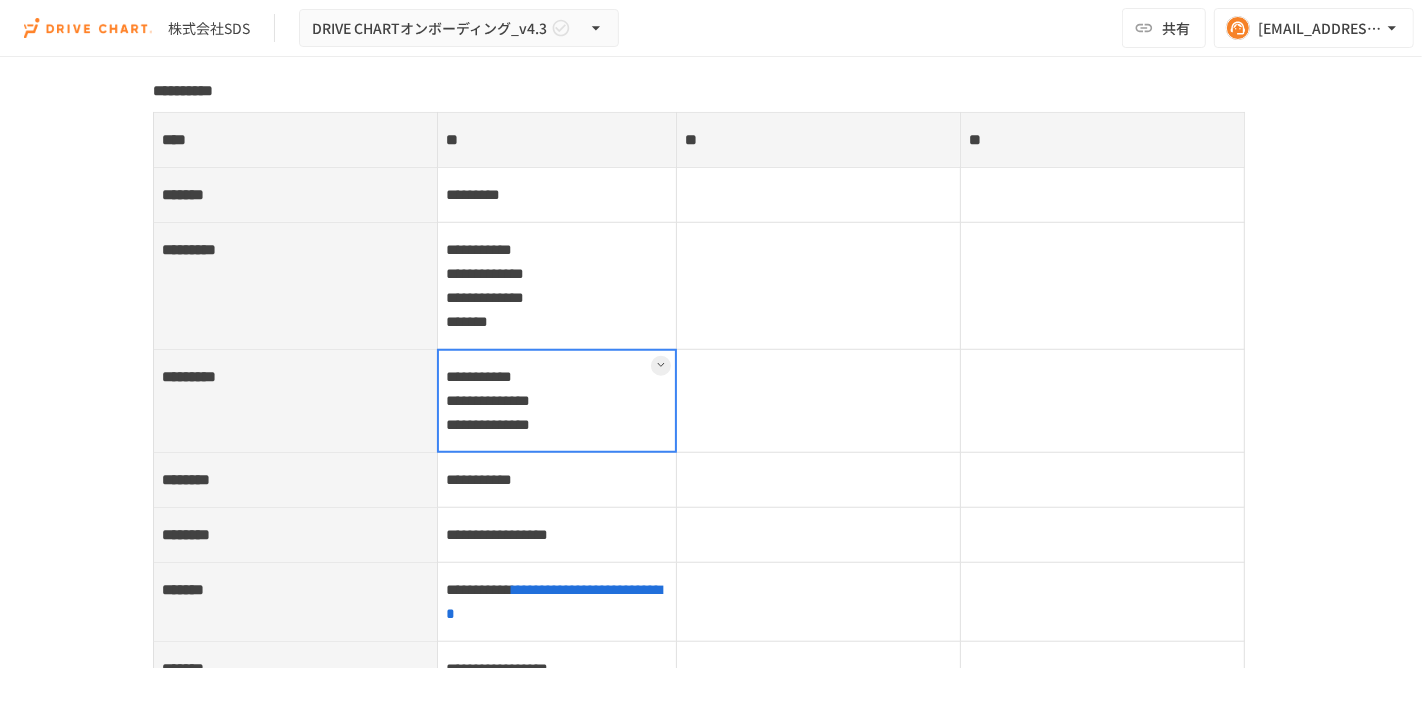 click on "株式会社SDS DRIVE CHARTオンボーディング_v4.3 共有 mami.hori@goinc.jp" at bounding box center (711, 28) 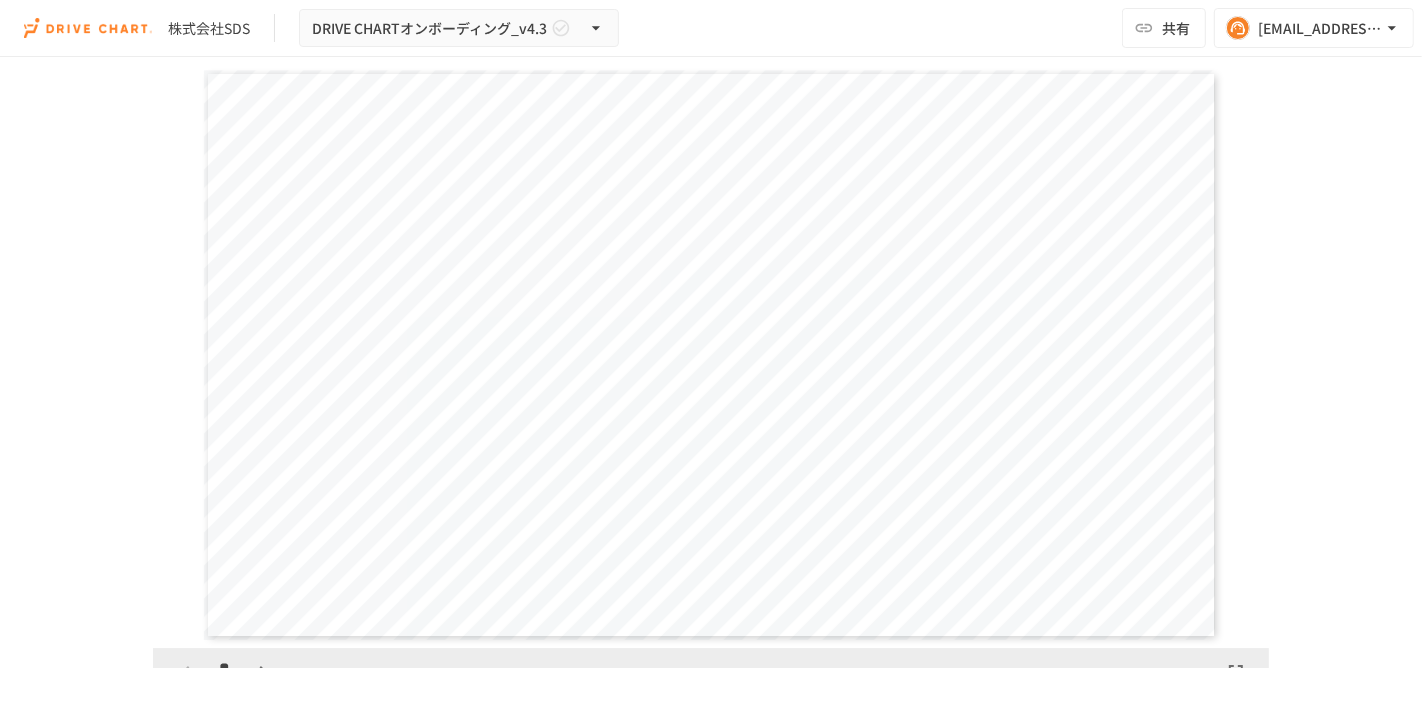 scroll, scrollTop: 5540, scrollLeft: 0, axis: vertical 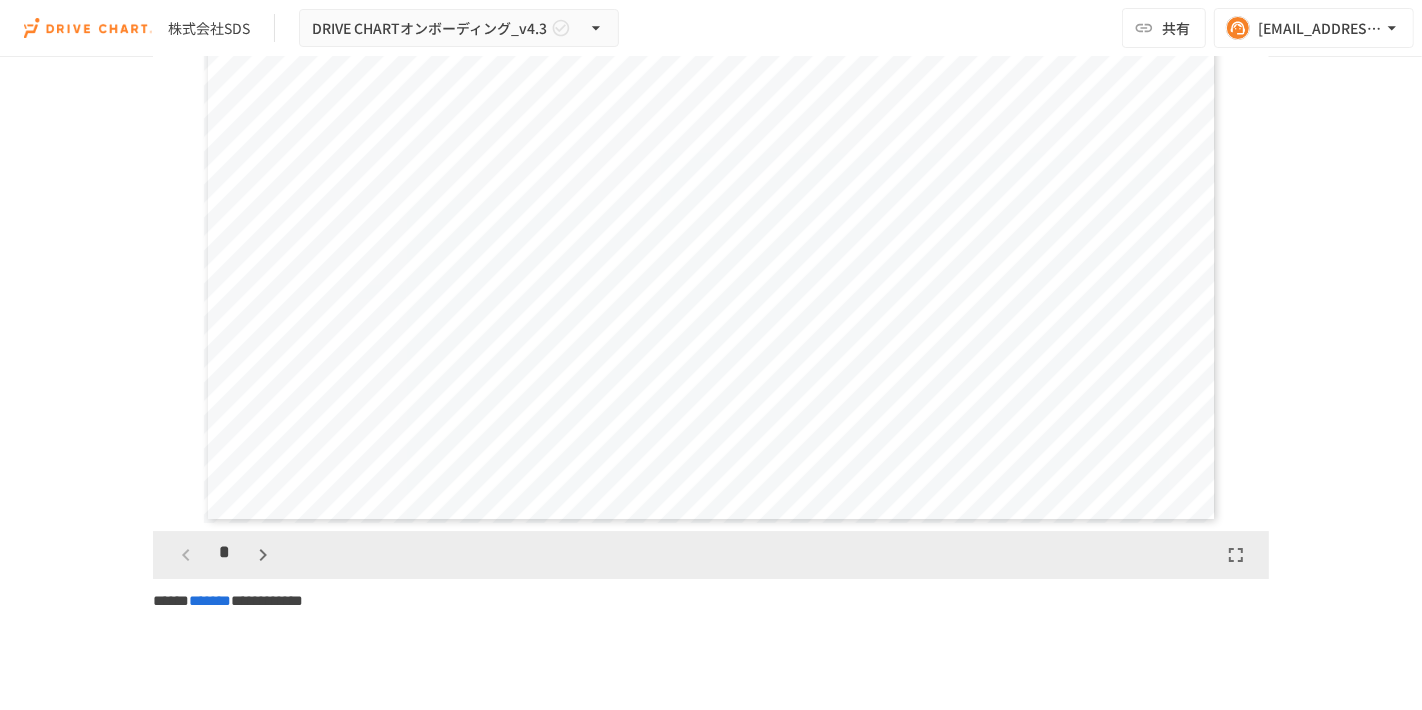 click at bounding box center [263, 555] 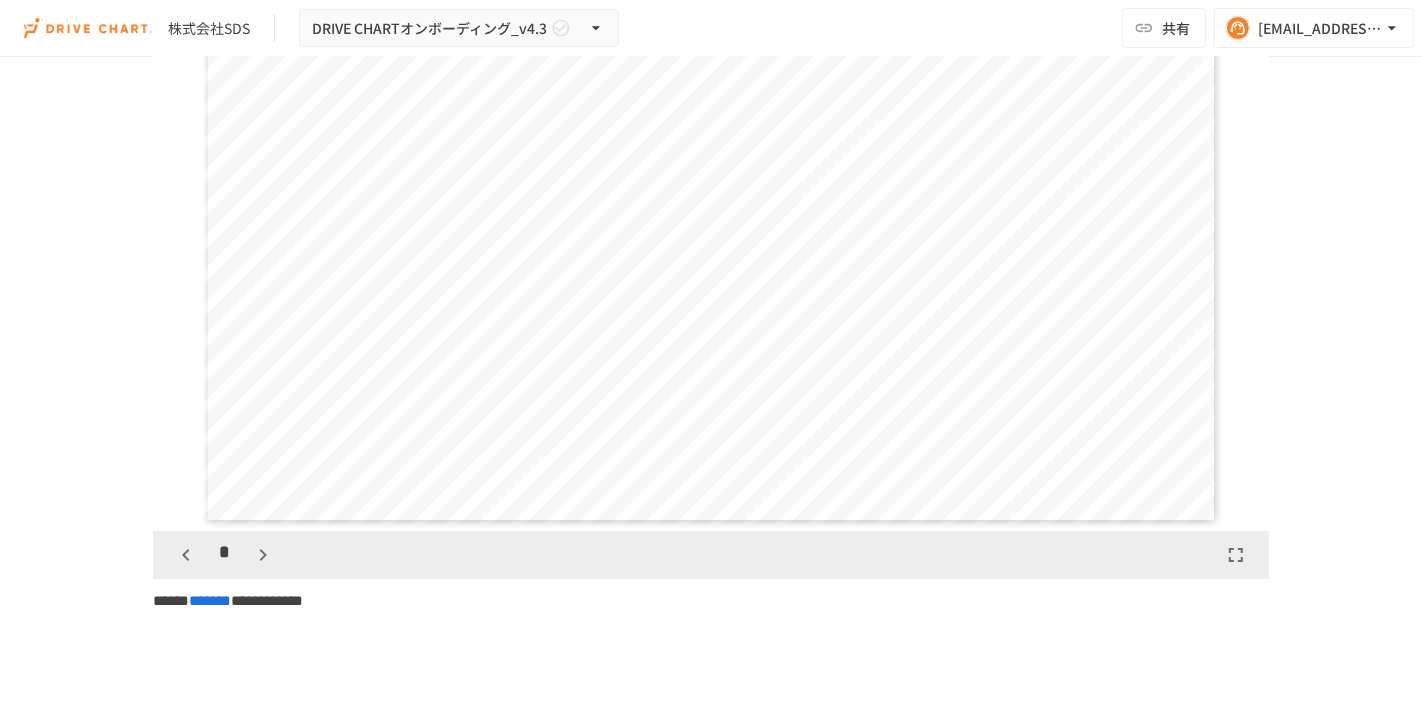 click at bounding box center (263, 555) 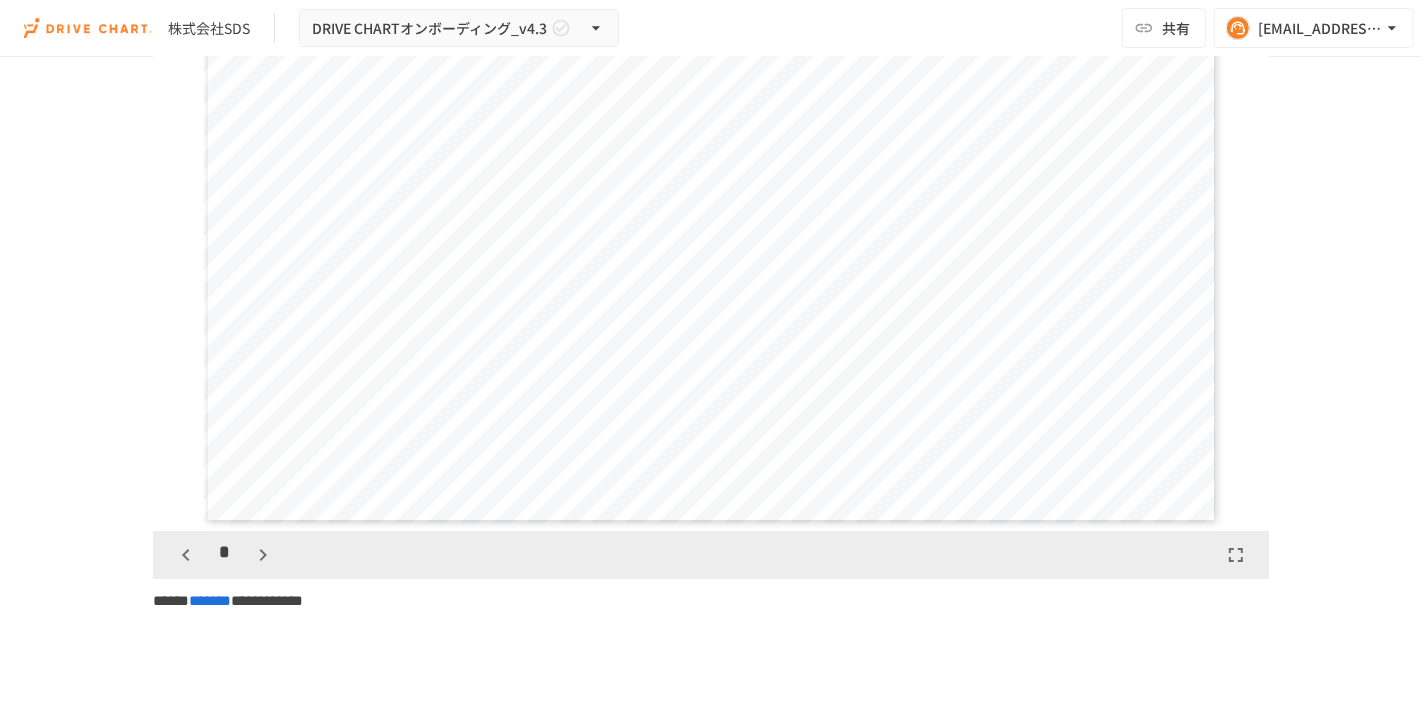 click at bounding box center (263, 555) 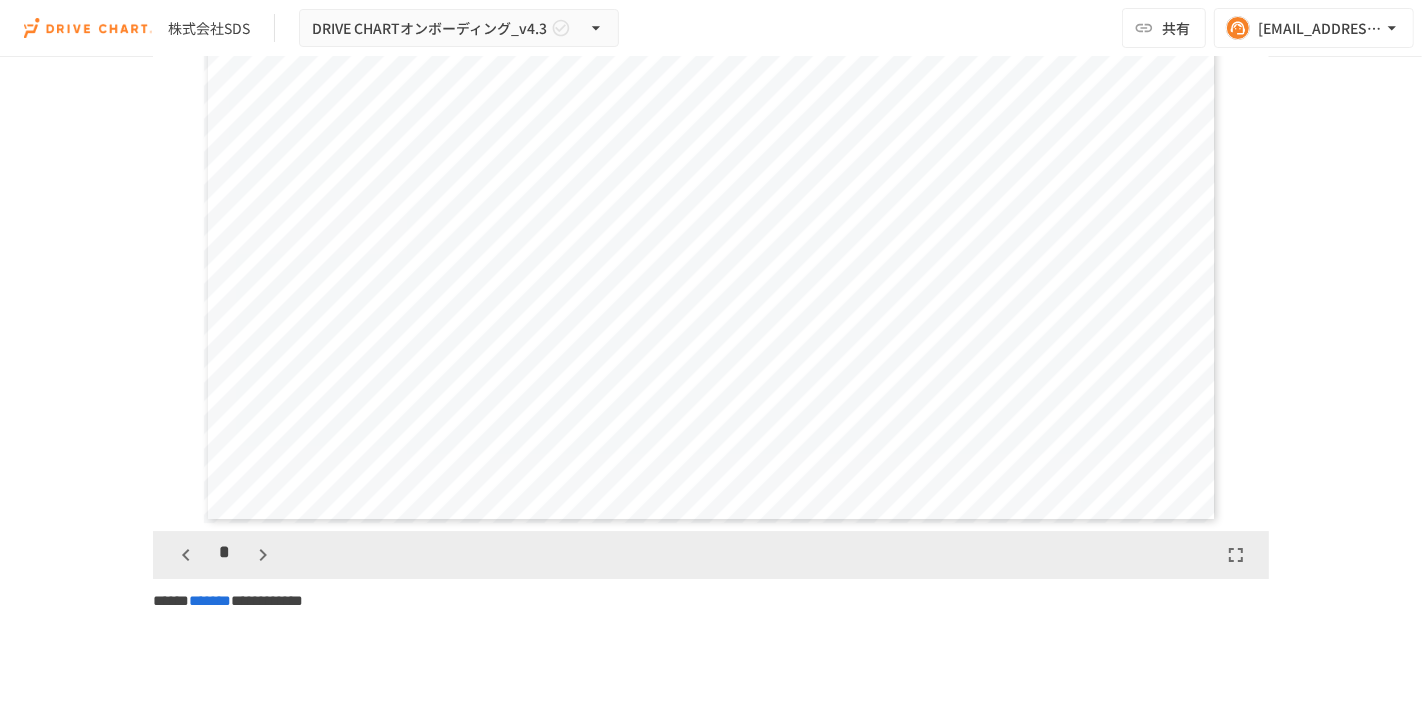 click at bounding box center [263, 555] 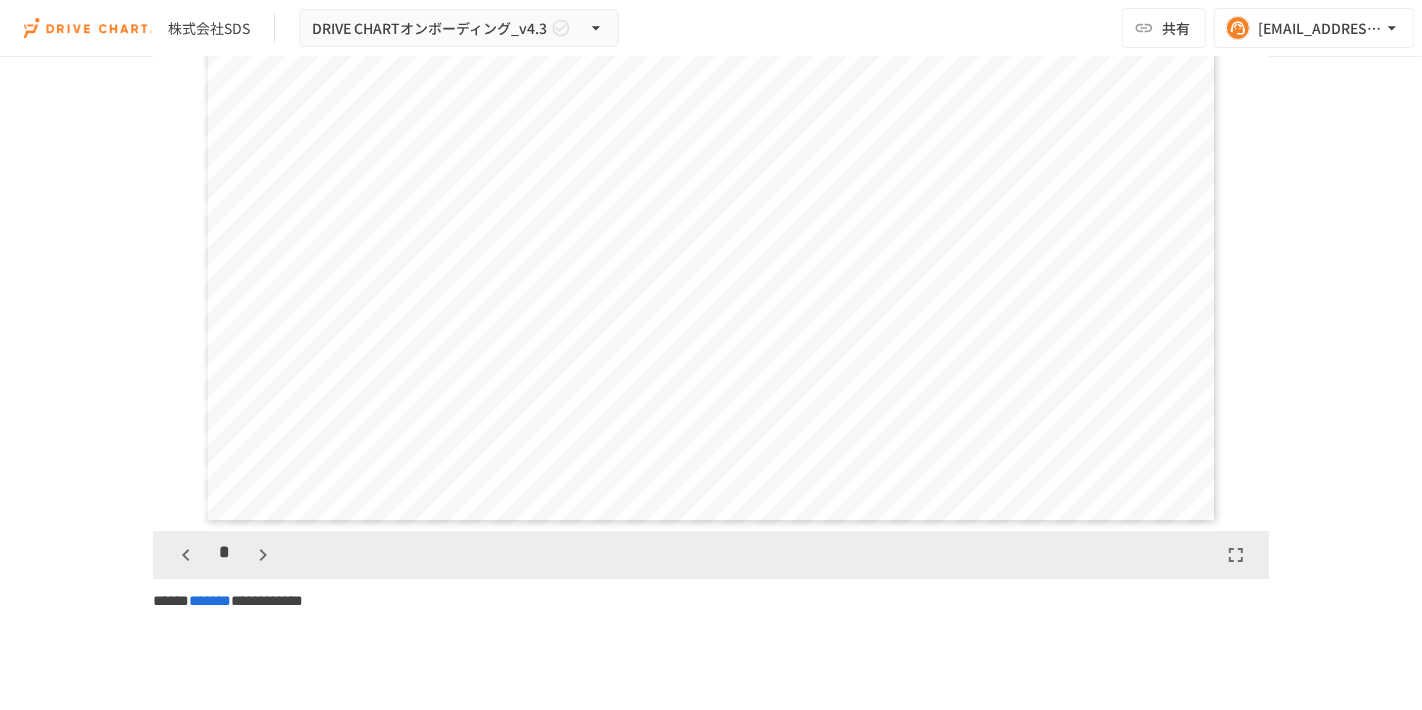 click at bounding box center [263, 555] 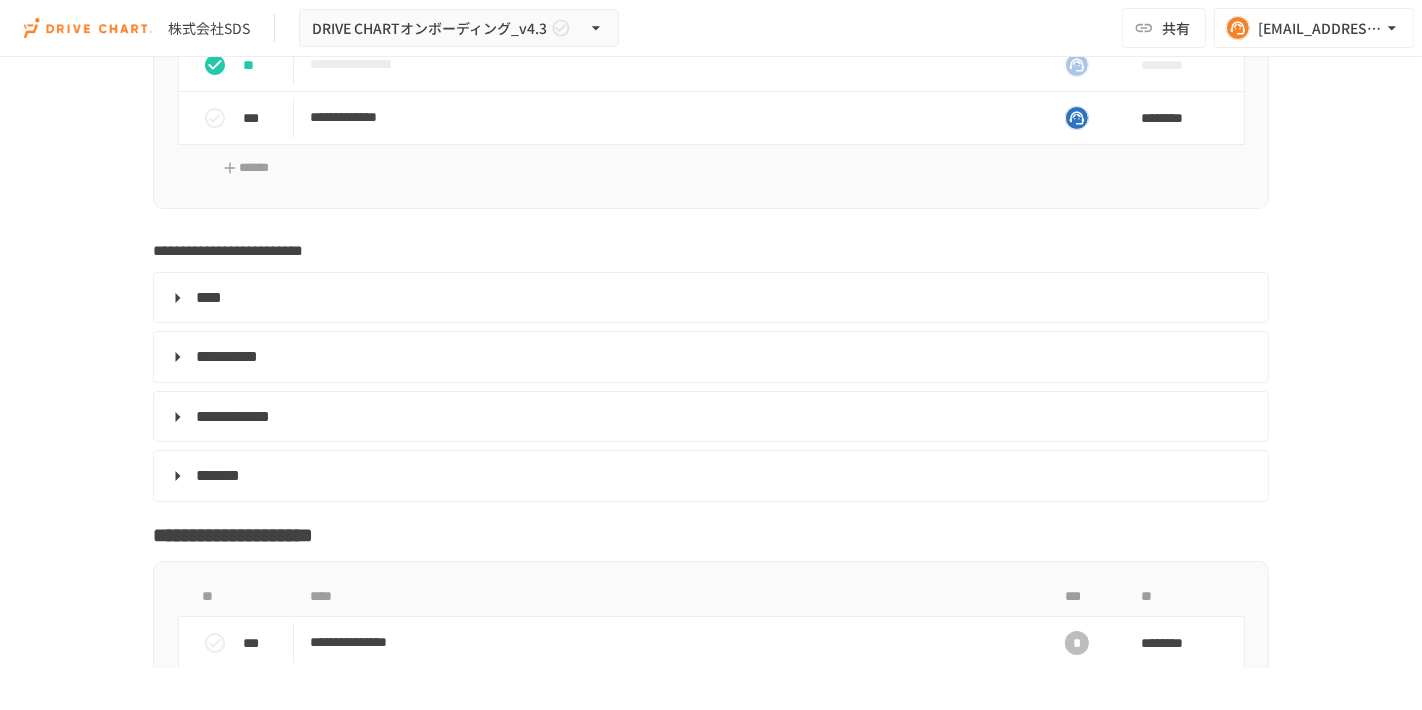 scroll, scrollTop: 6428, scrollLeft: 0, axis: vertical 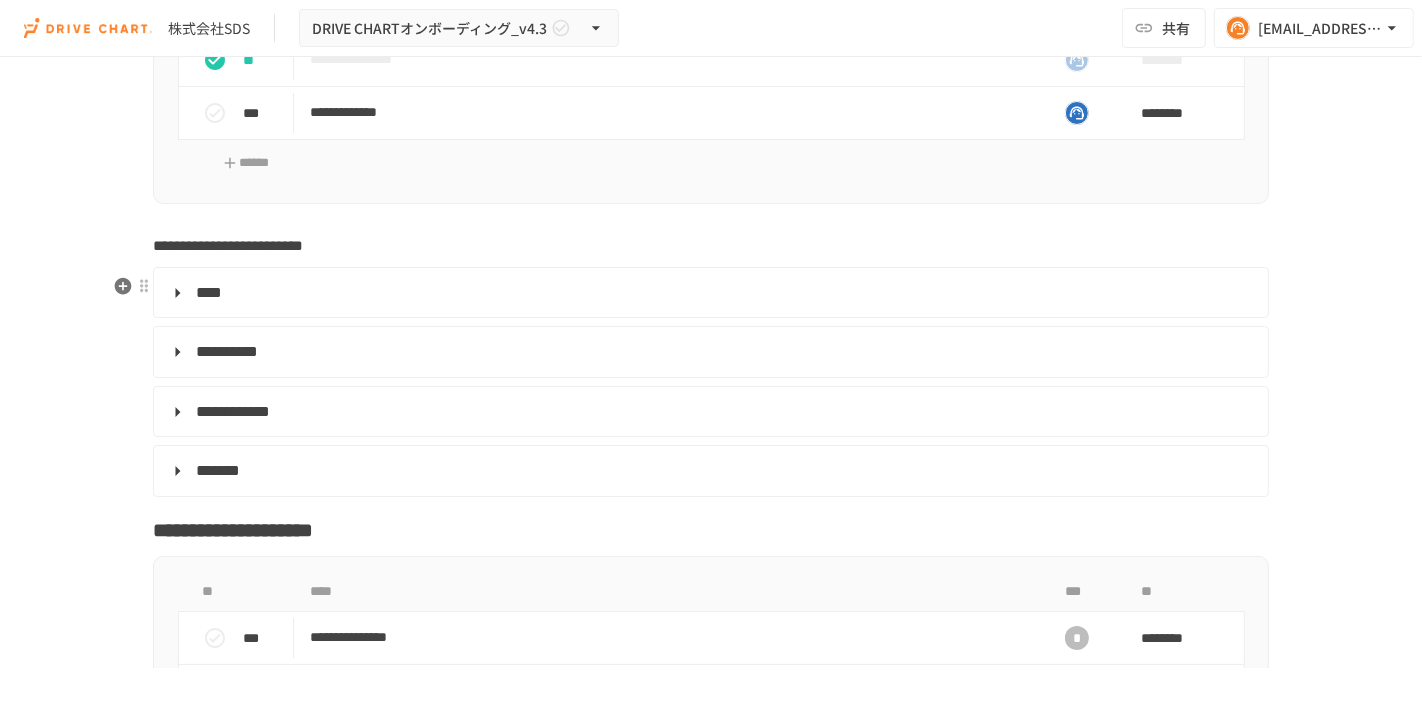 click on "****" at bounding box center (709, 293) 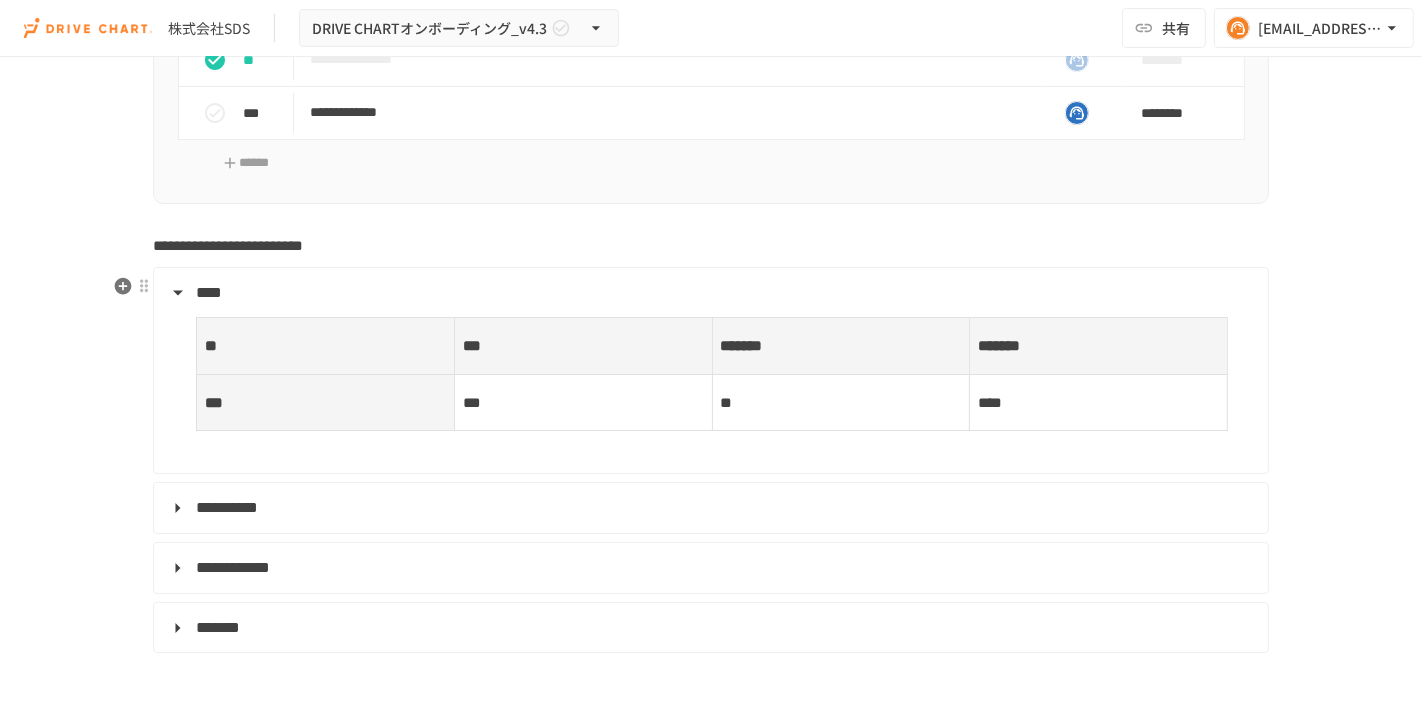 click on "****" at bounding box center [709, 293] 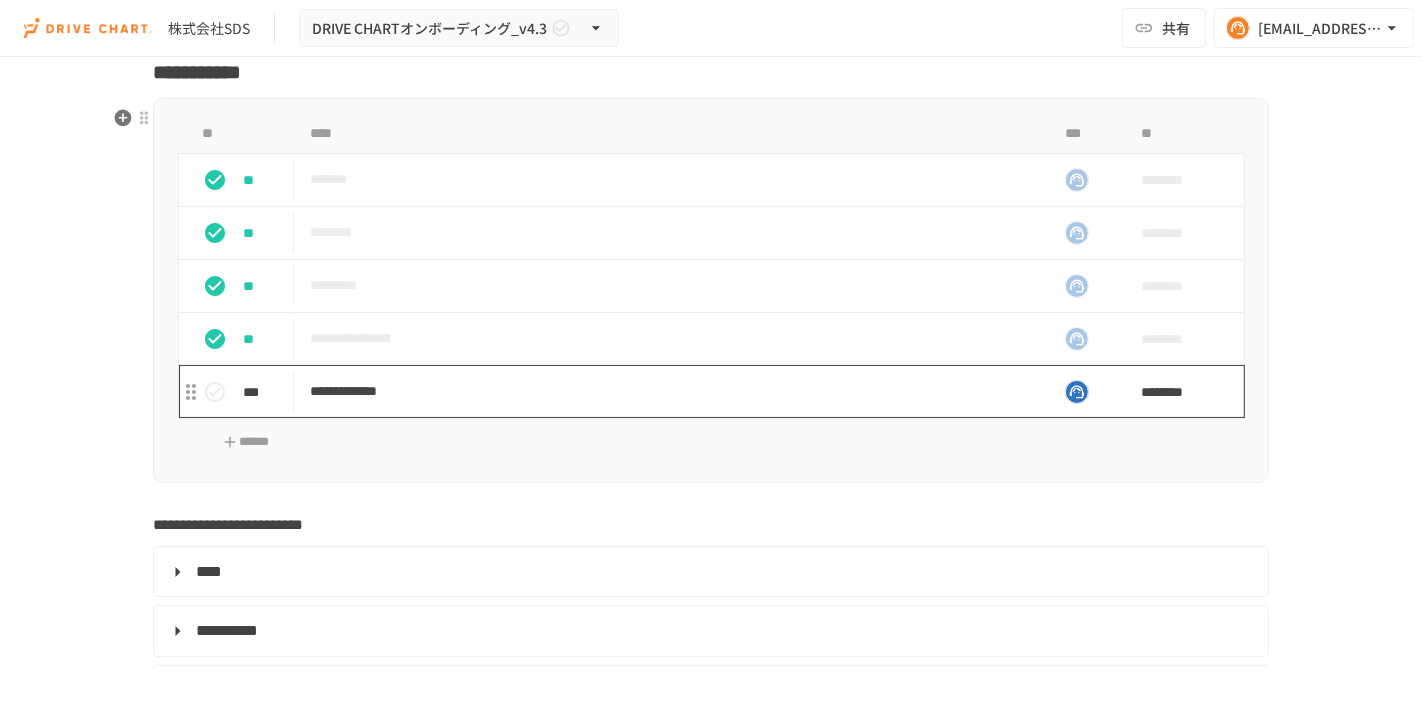 scroll, scrollTop: 5873, scrollLeft: 0, axis: vertical 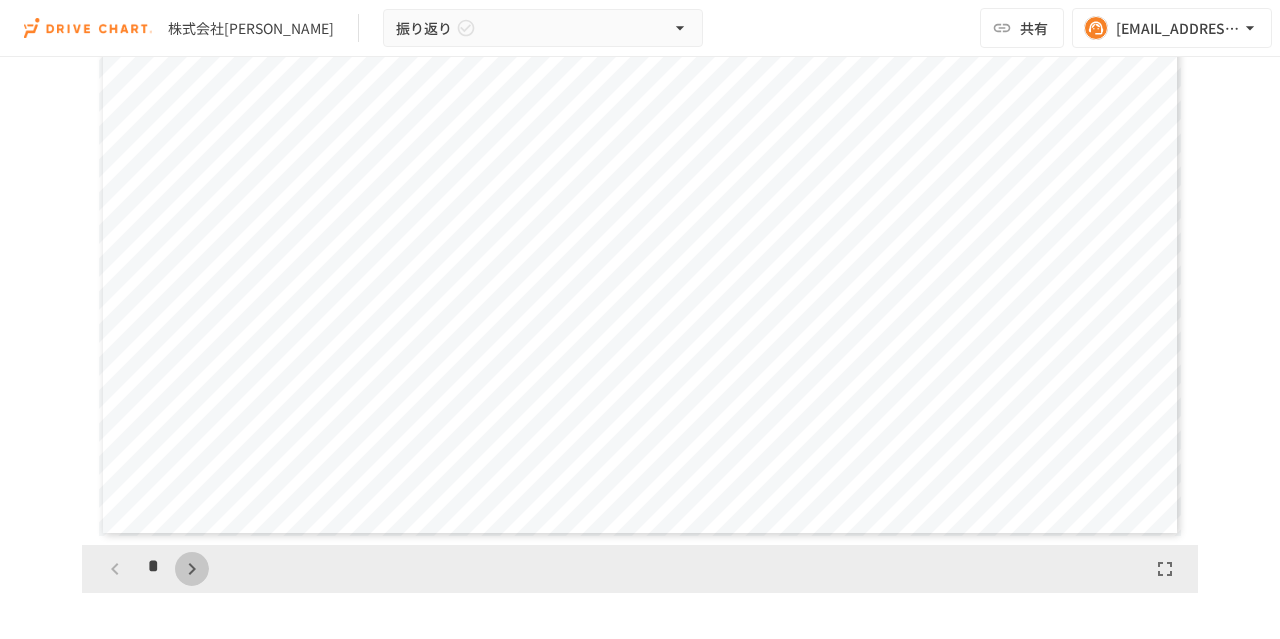 click 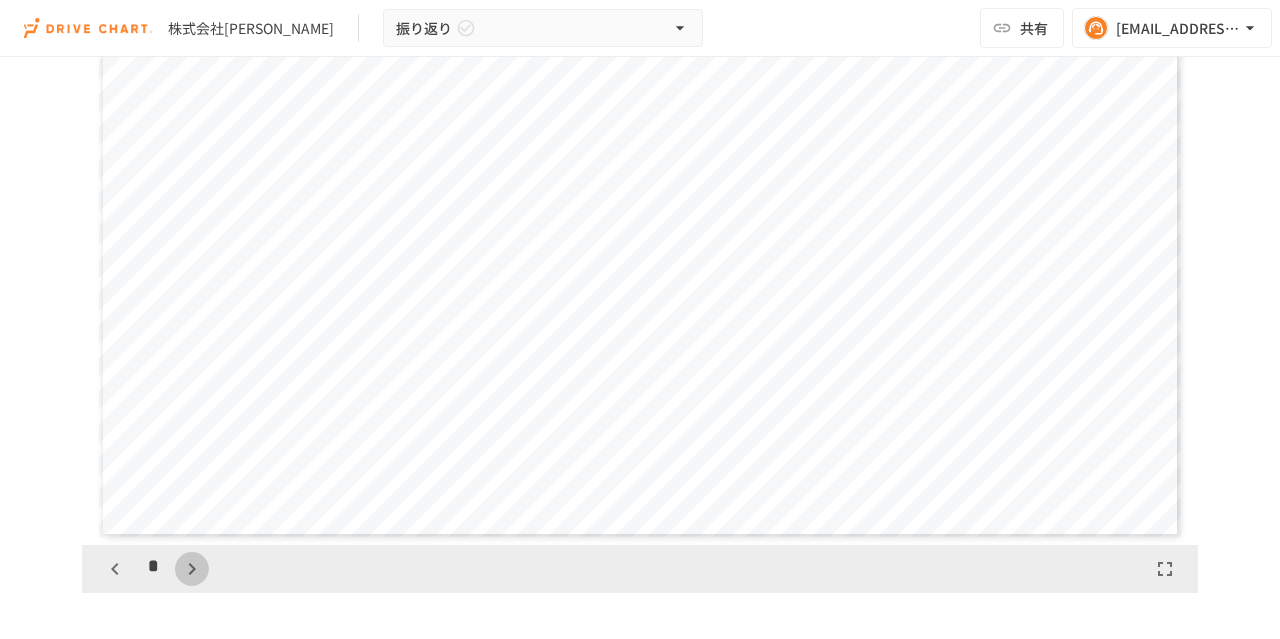 click 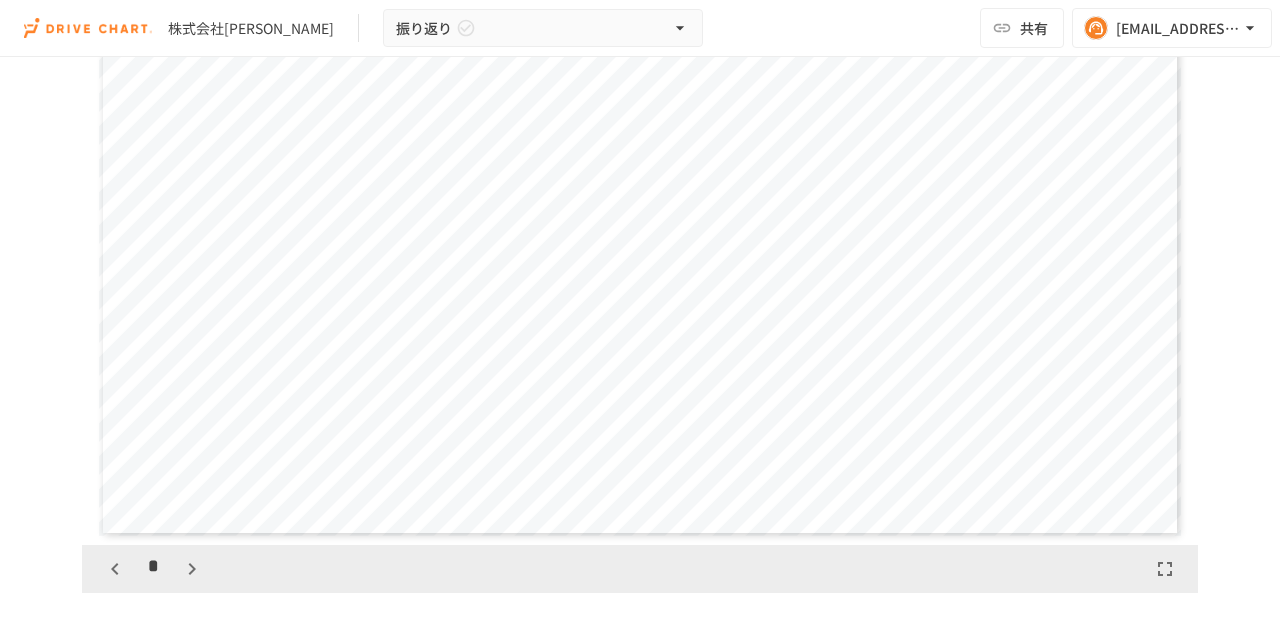 click 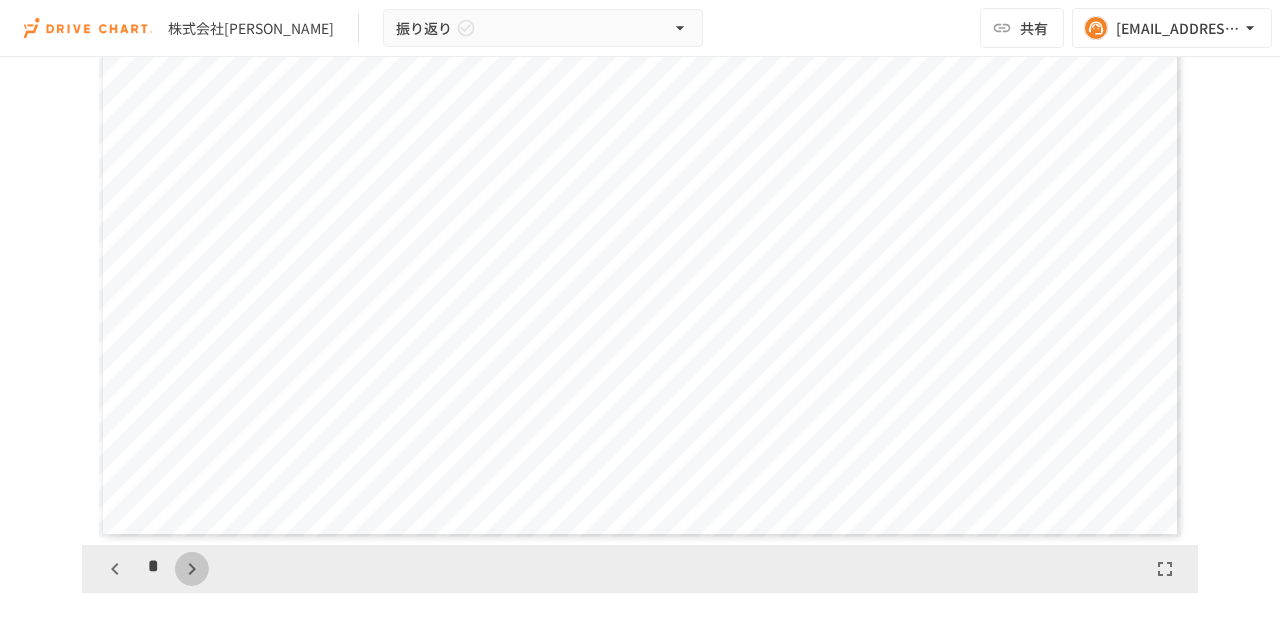 click 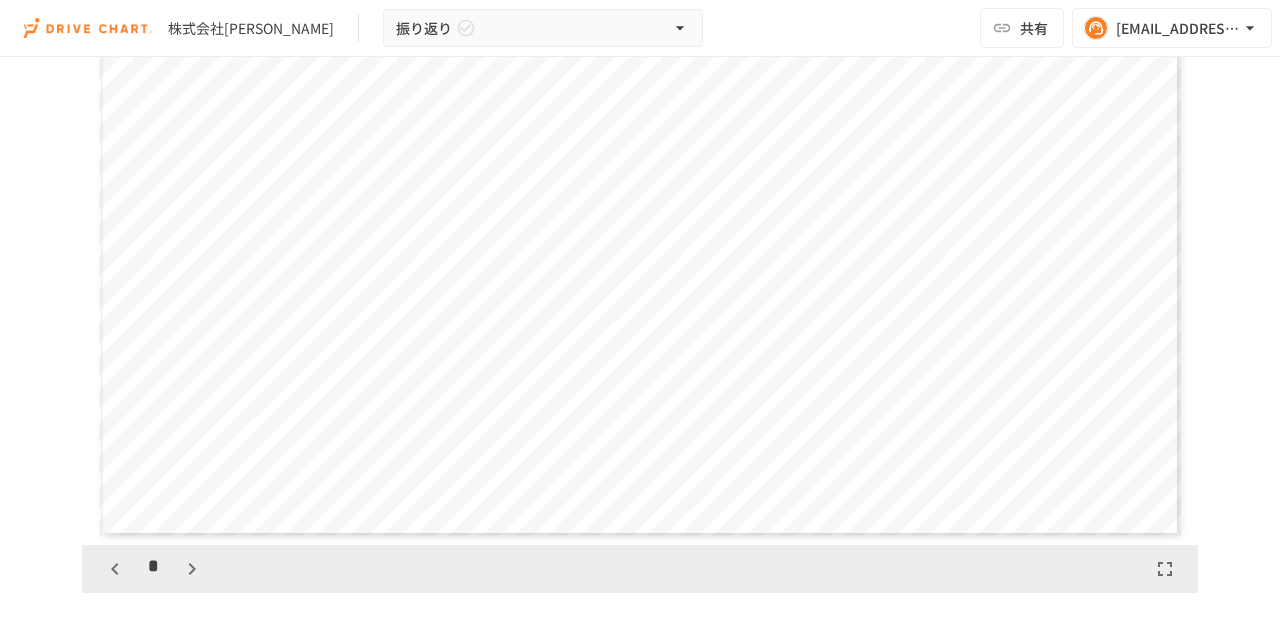 click 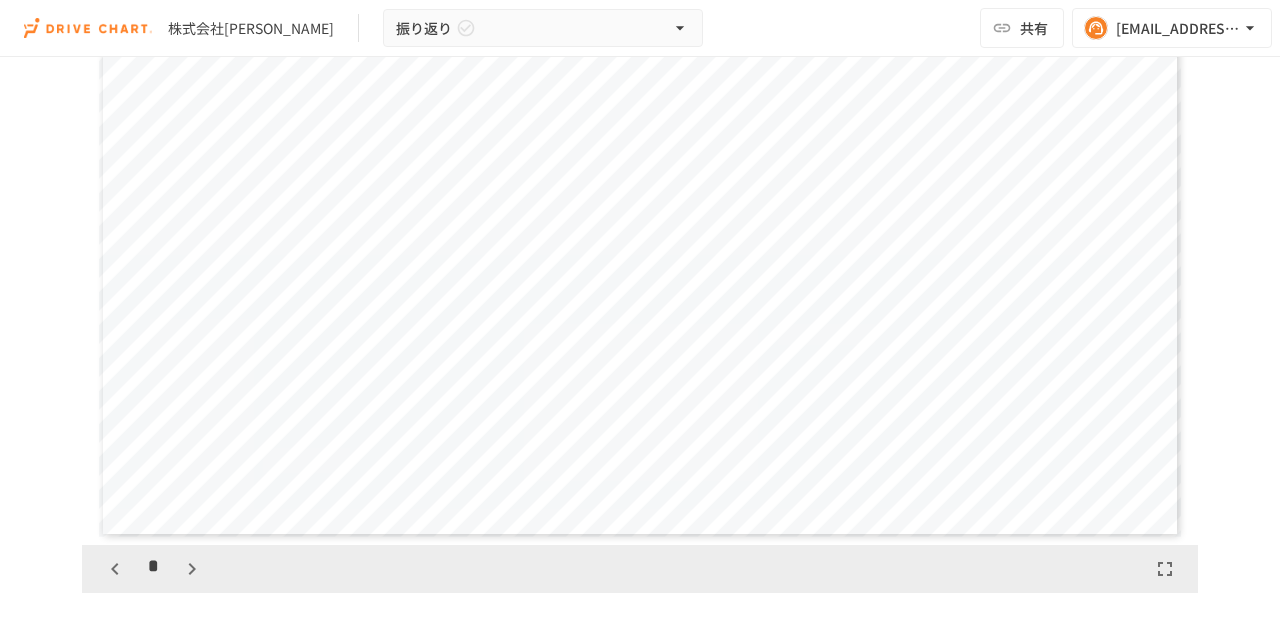 click 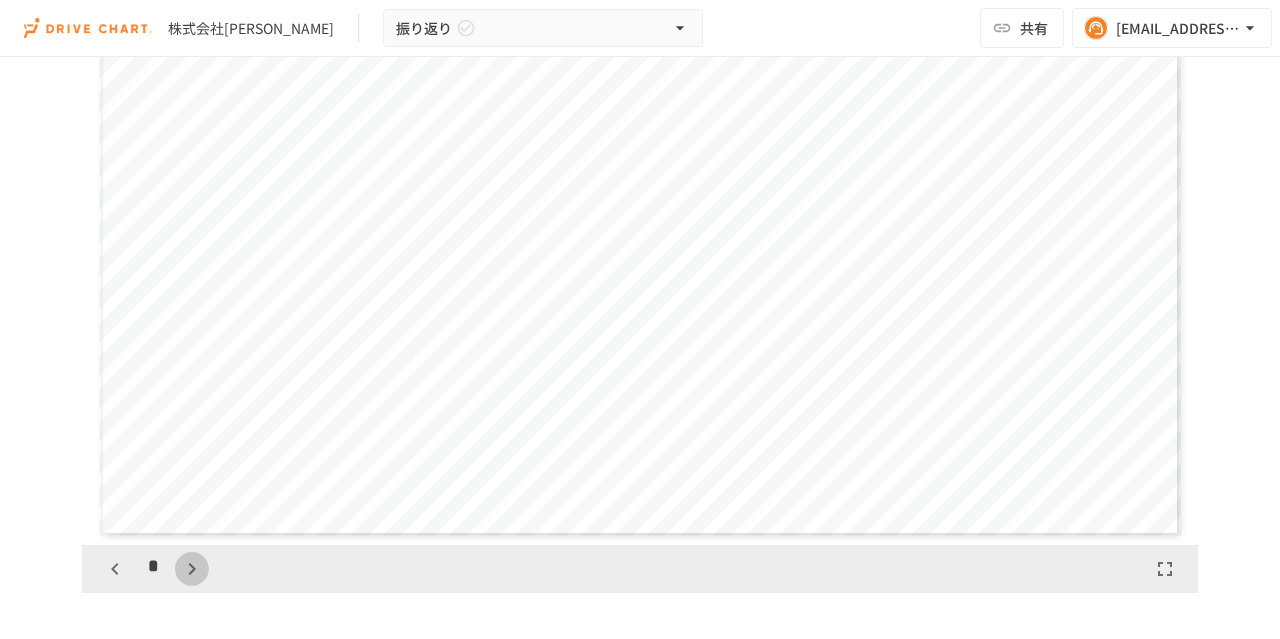 click 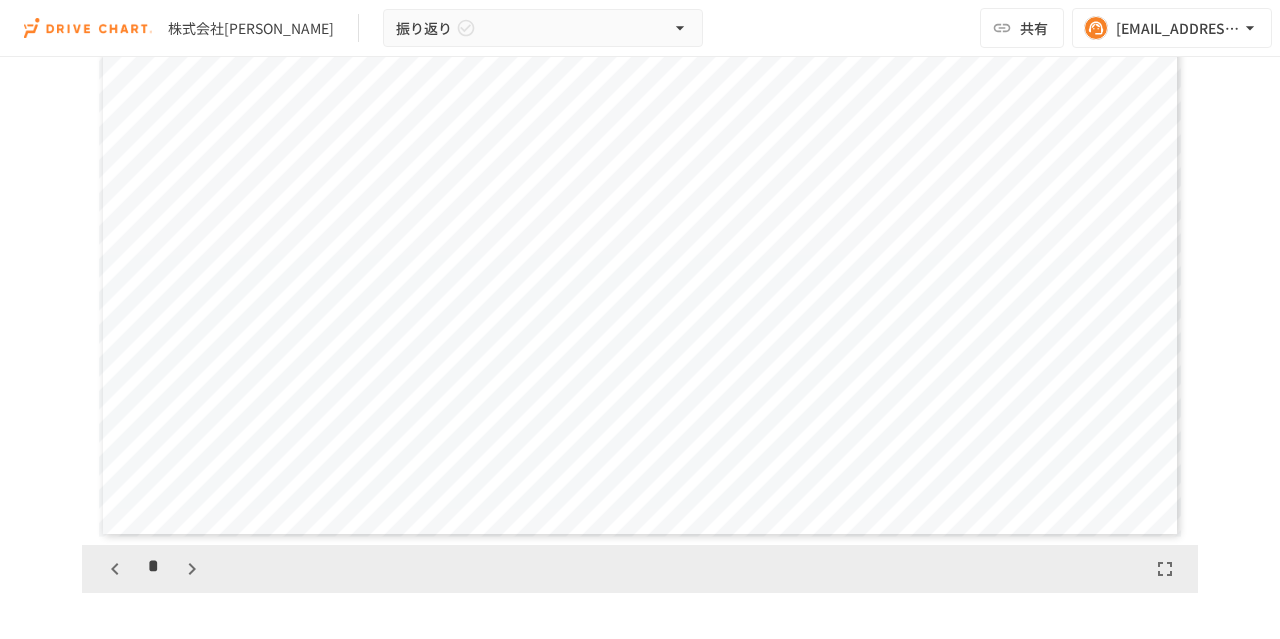 click 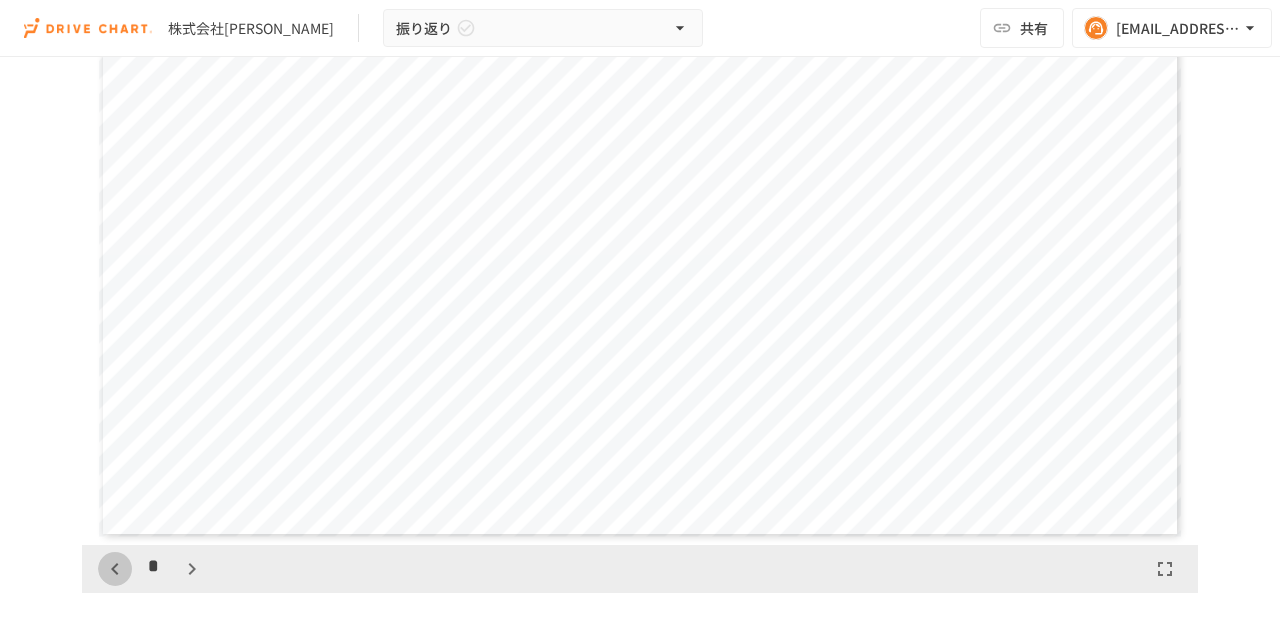 click 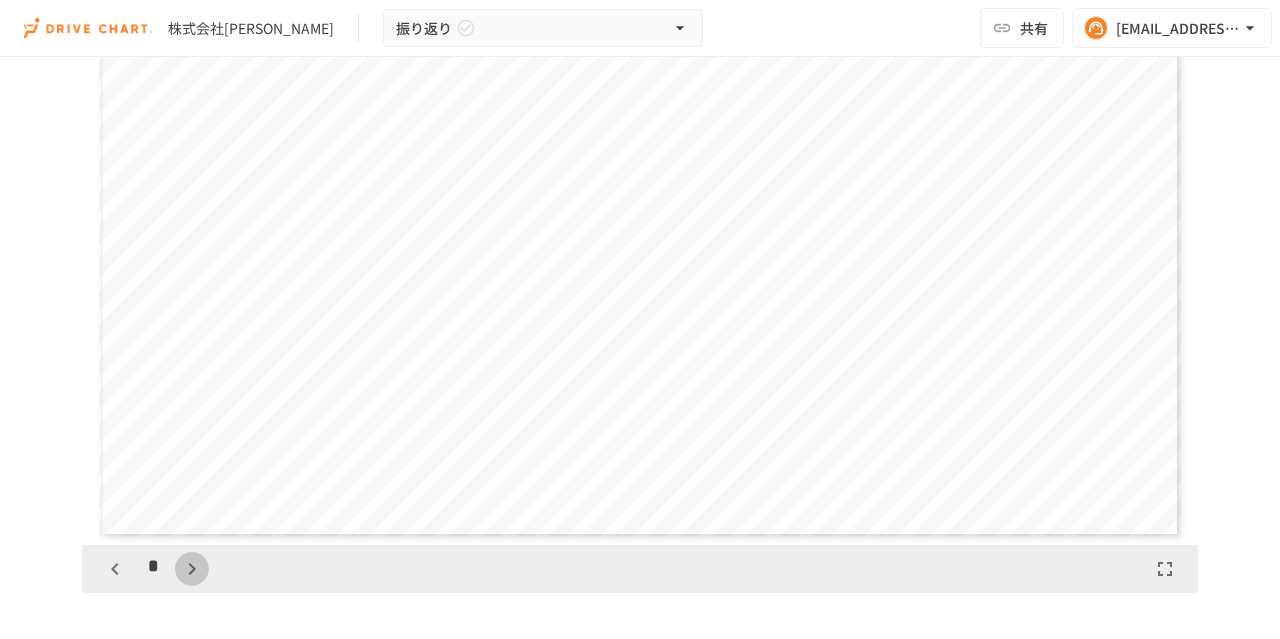 click 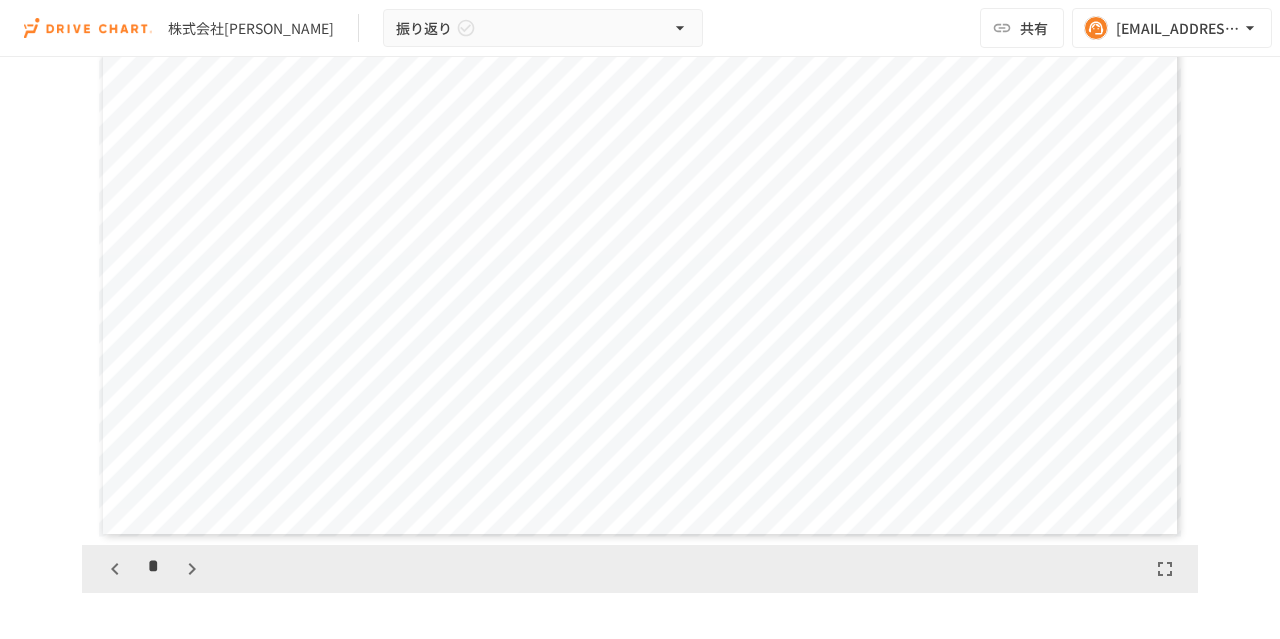 click 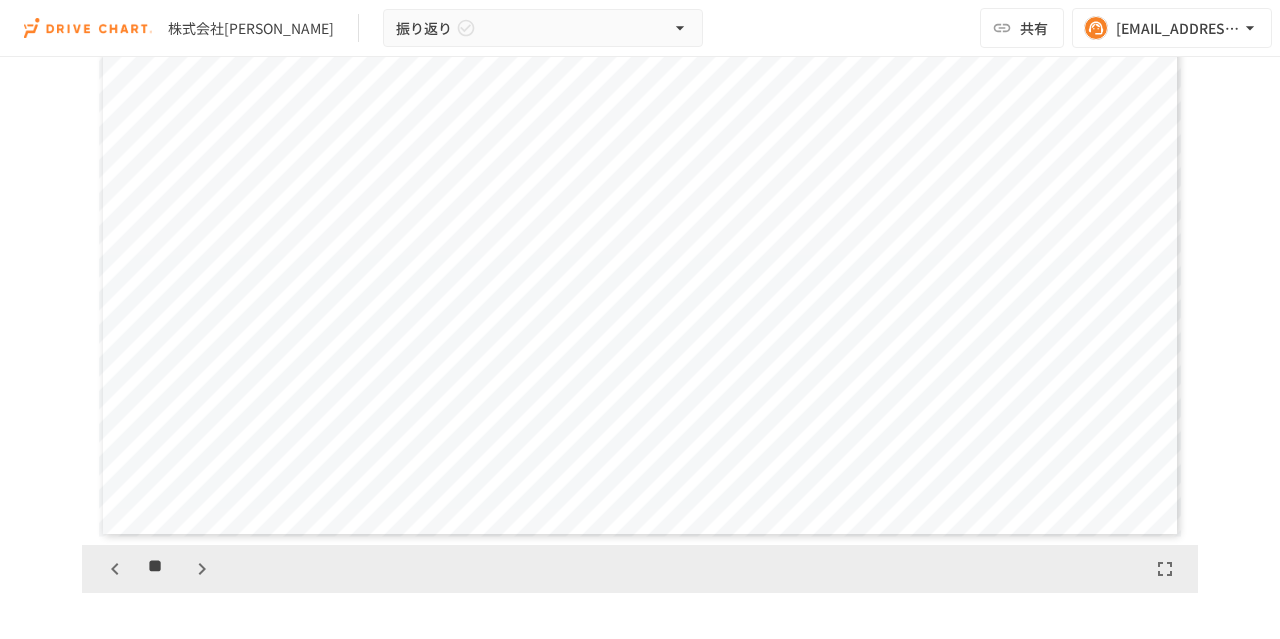click 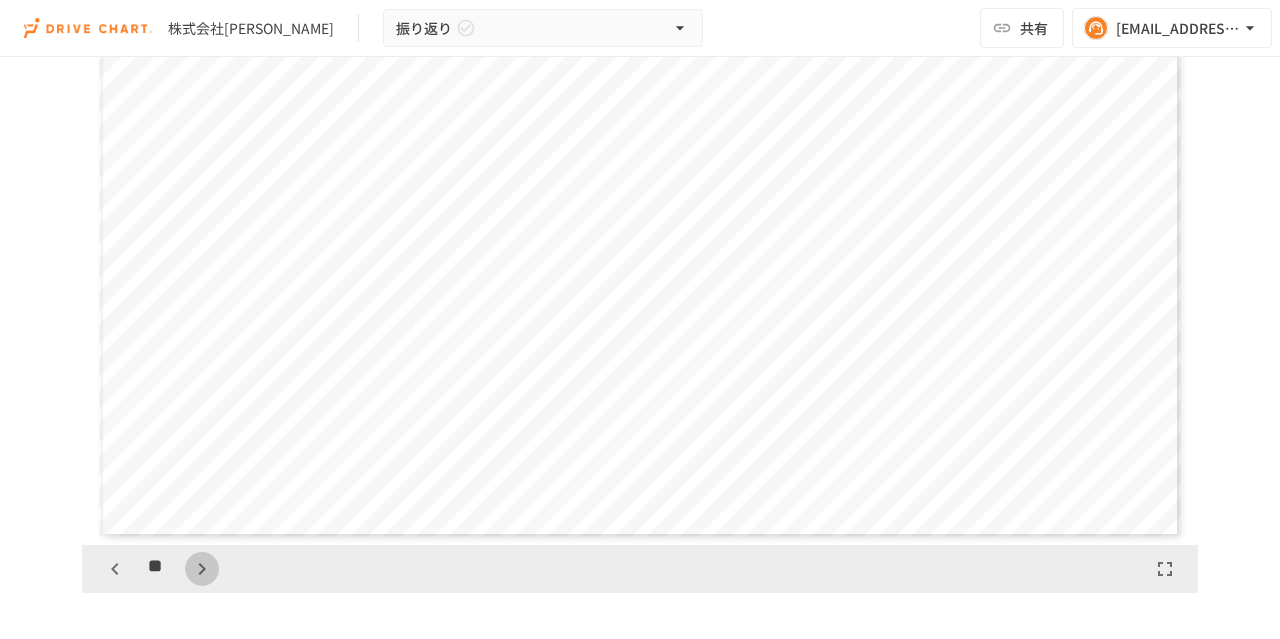 click 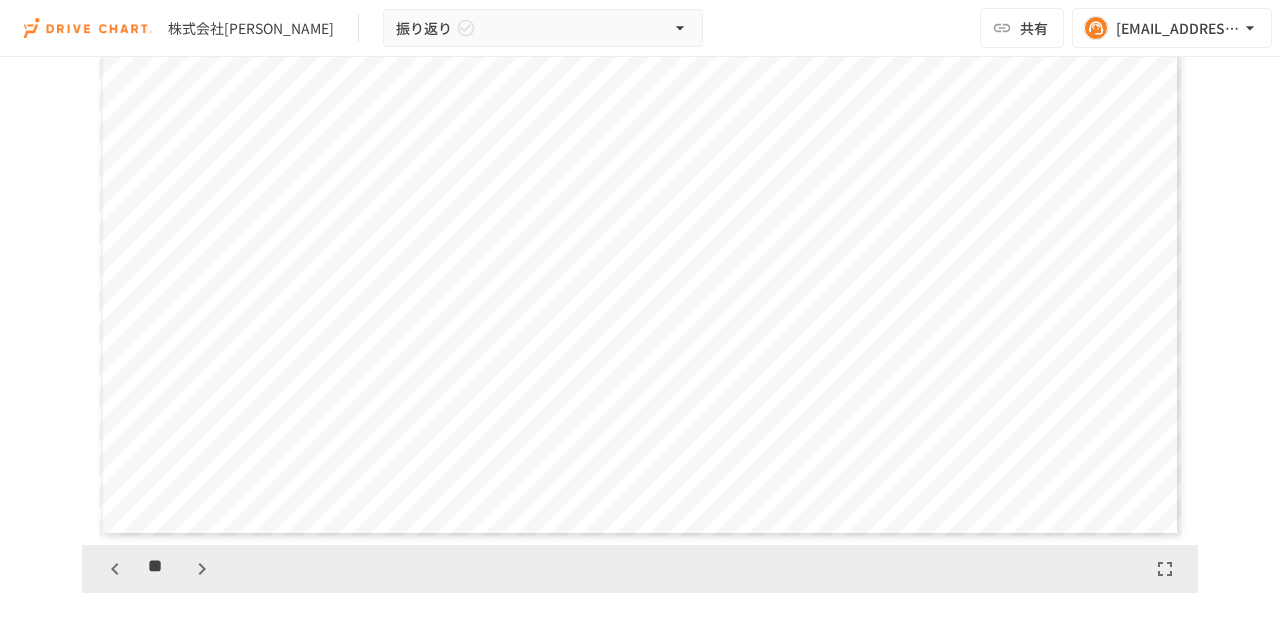 click 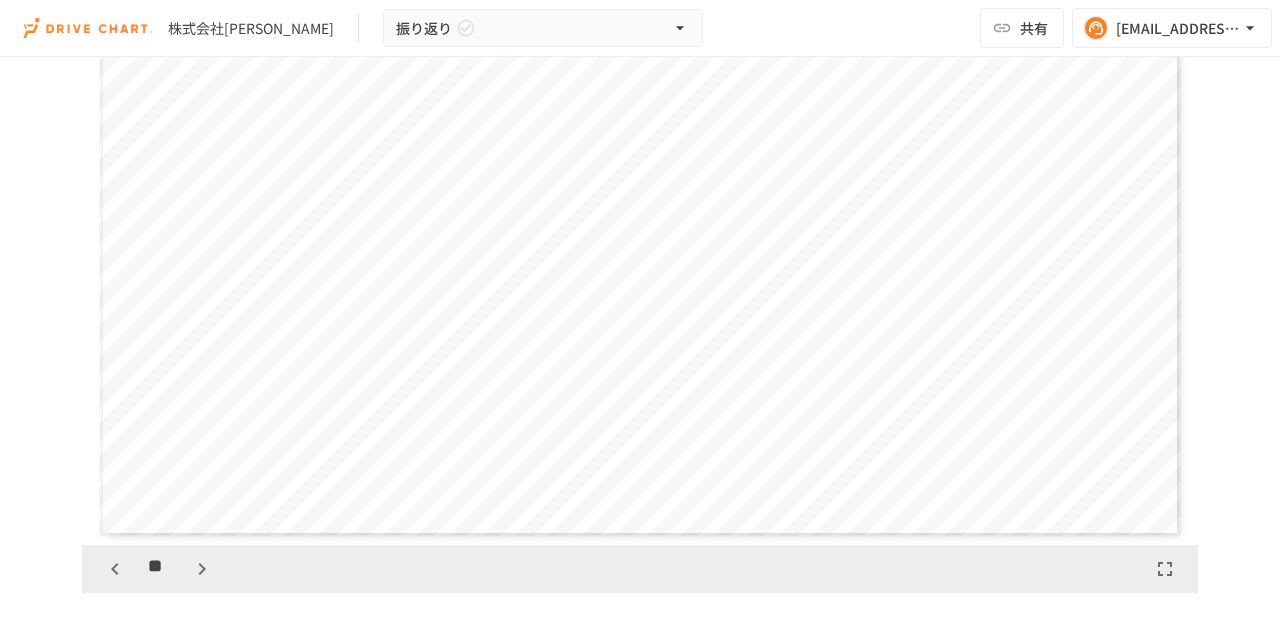 click 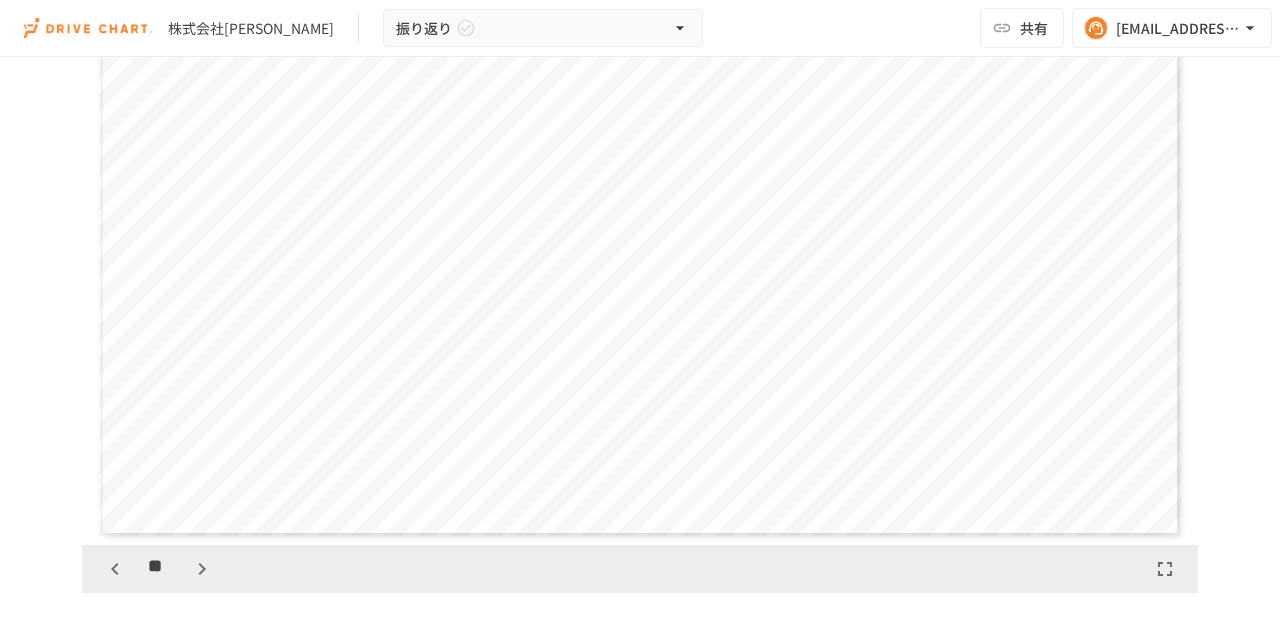 click 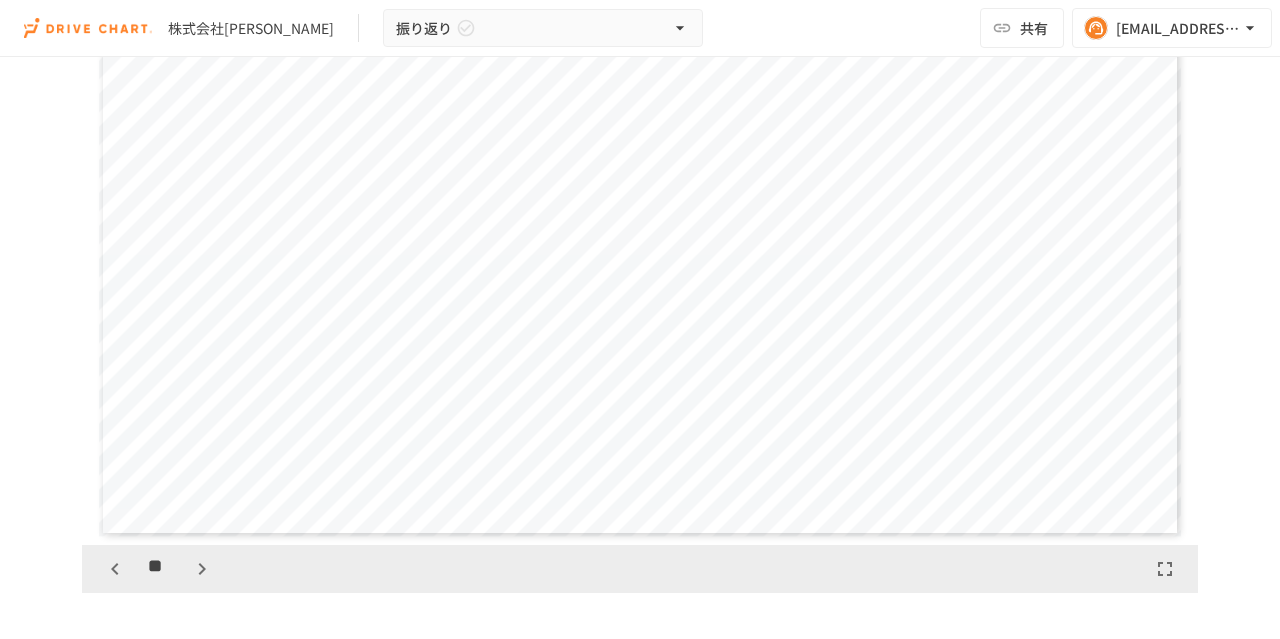 scroll, scrollTop: 8749, scrollLeft: 0, axis: vertical 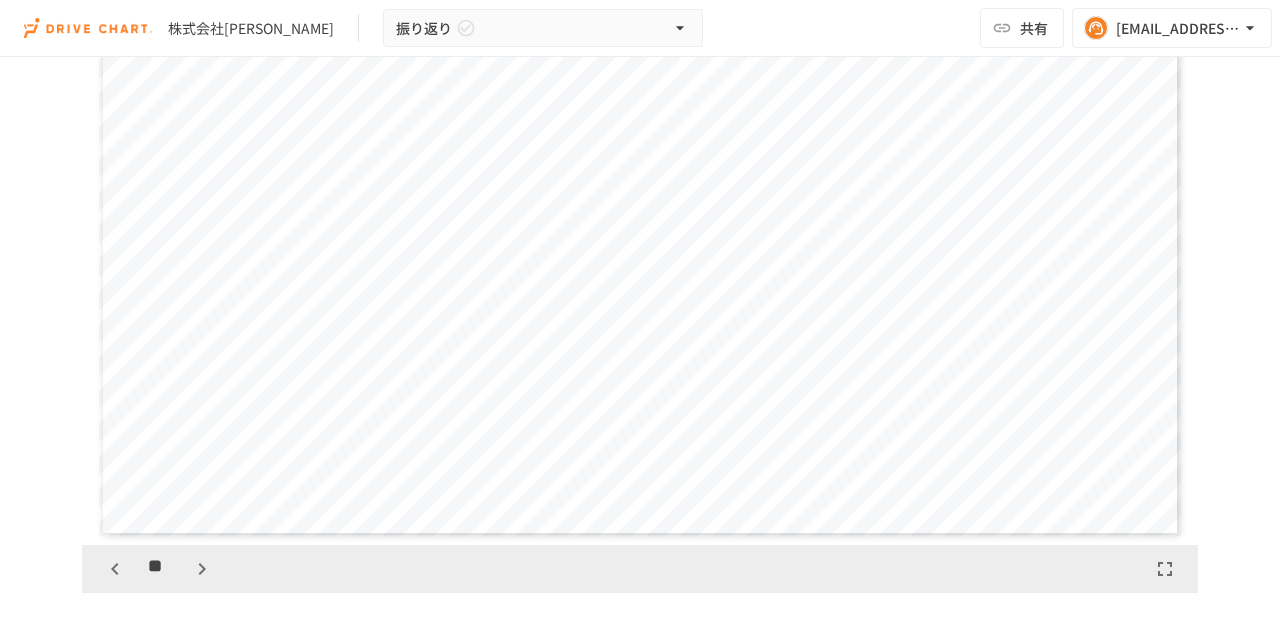 click 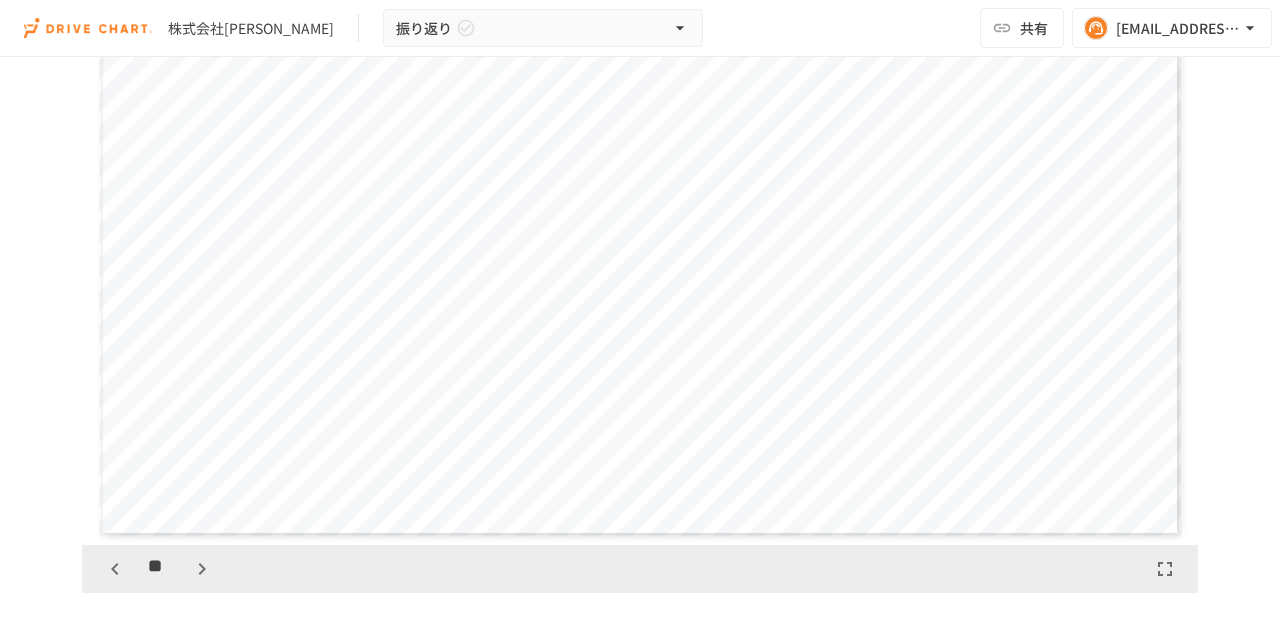scroll, scrollTop: 9374, scrollLeft: 0, axis: vertical 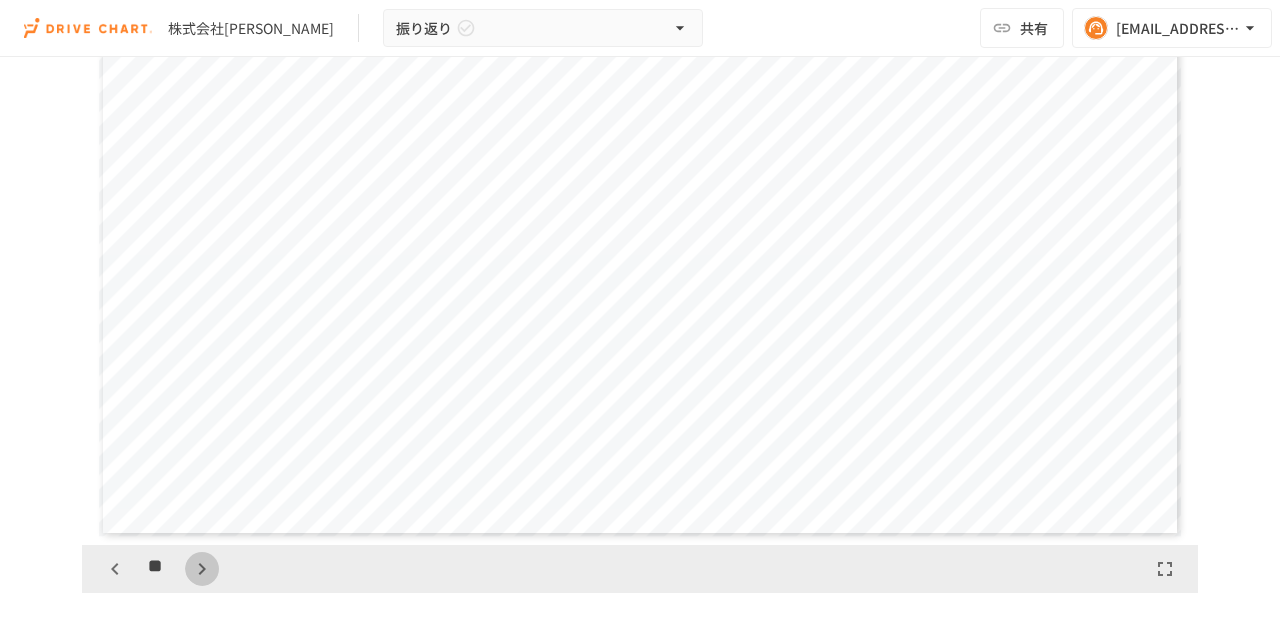 click 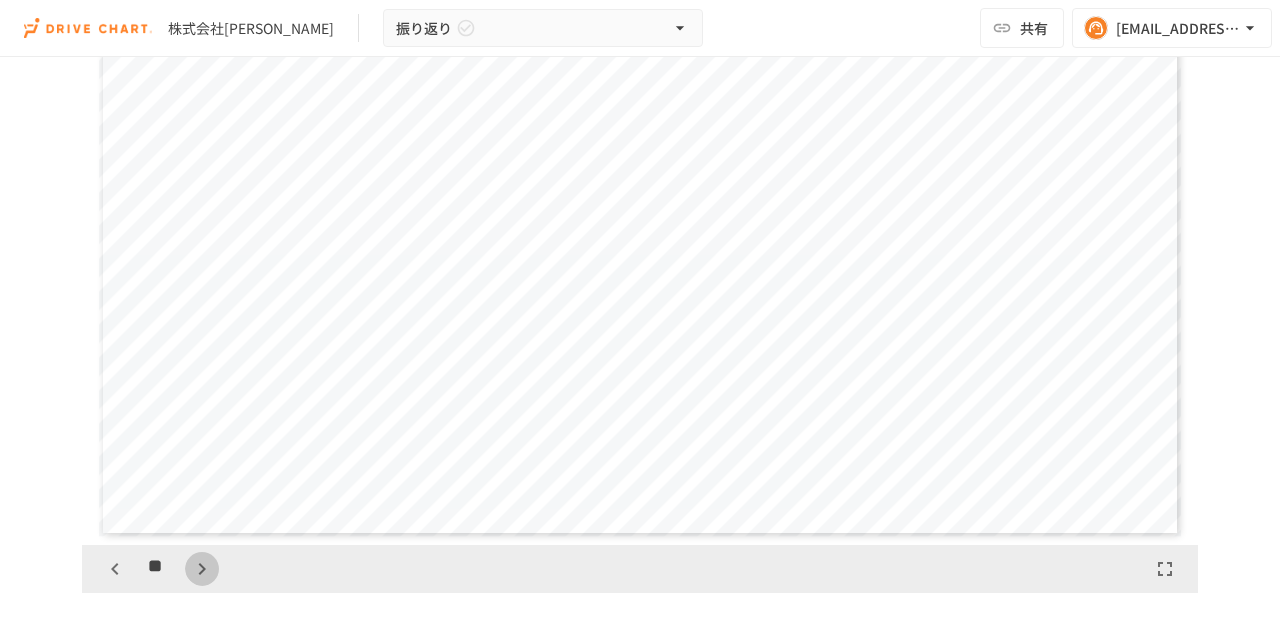 scroll, scrollTop: 9999, scrollLeft: 0, axis: vertical 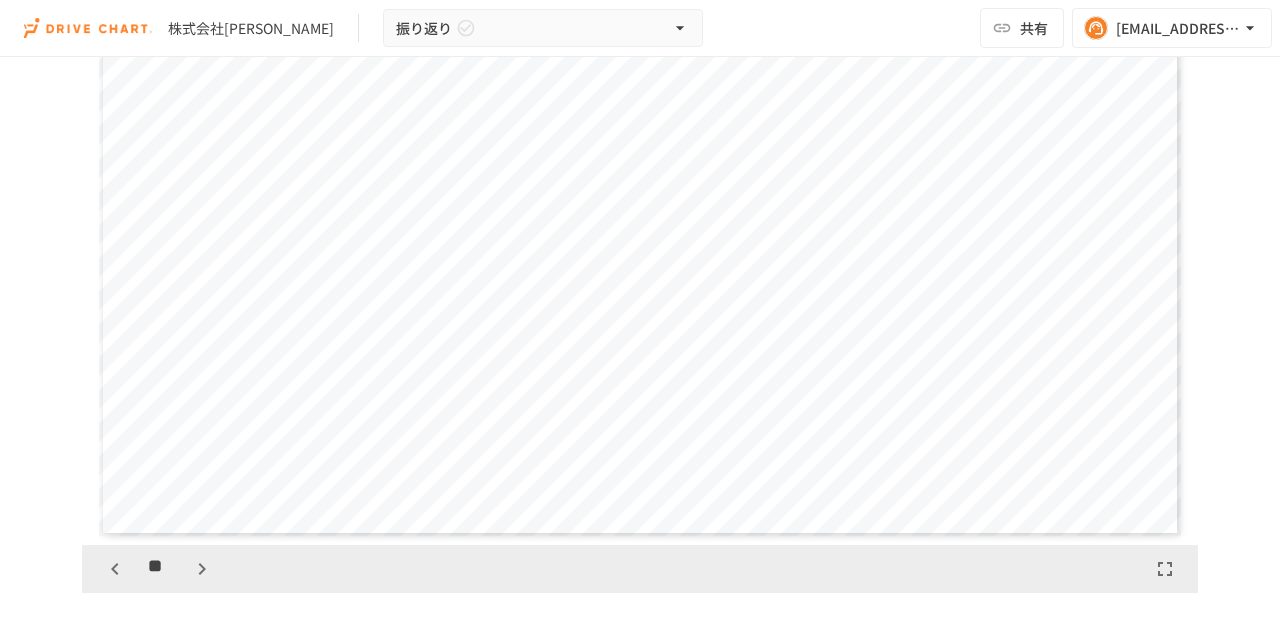 click 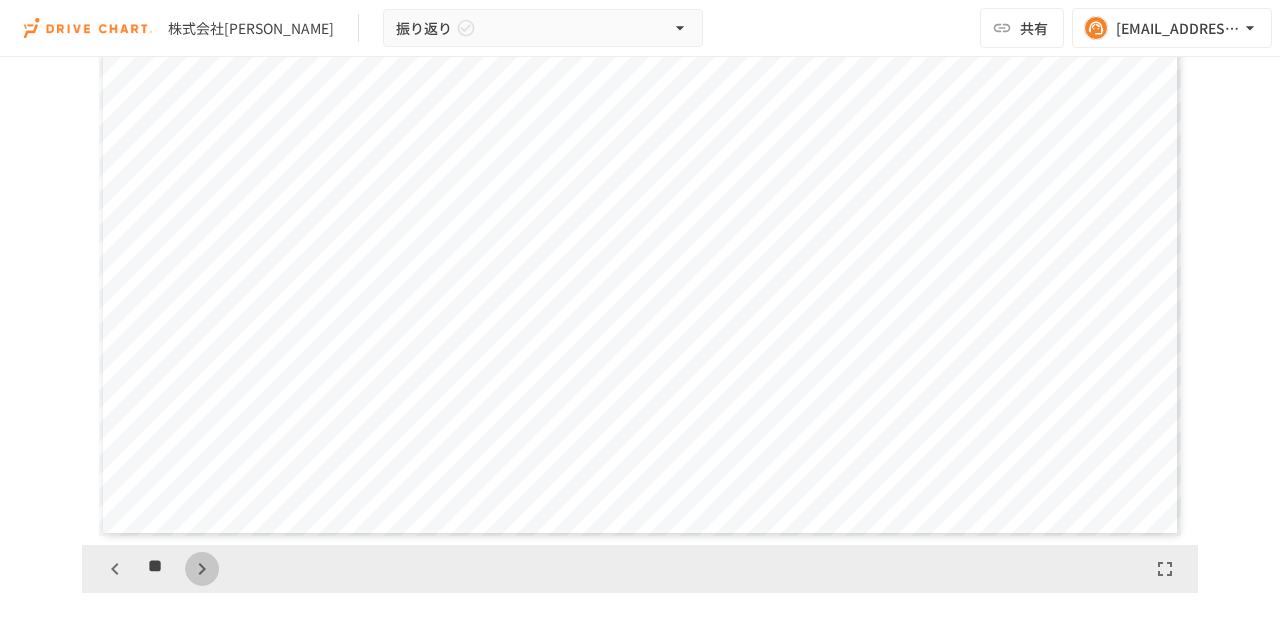 click 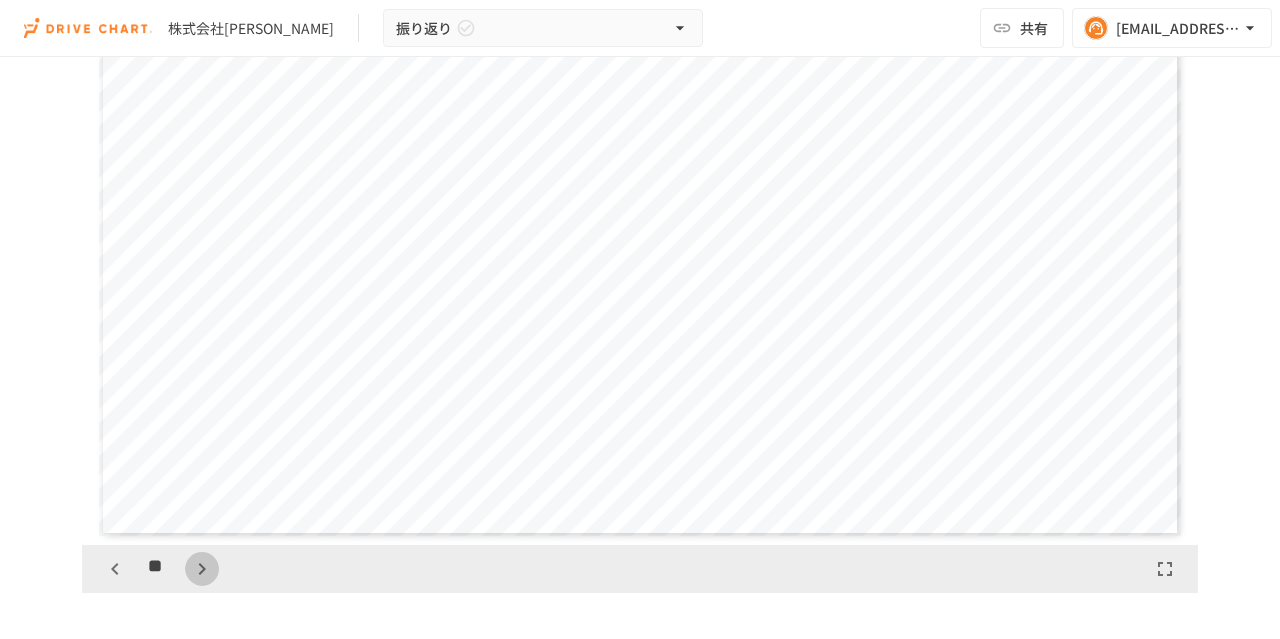 scroll, scrollTop: 11249, scrollLeft: 0, axis: vertical 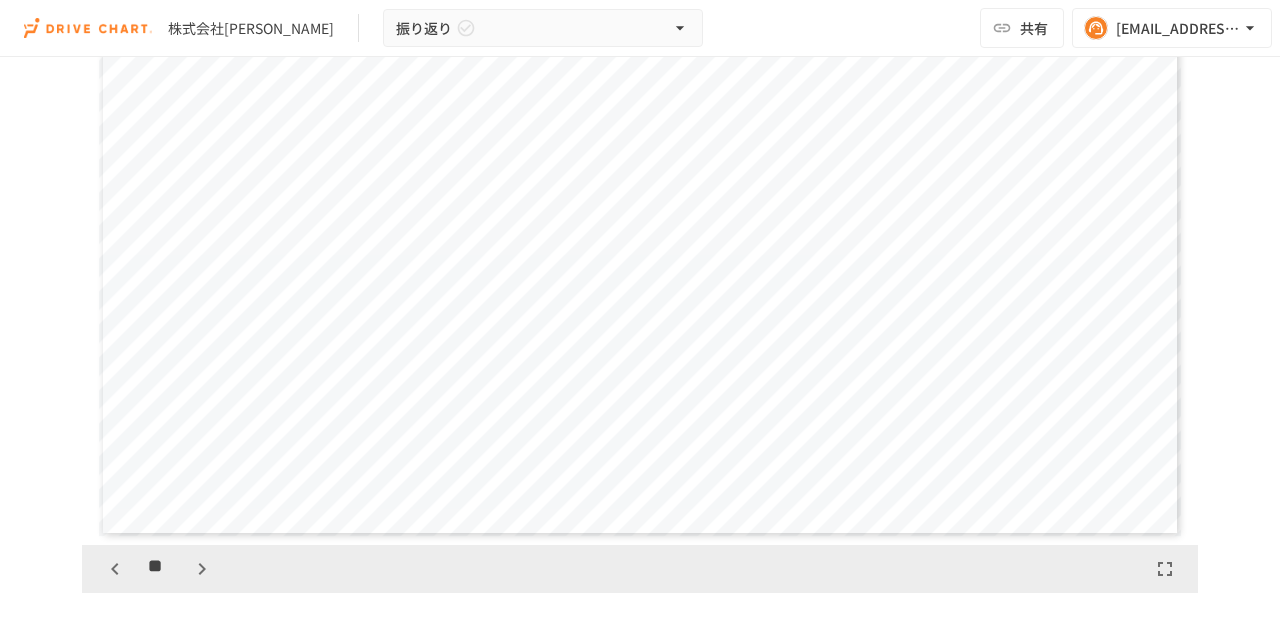 click 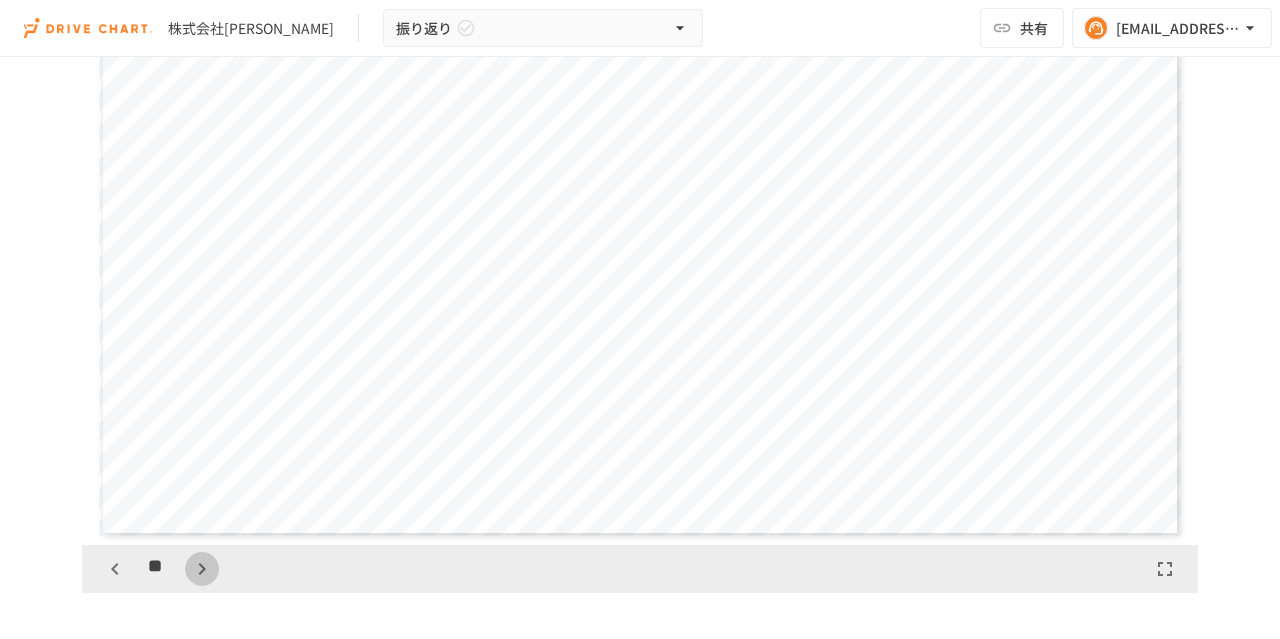 click 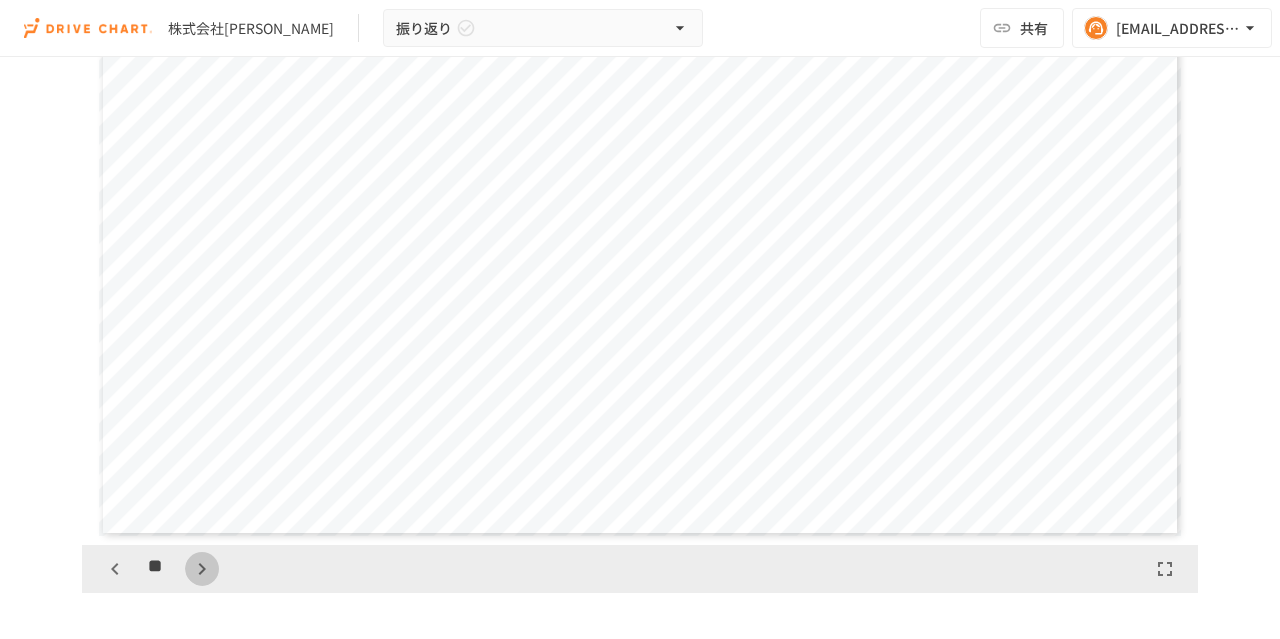 scroll, scrollTop: 12499, scrollLeft: 0, axis: vertical 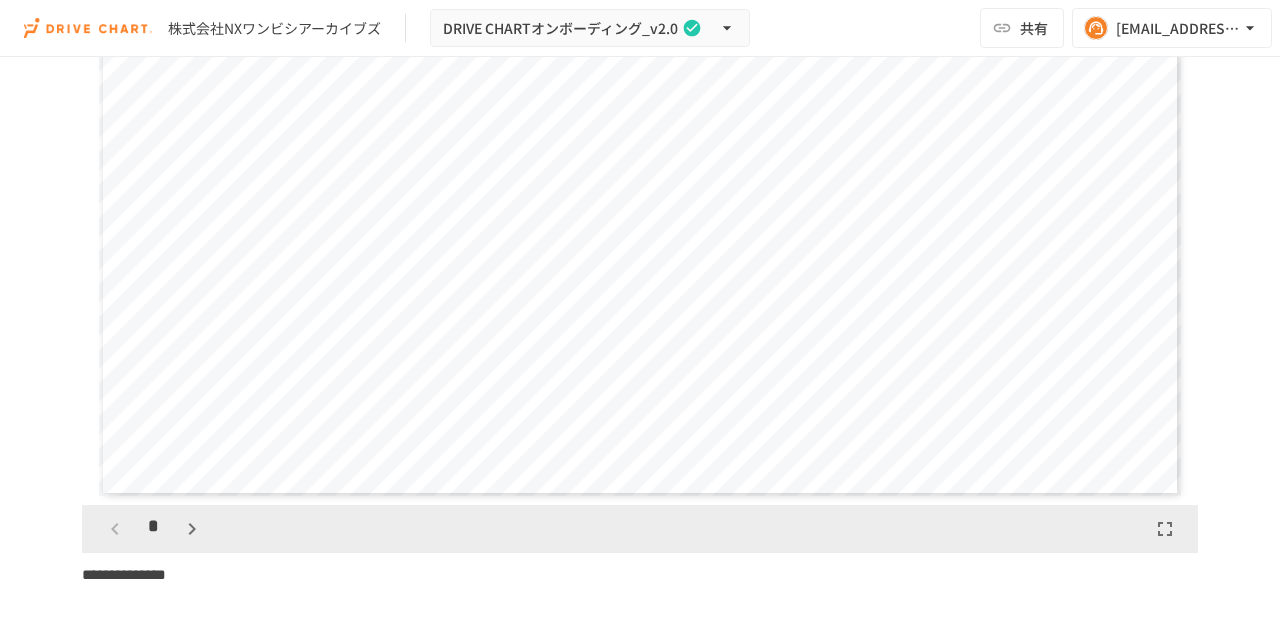 click 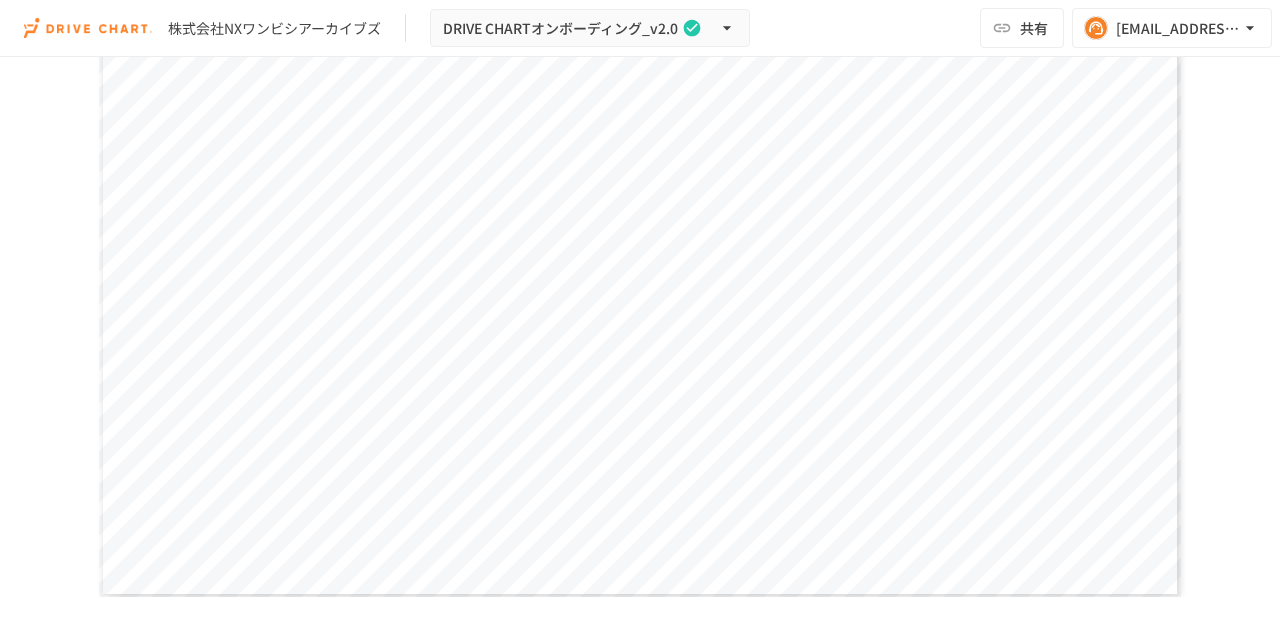 type 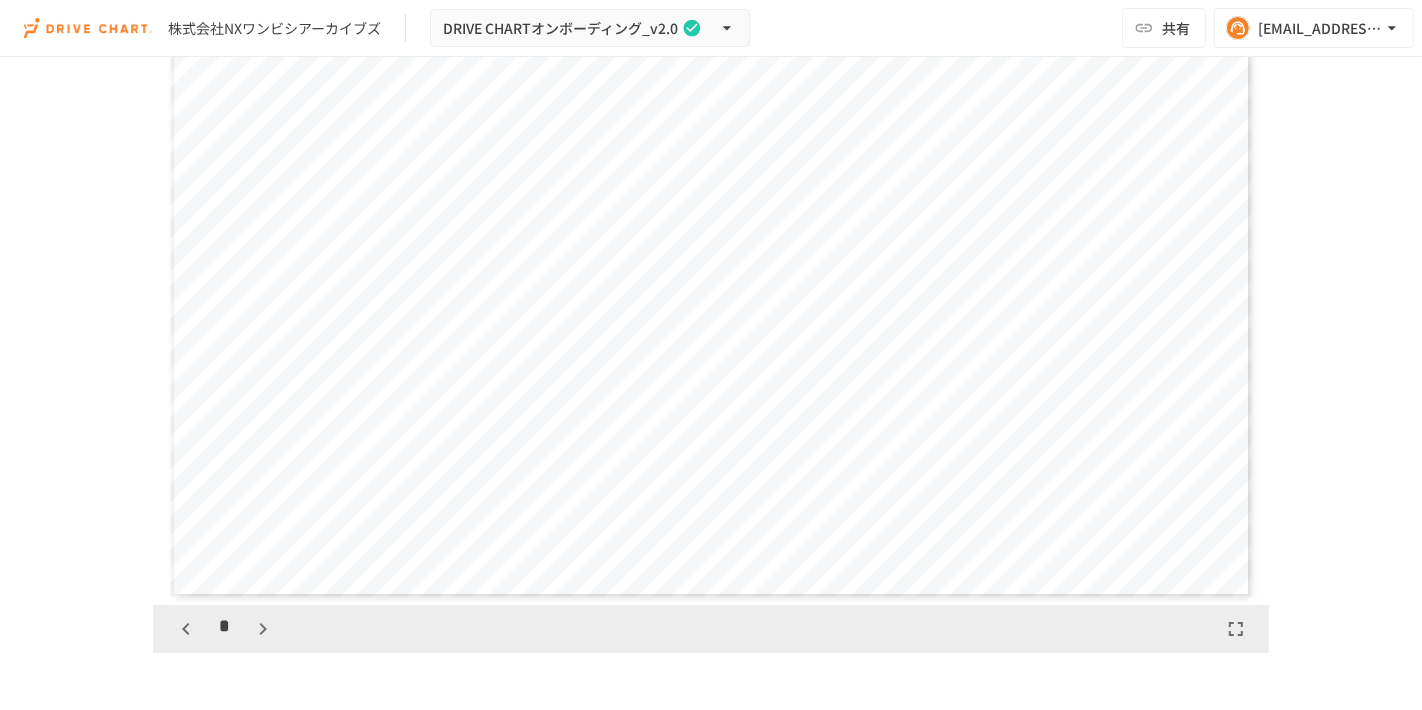 scroll, scrollTop: 5300, scrollLeft: 0, axis: vertical 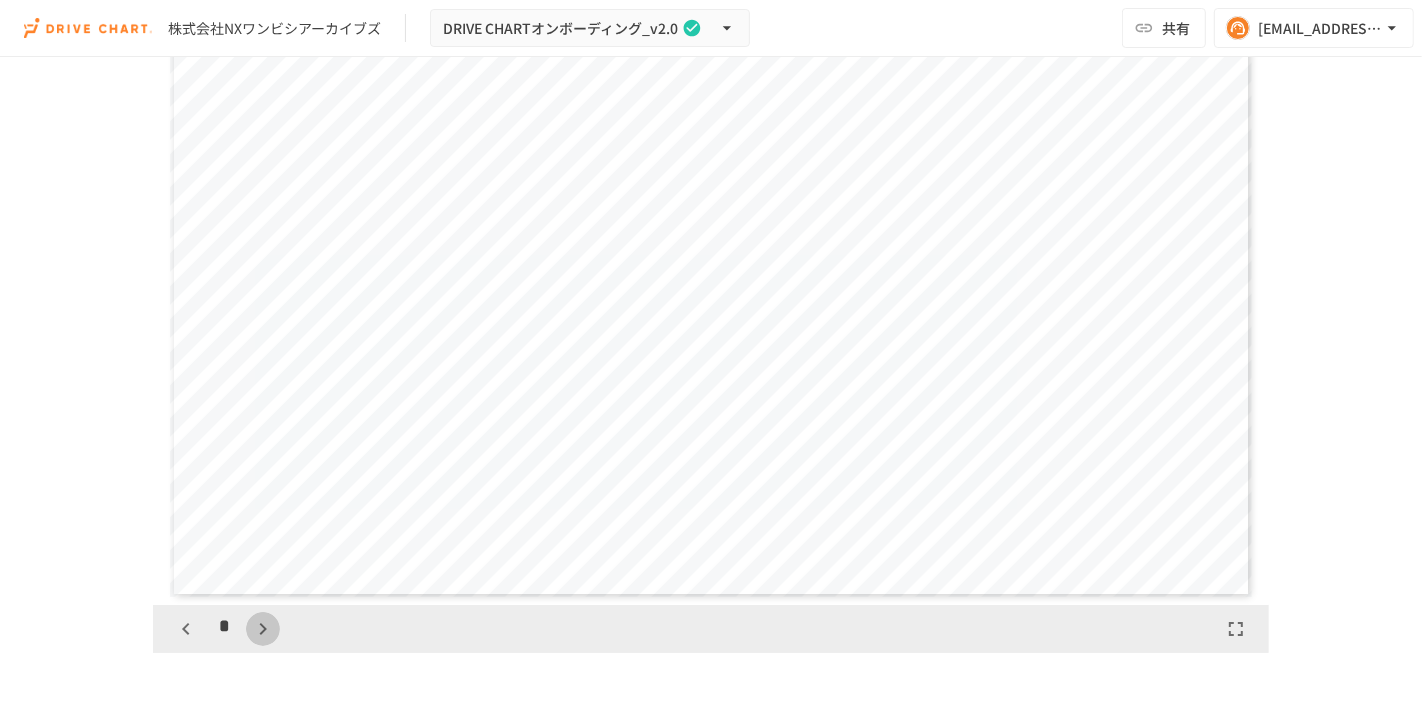click 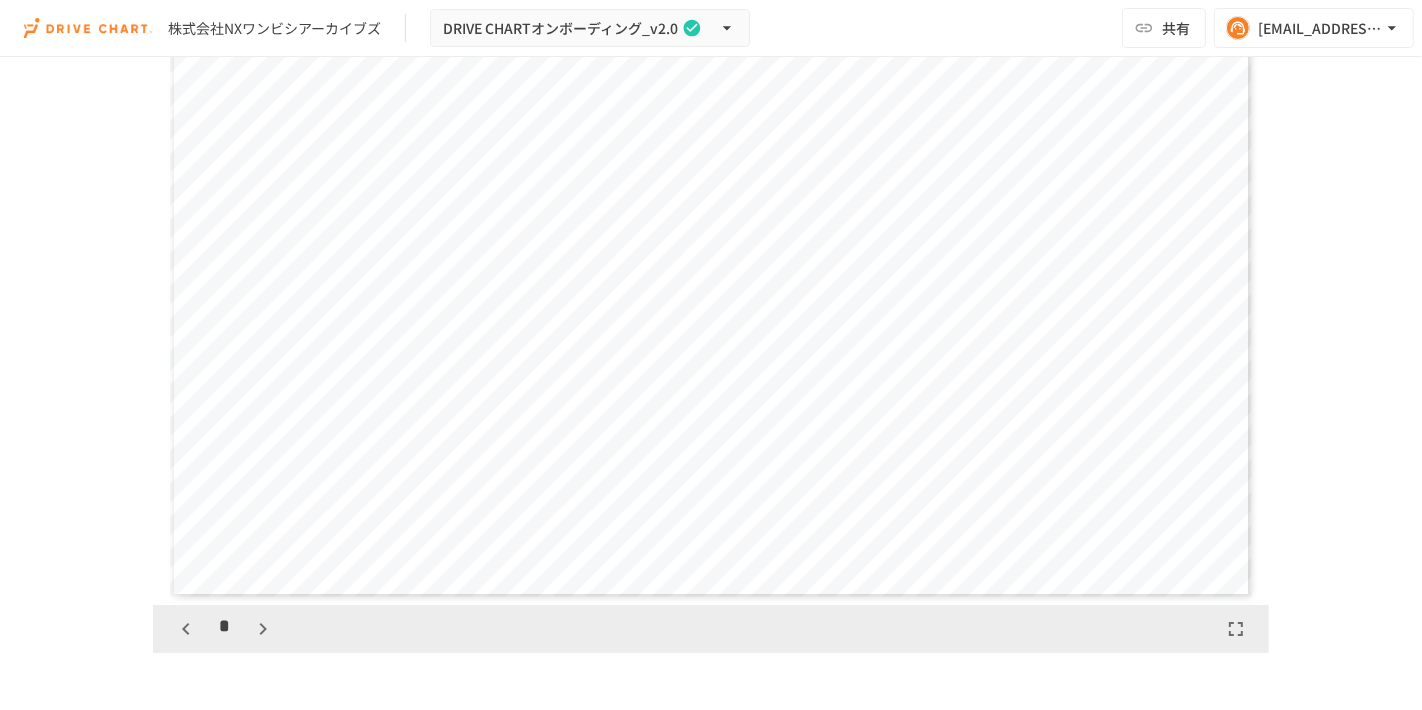 click 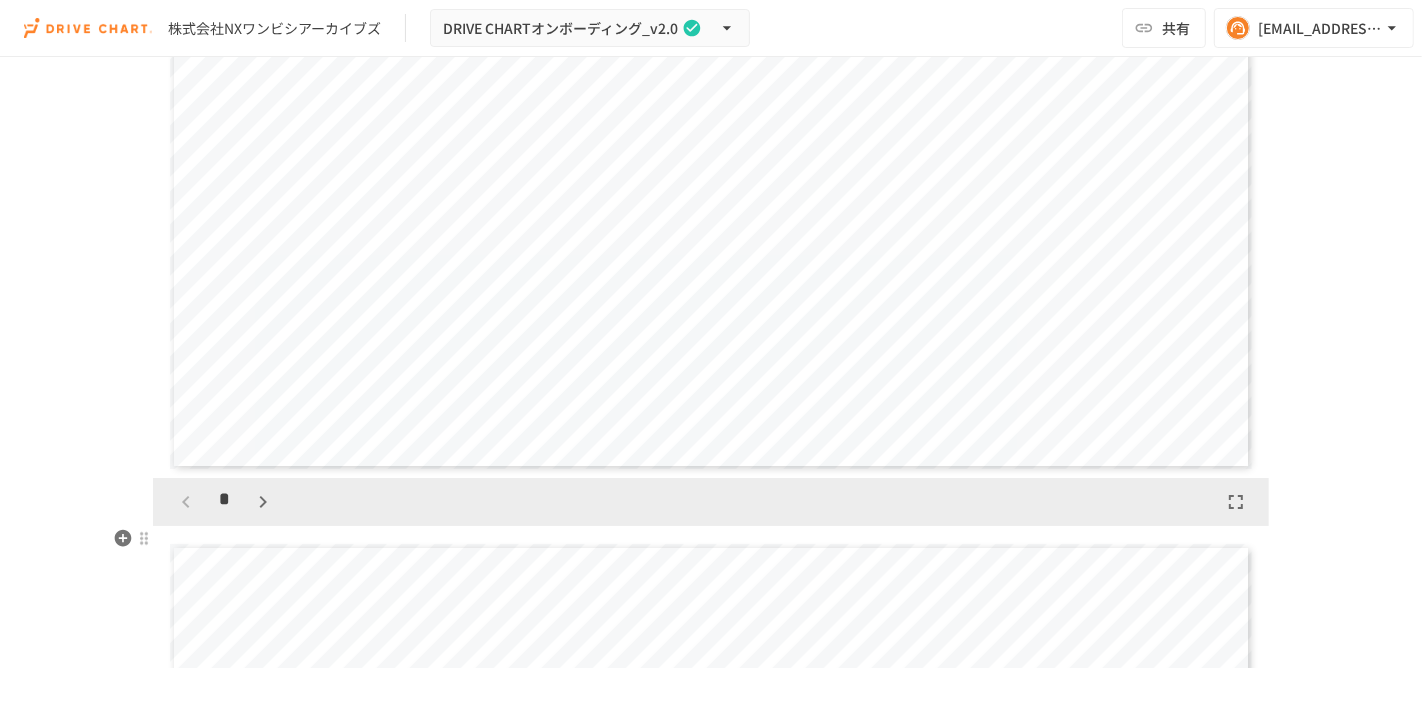 scroll, scrollTop: 4633, scrollLeft: 0, axis: vertical 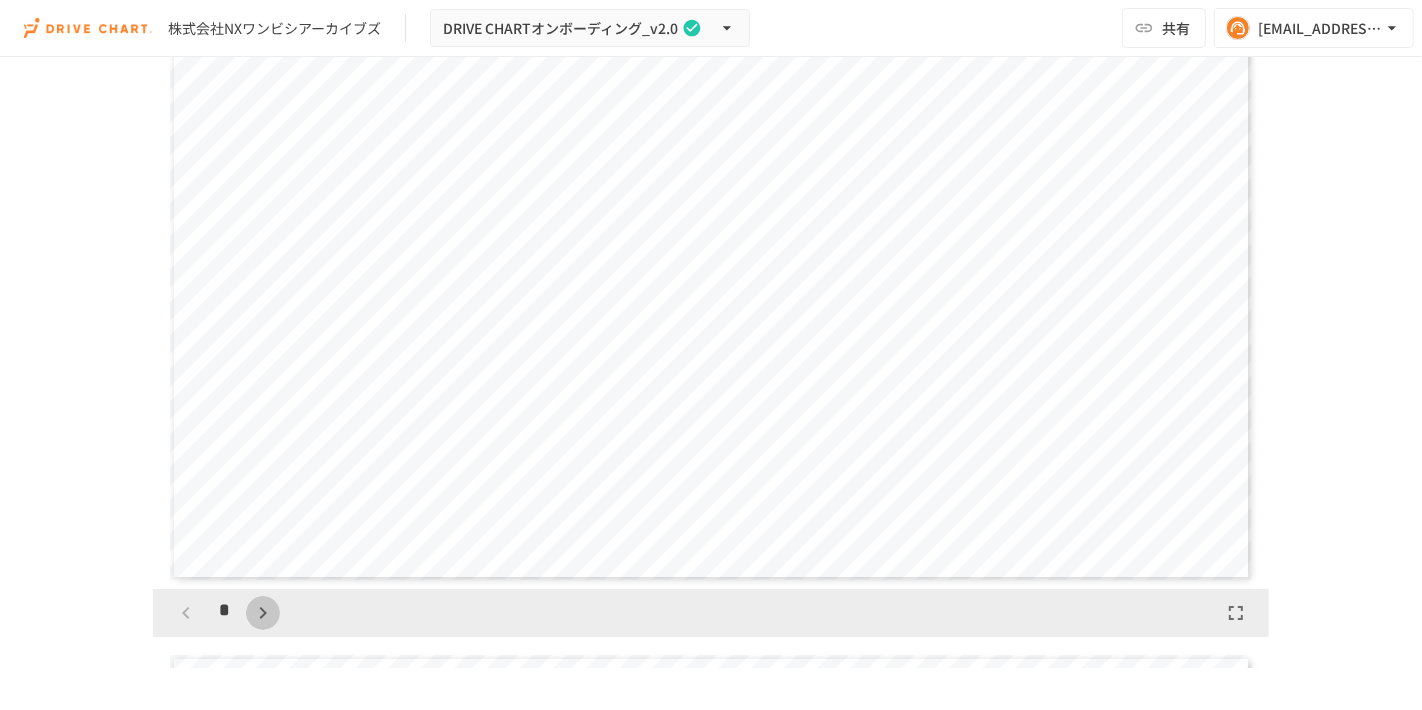 click 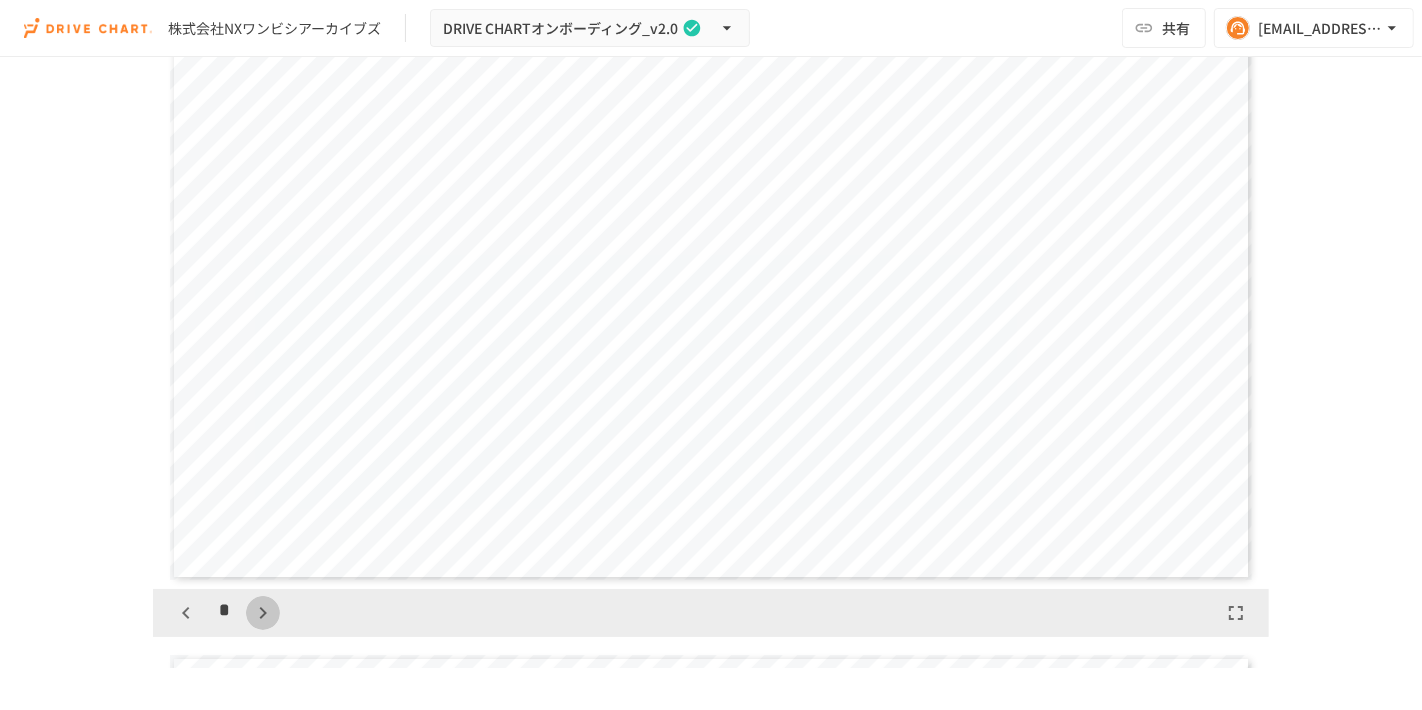 click 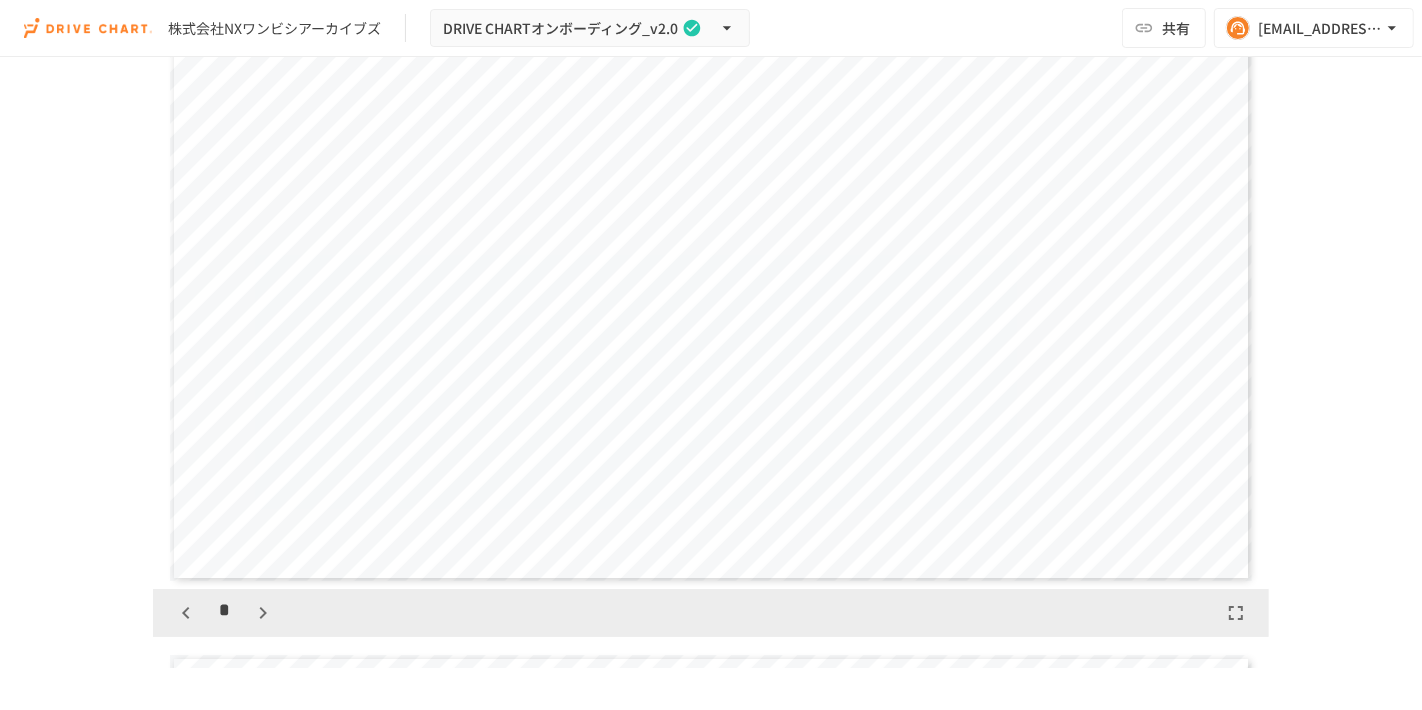 click 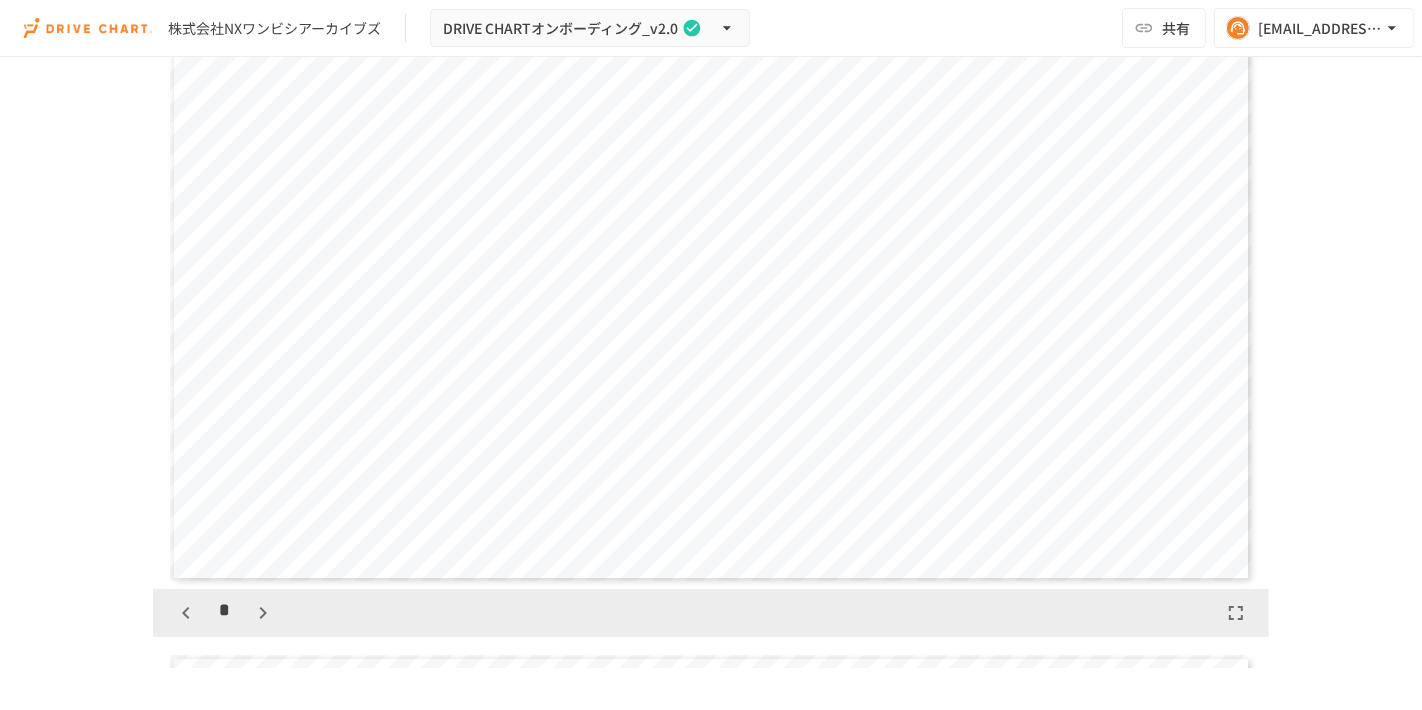 click 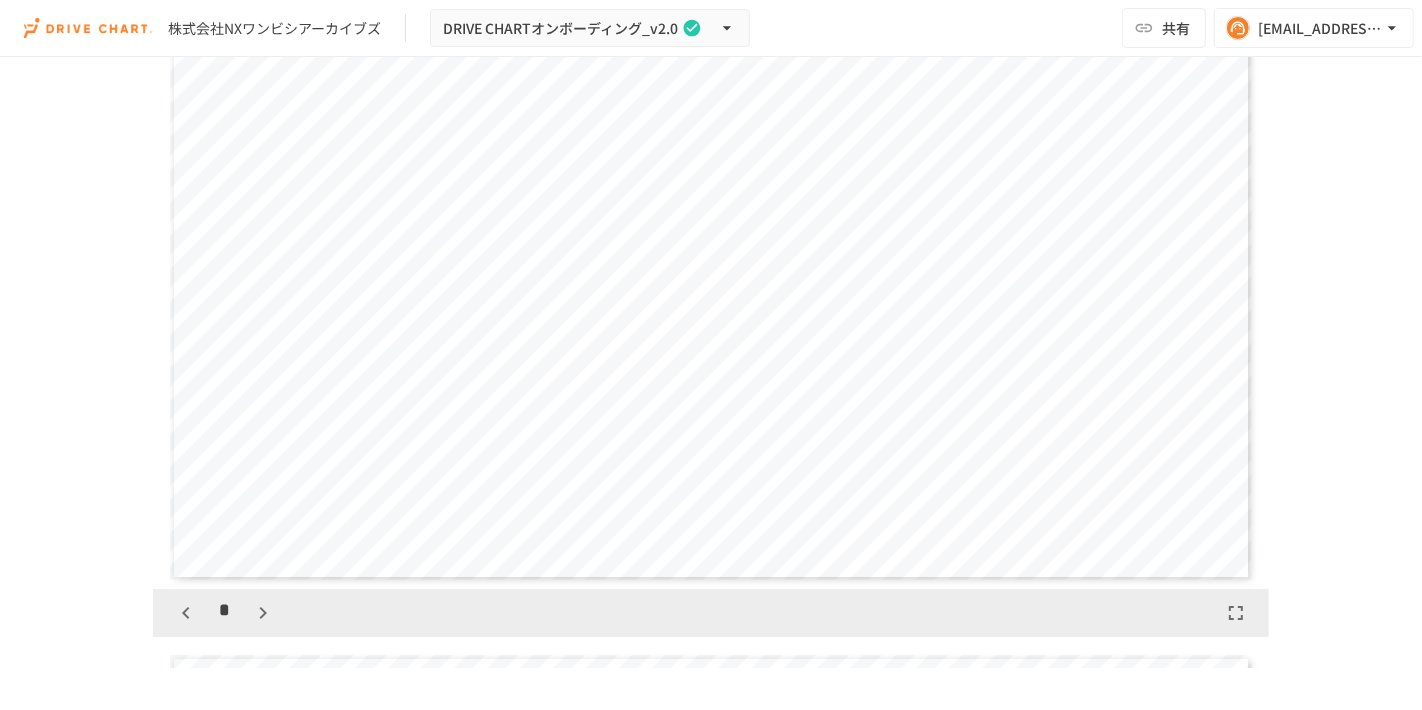 click 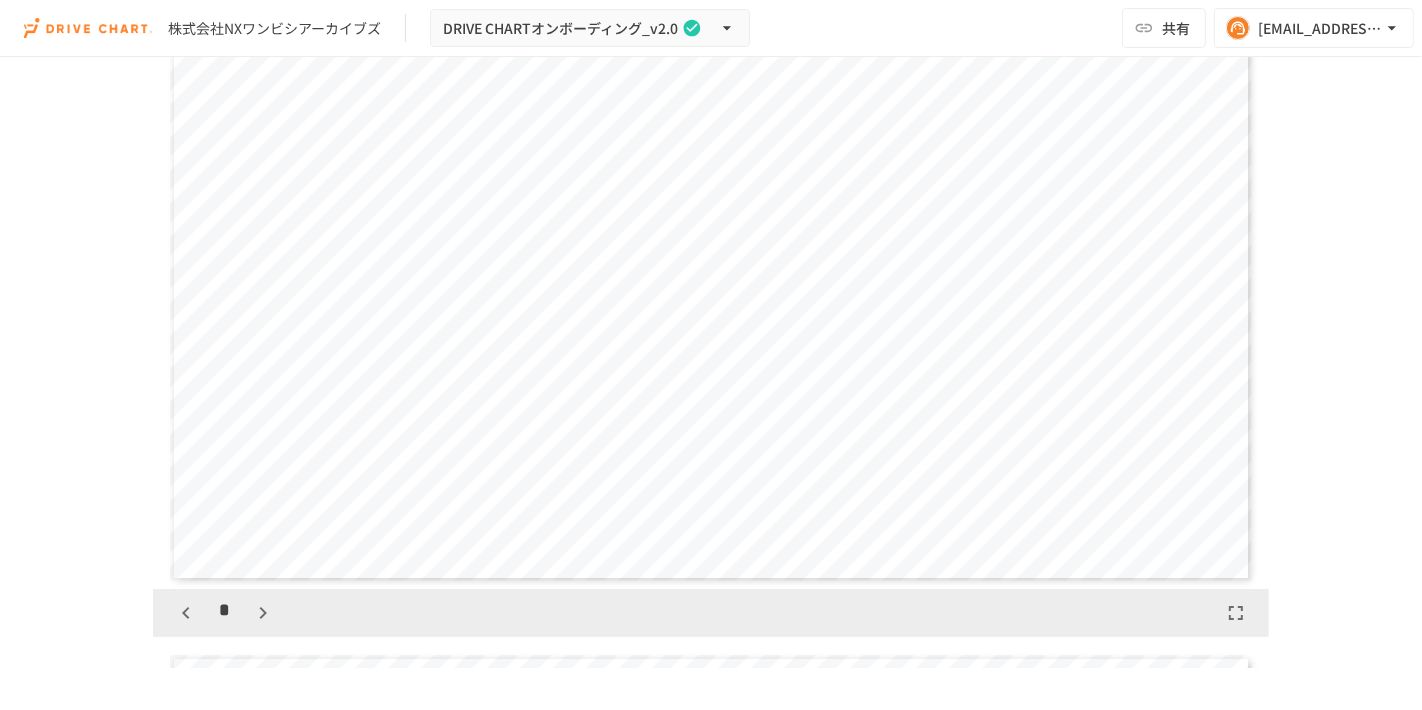 click 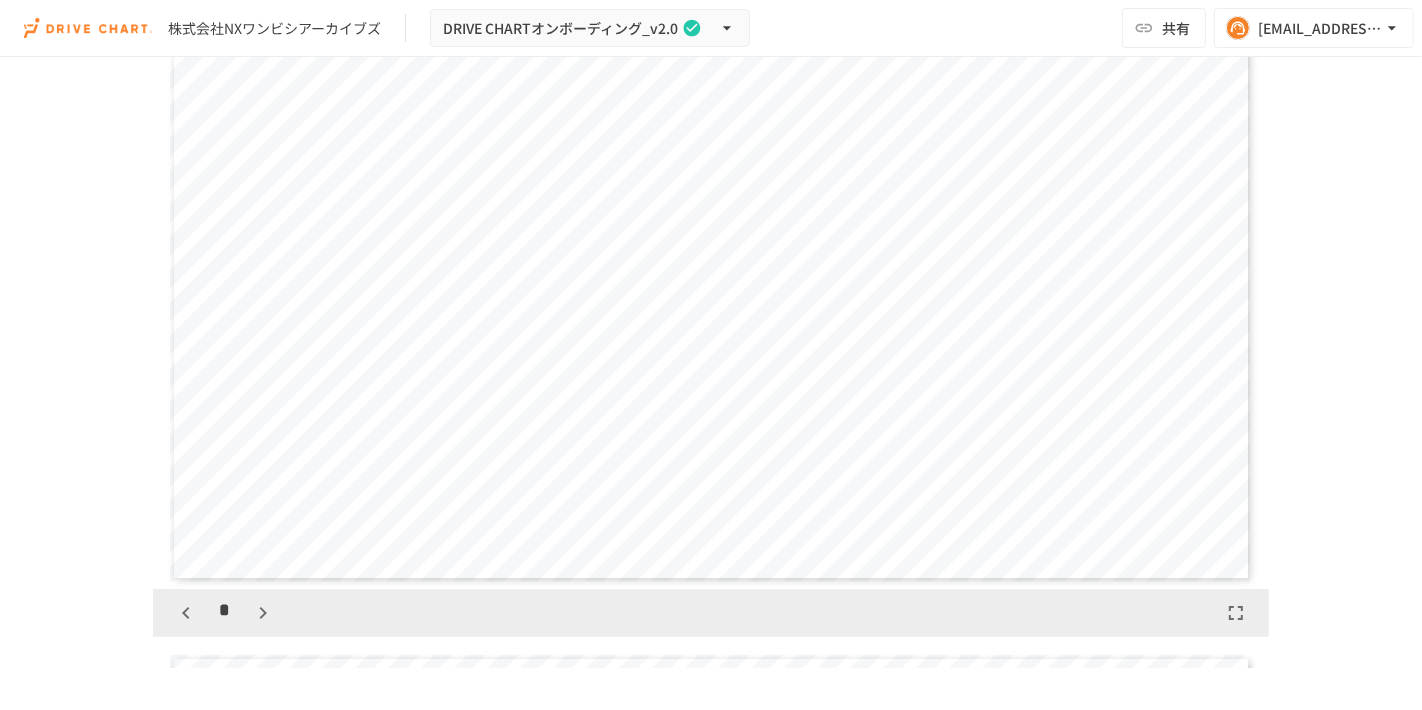 click 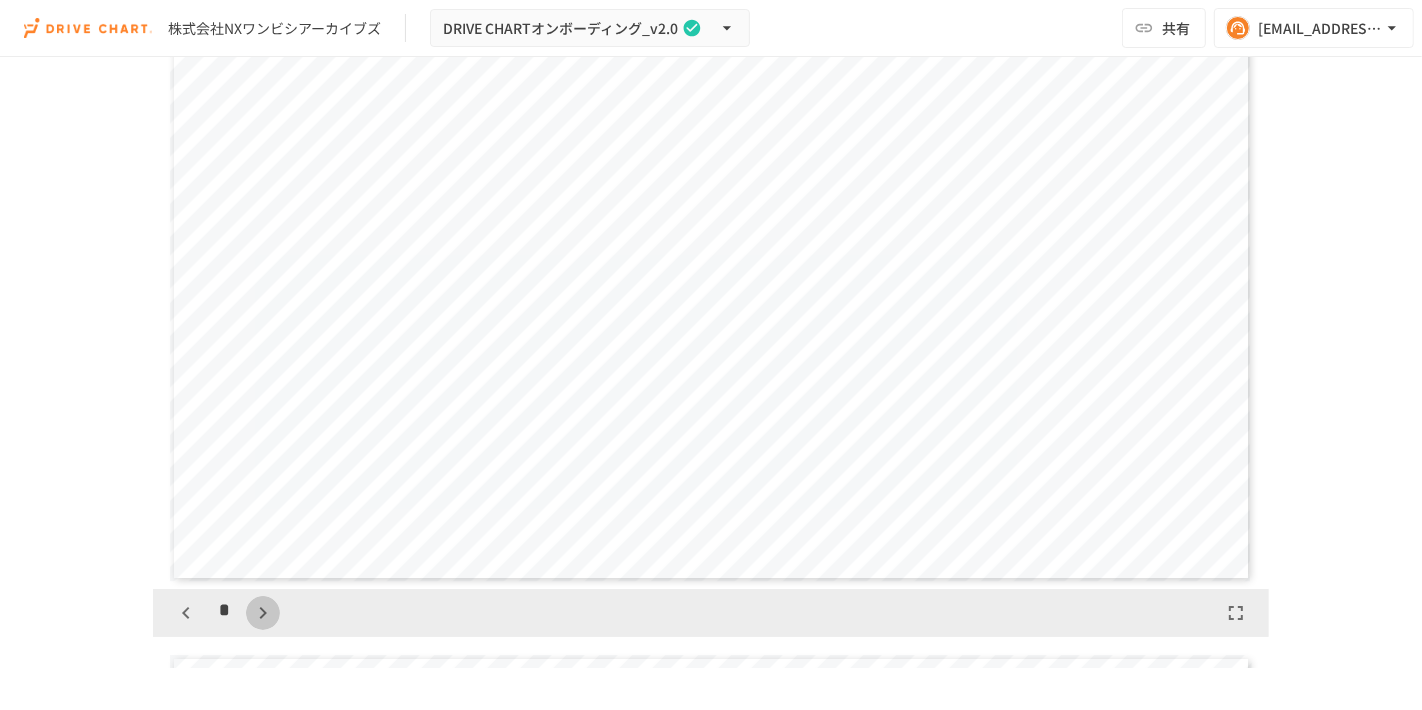 click 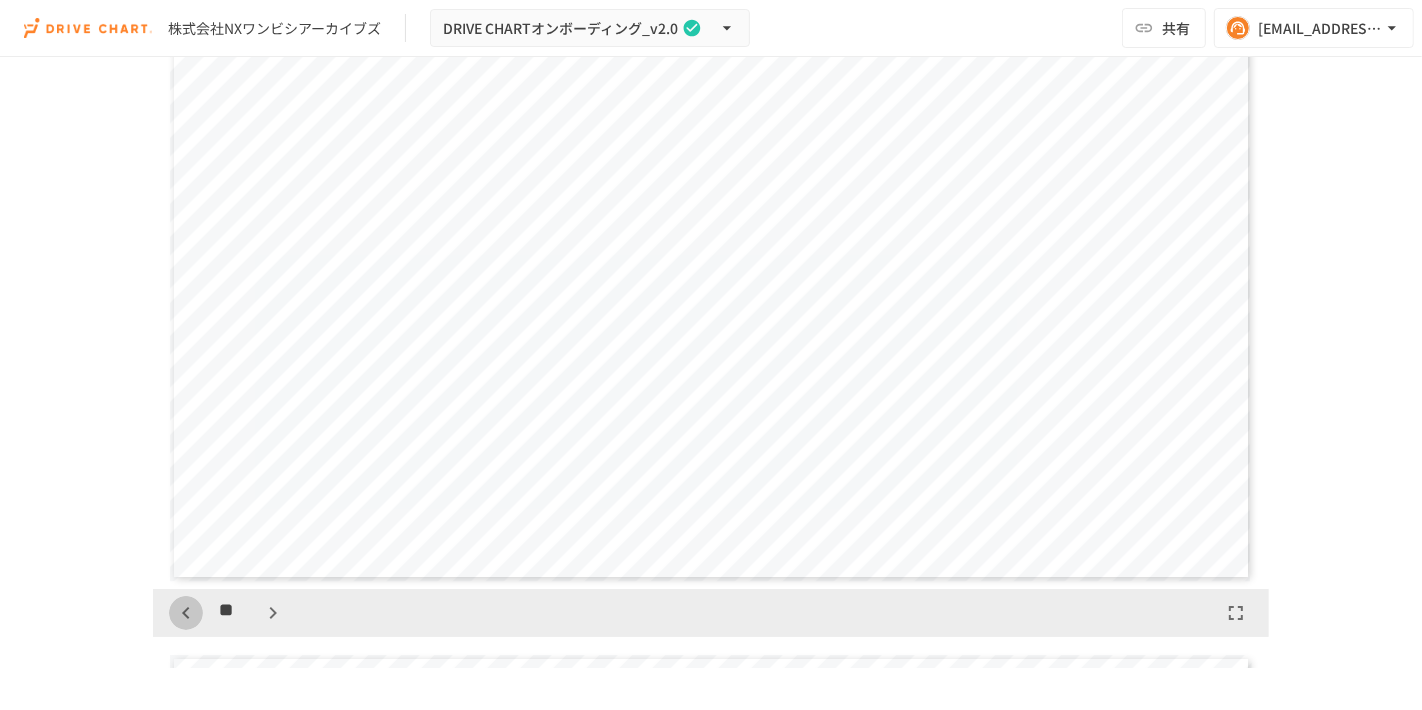 click 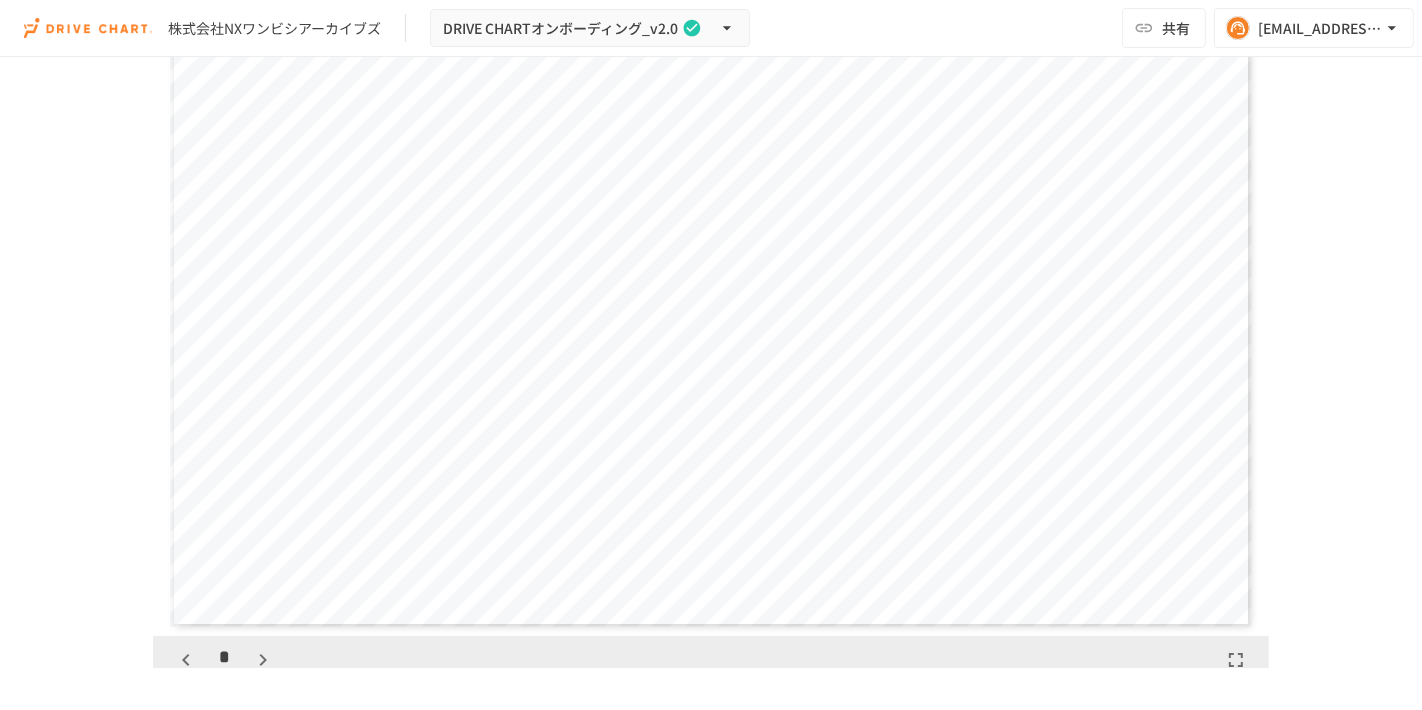 scroll, scrollTop: 5300, scrollLeft: 0, axis: vertical 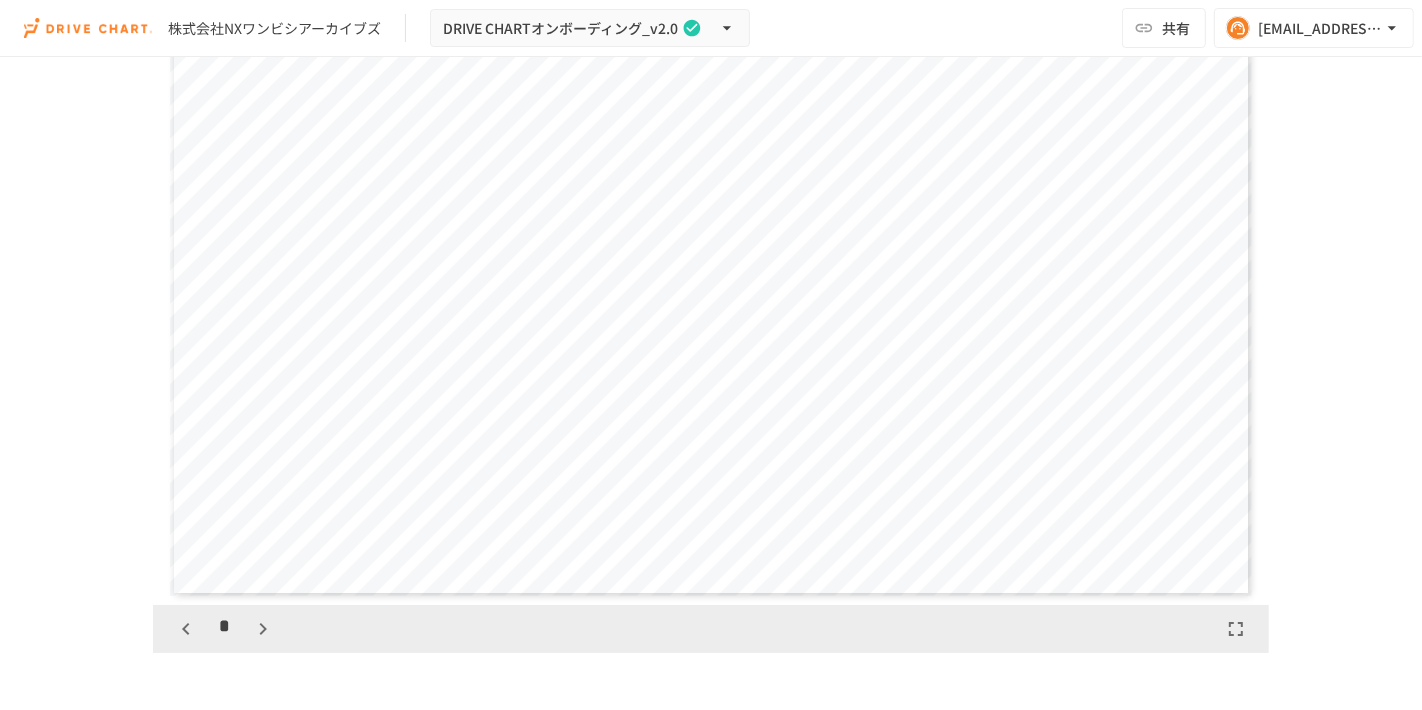 click 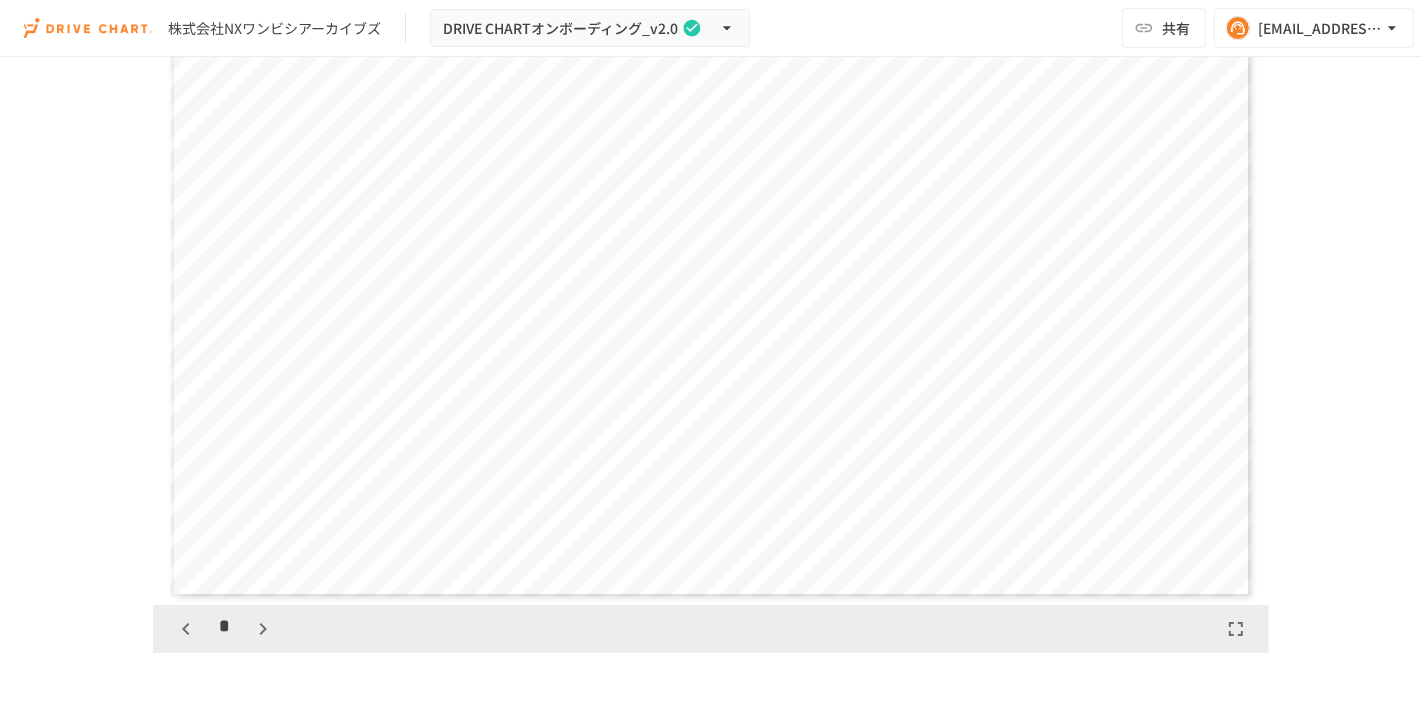 click 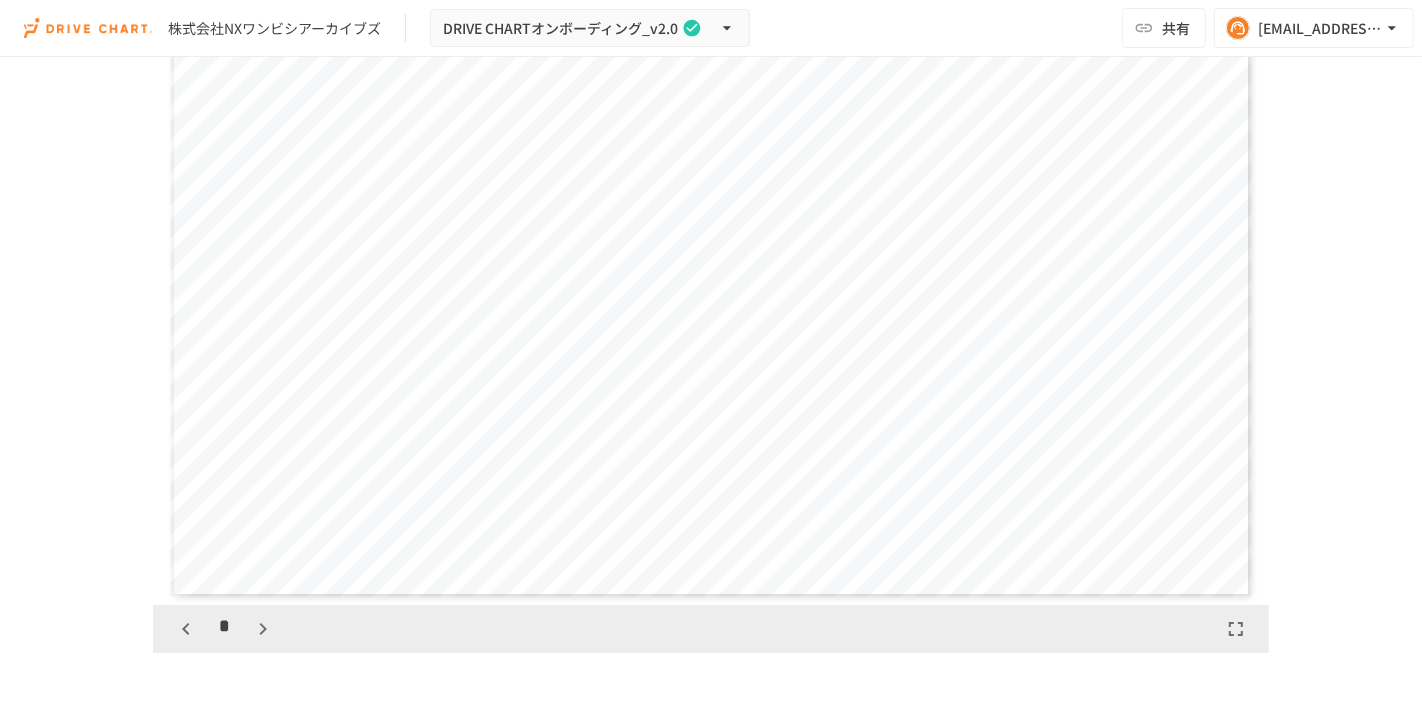 click 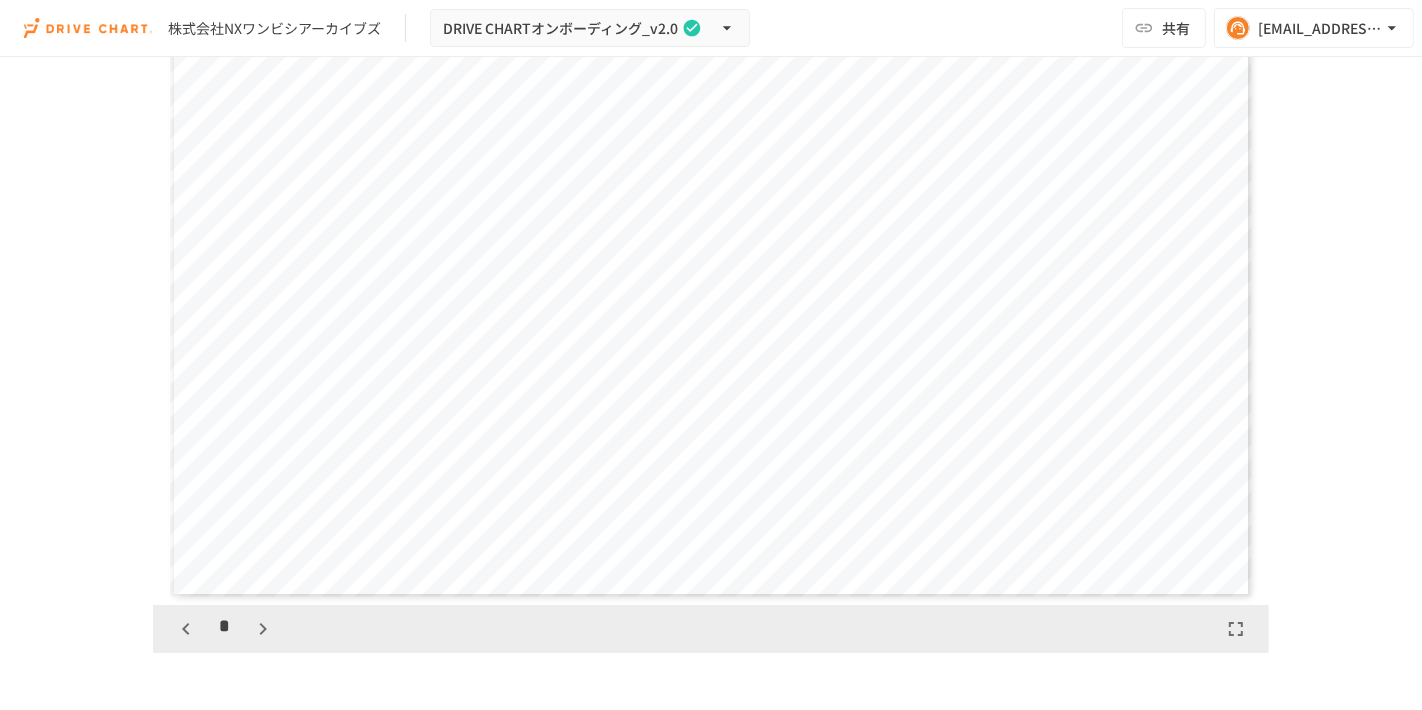 scroll, scrollTop: 2500, scrollLeft: 0, axis: vertical 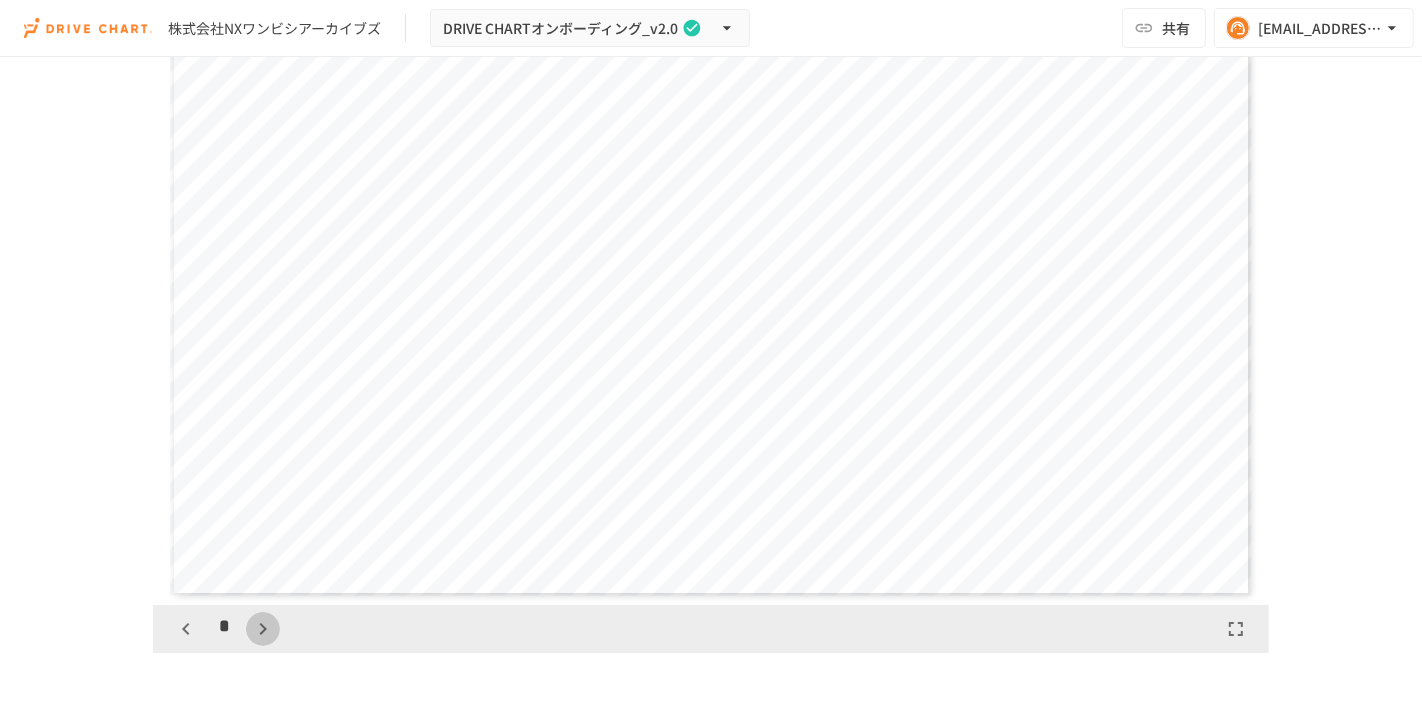 click 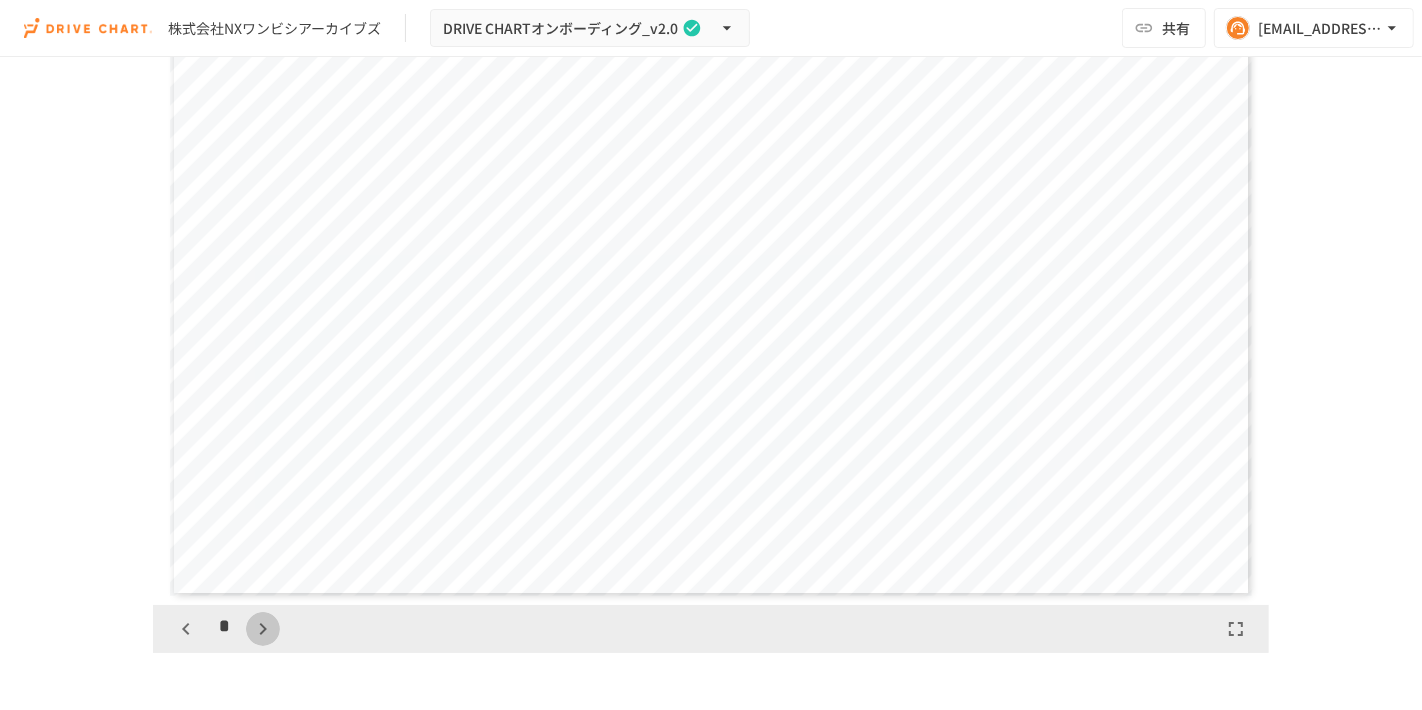 scroll, scrollTop: 3124, scrollLeft: 0, axis: vertical 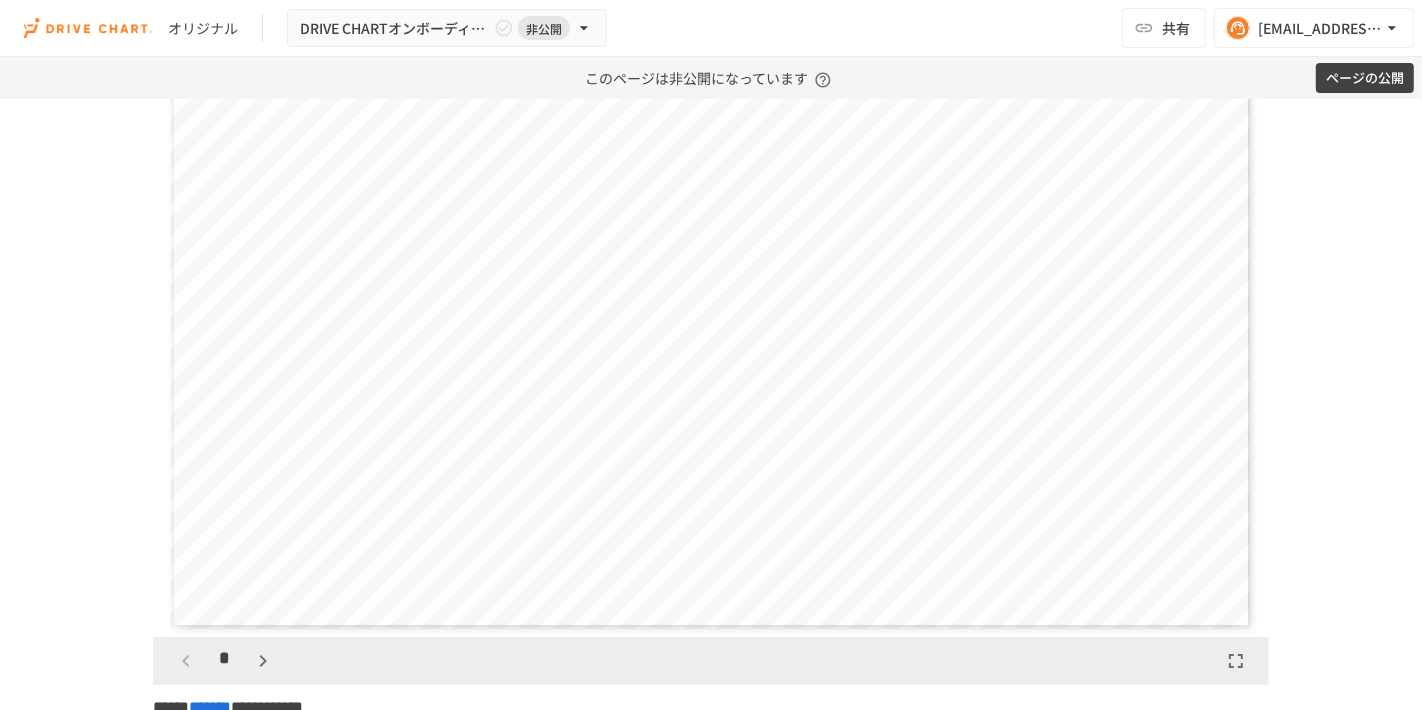 click 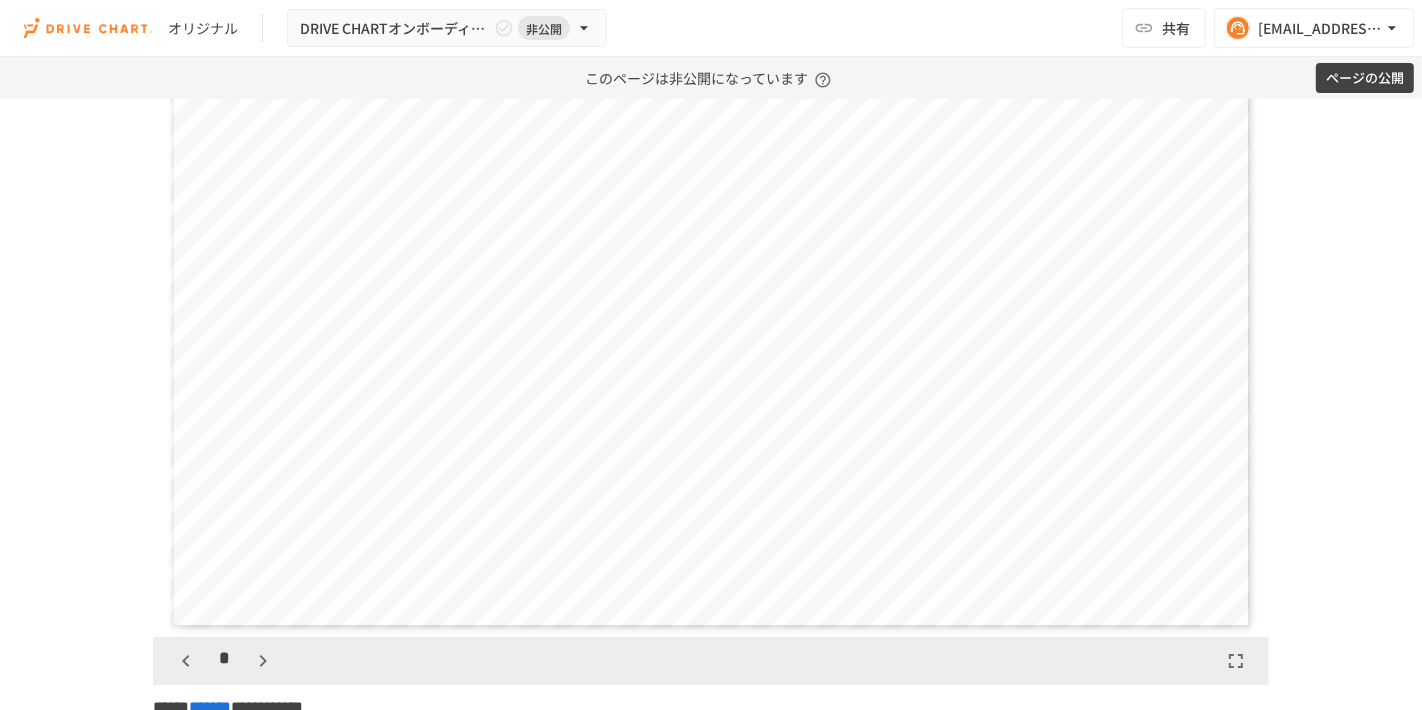 click 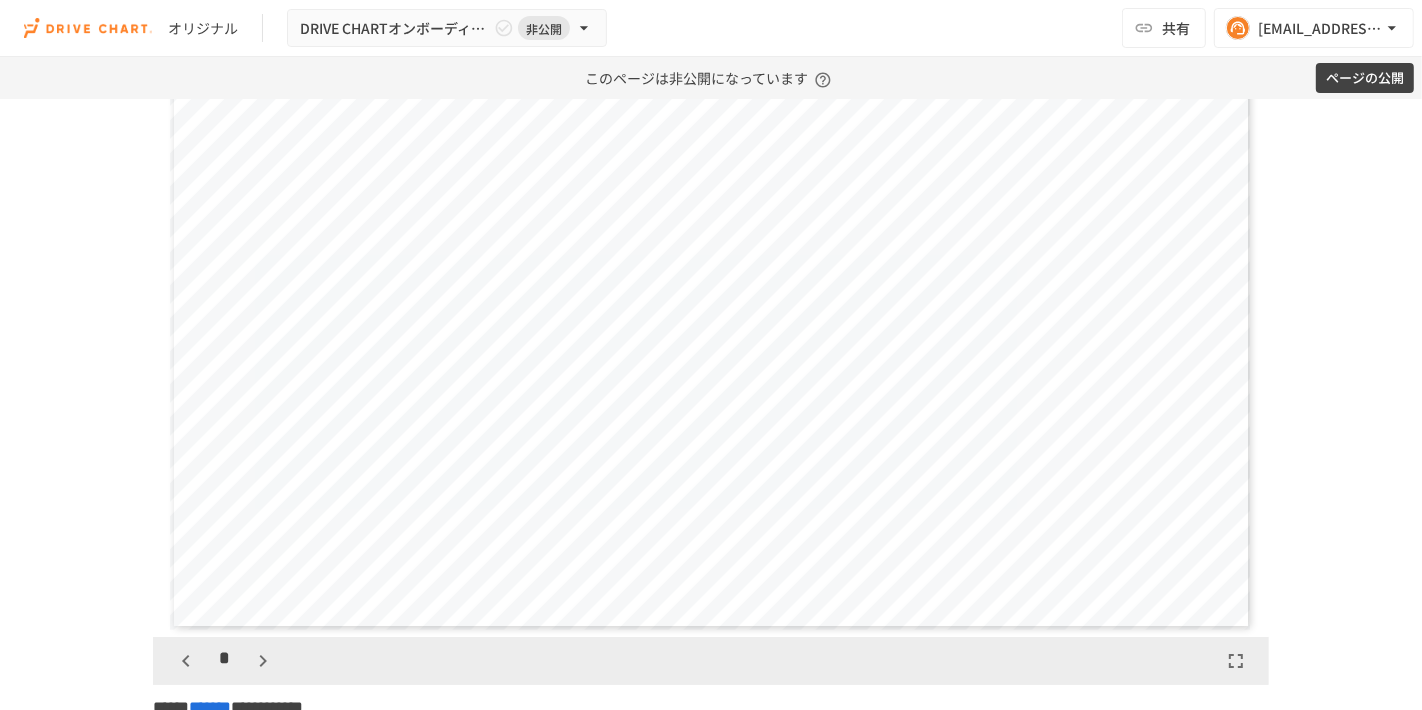 click 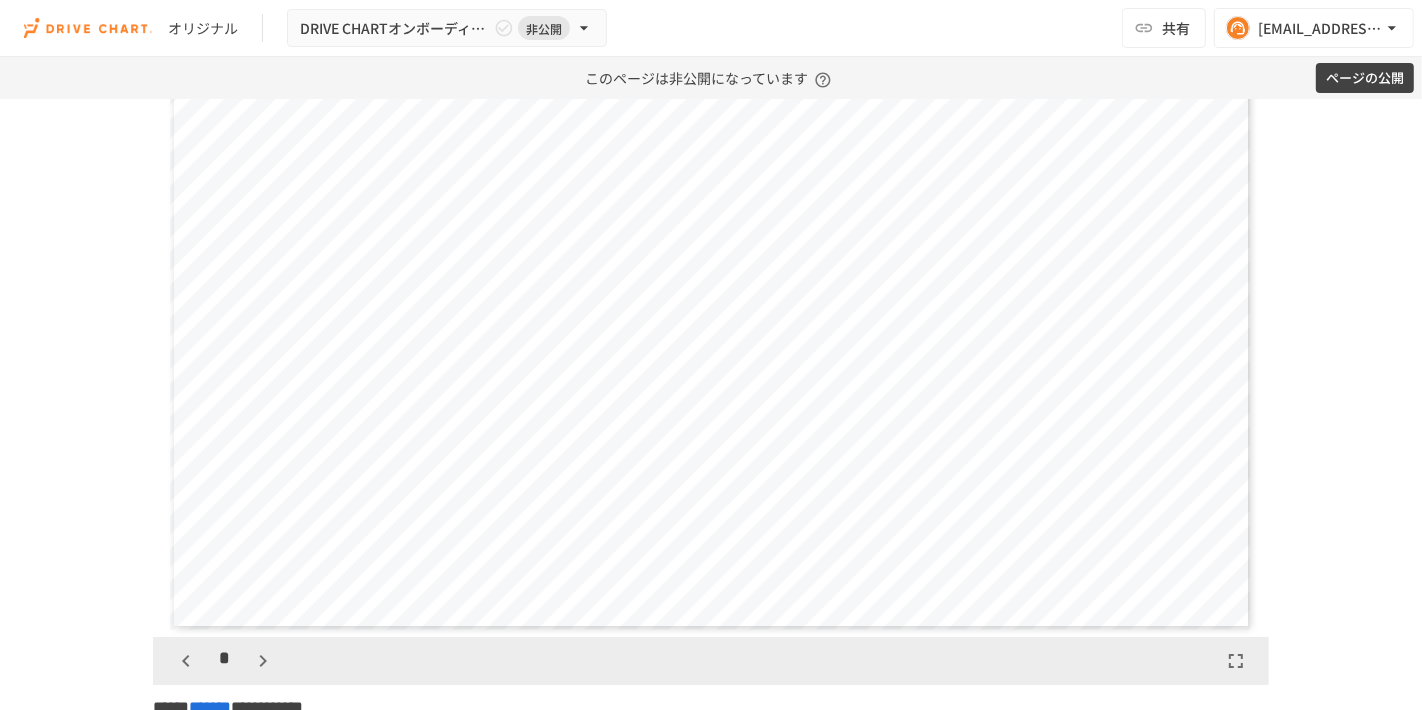 click 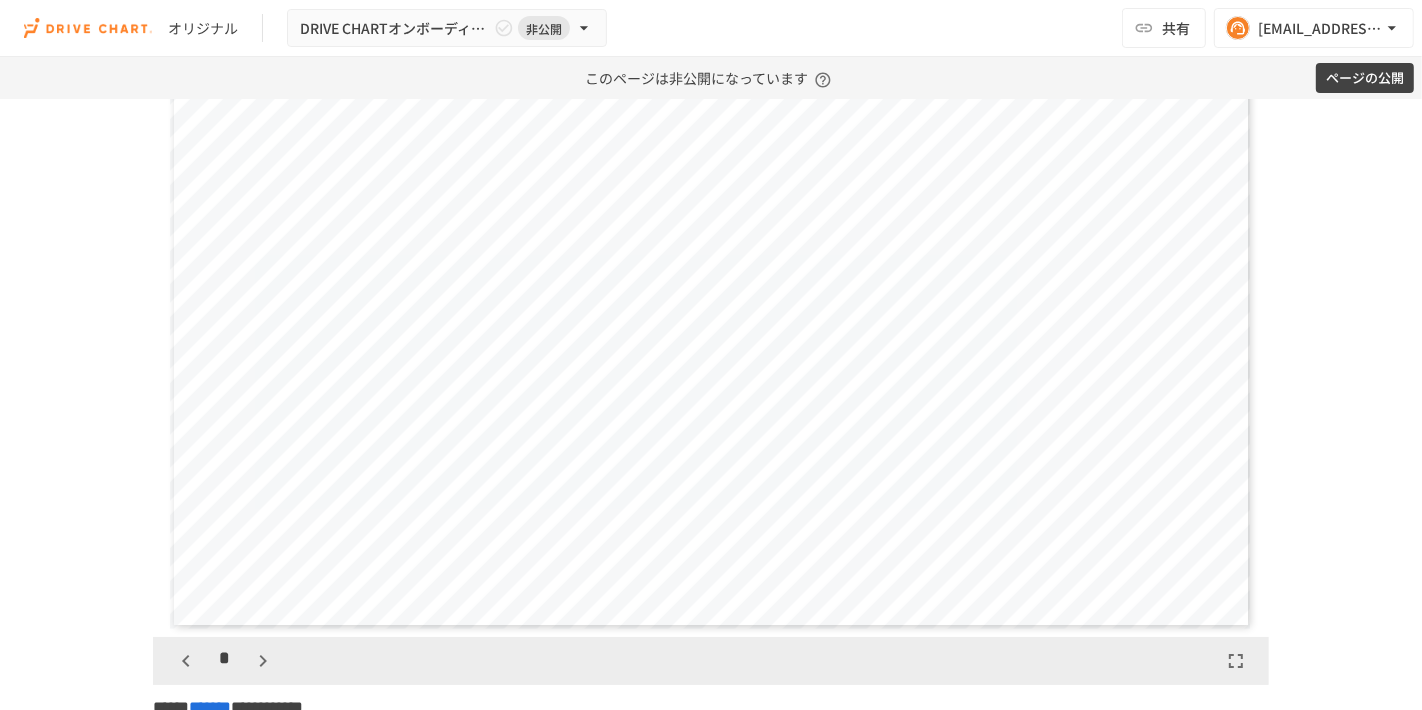 click 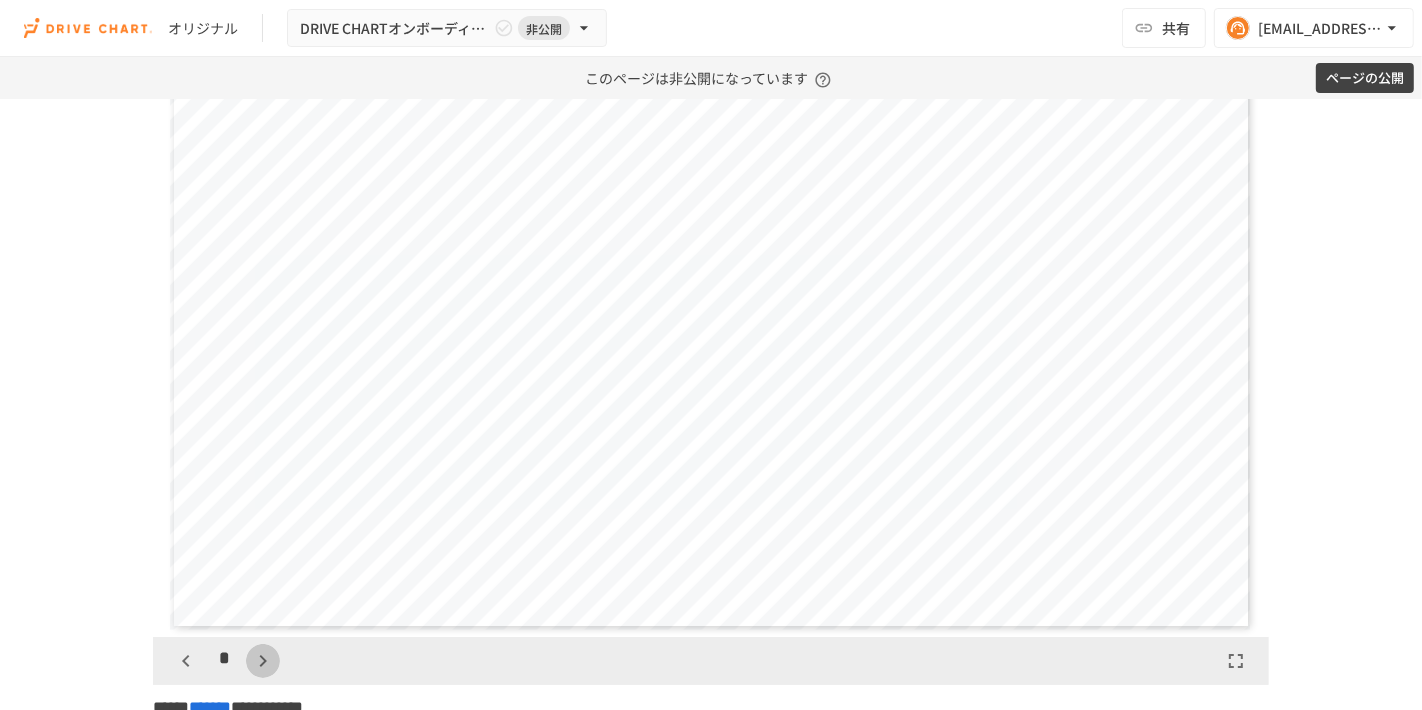 click 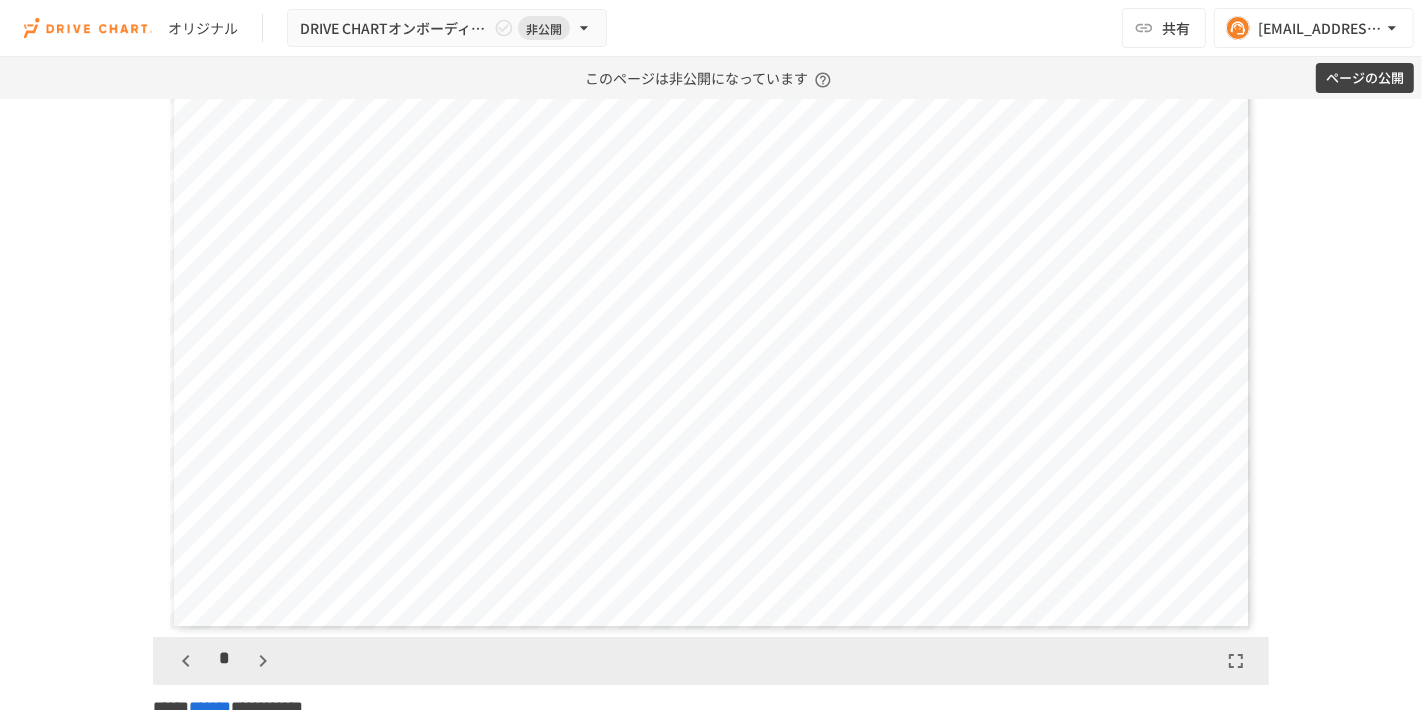 click 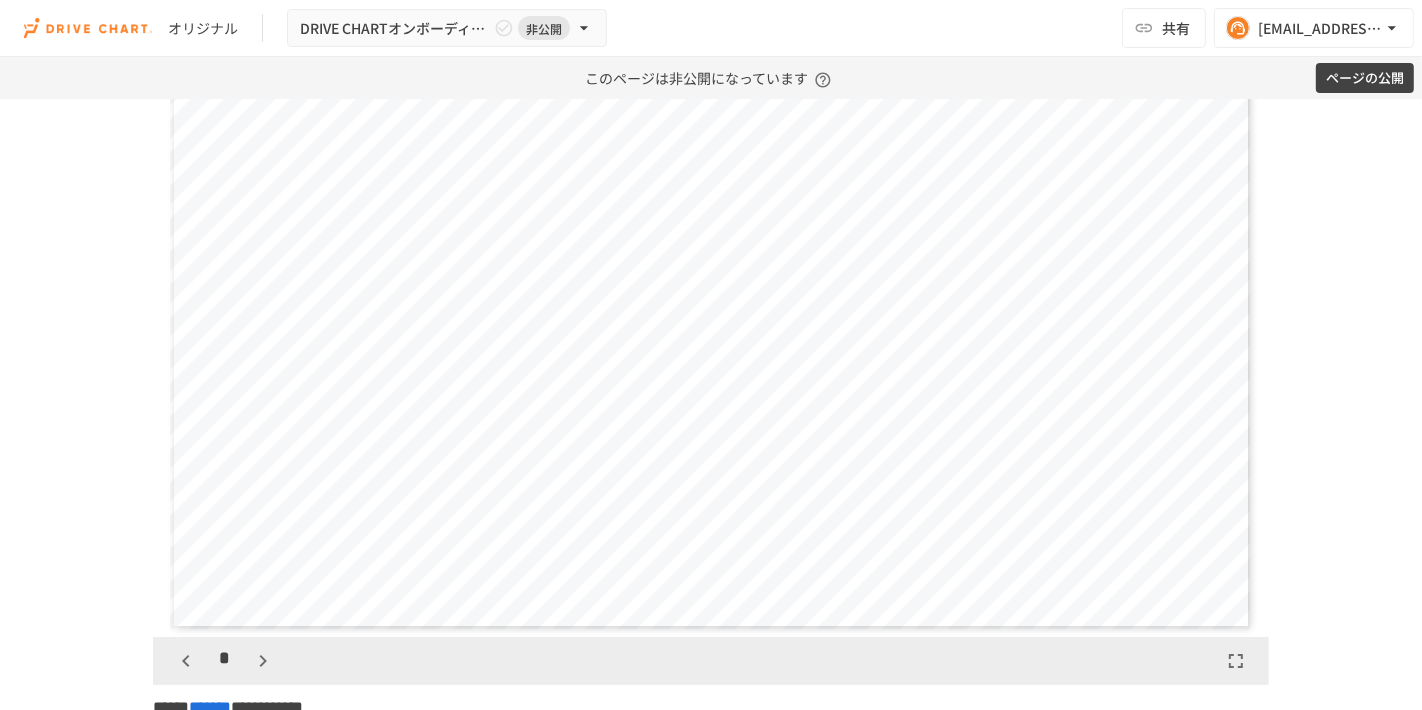 click 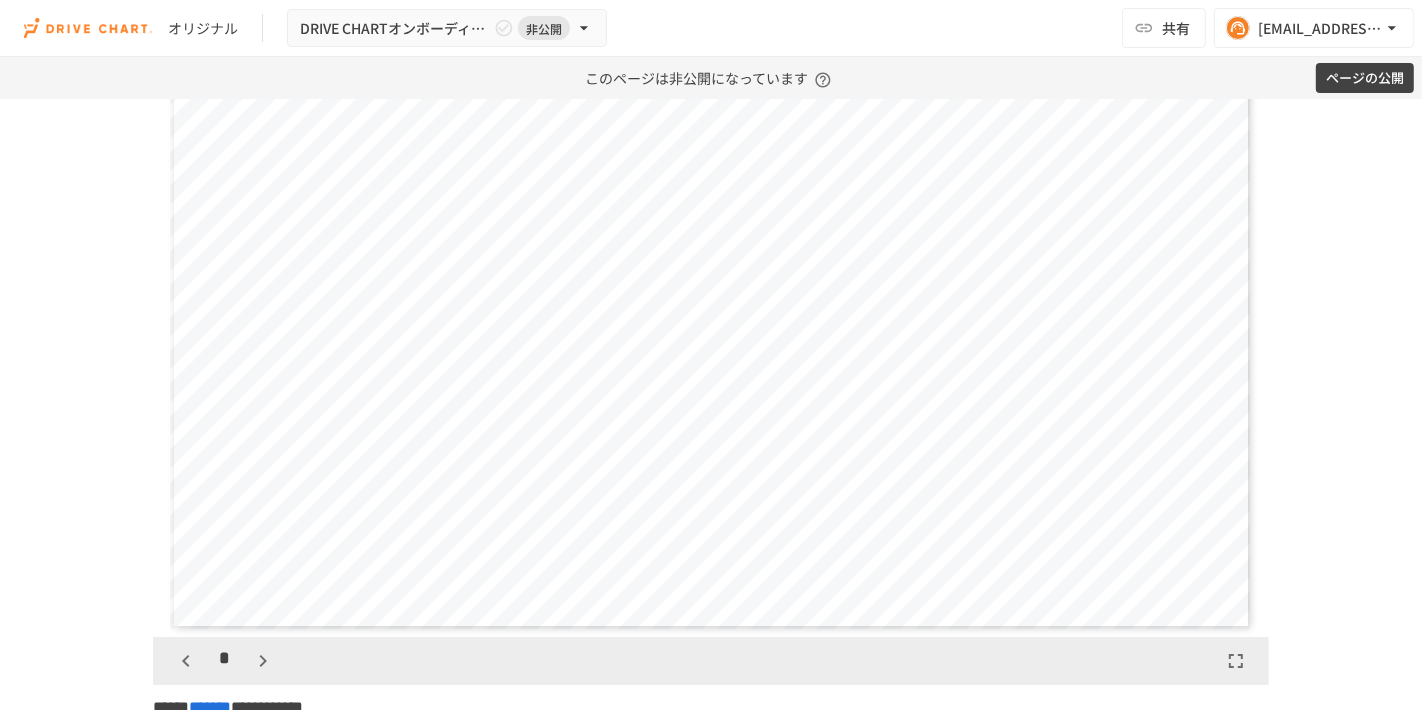 click on "*" at bounding box center (711, 661) 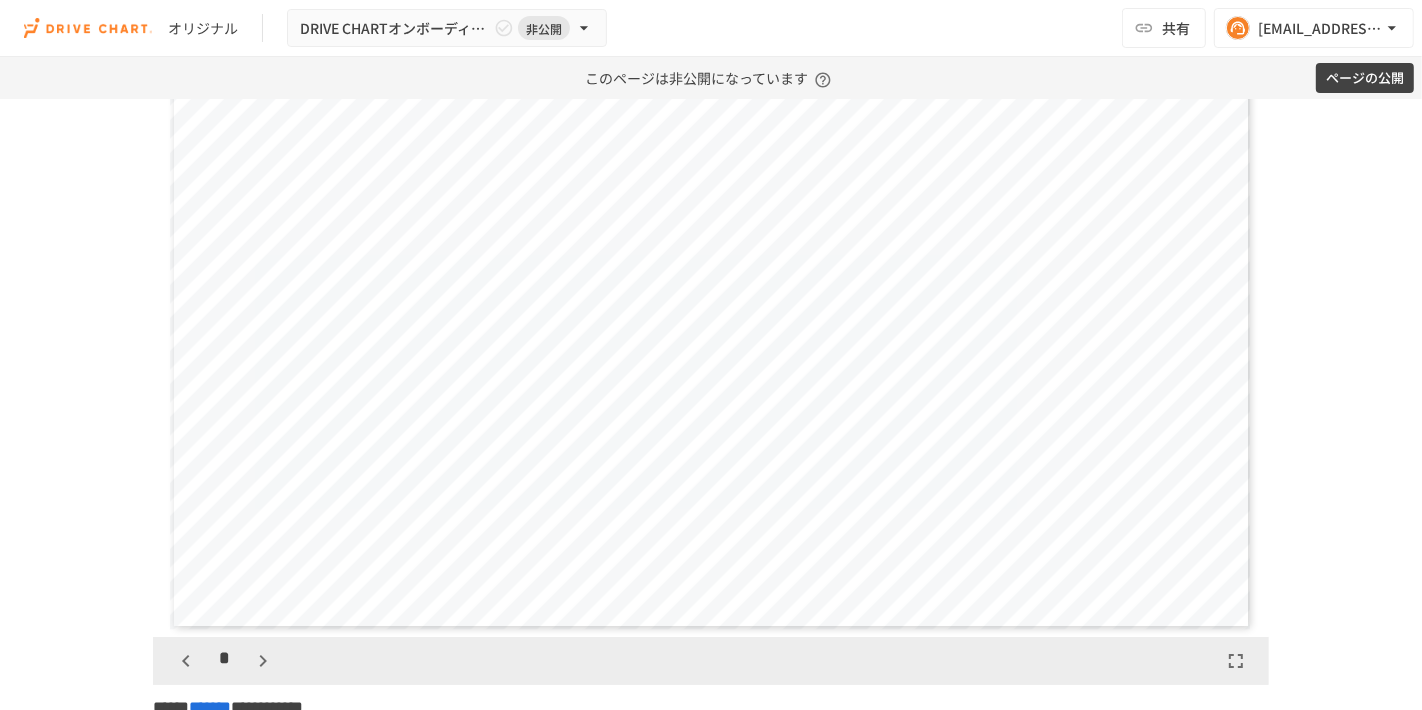 click 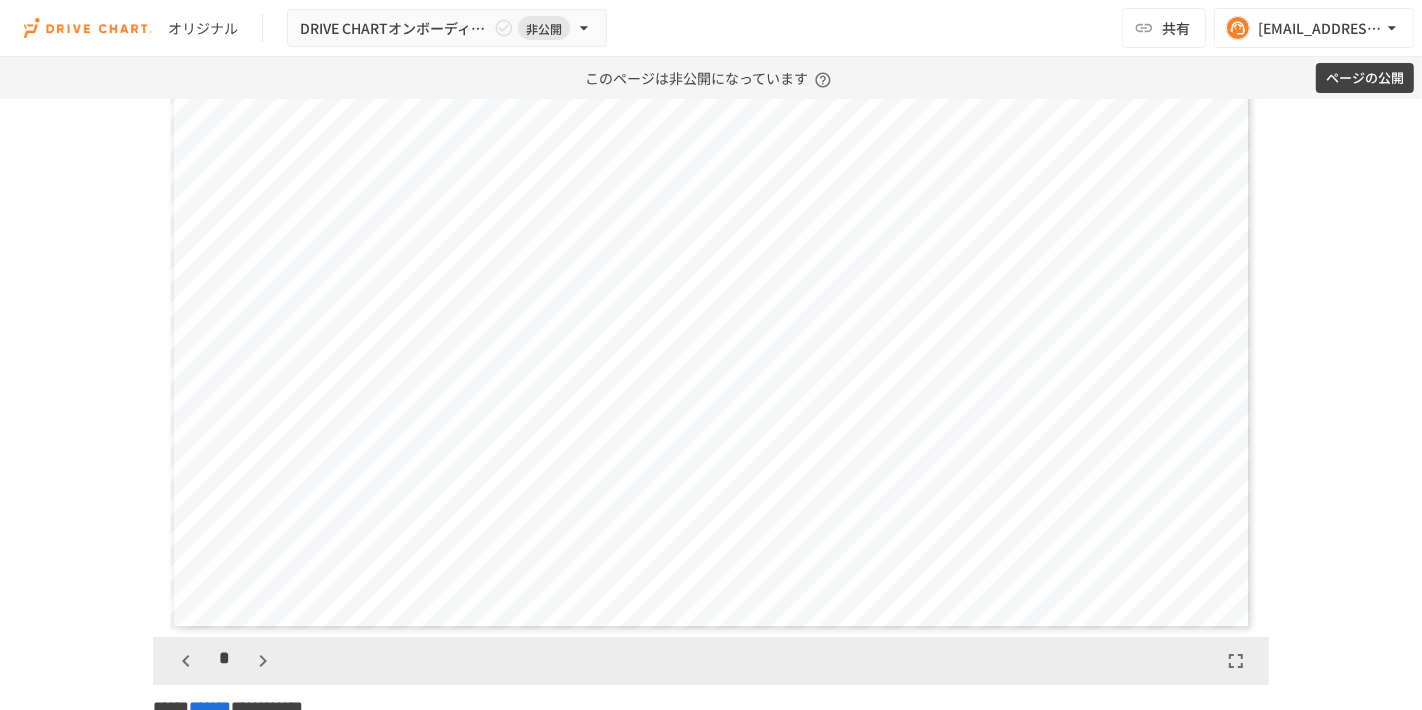 click 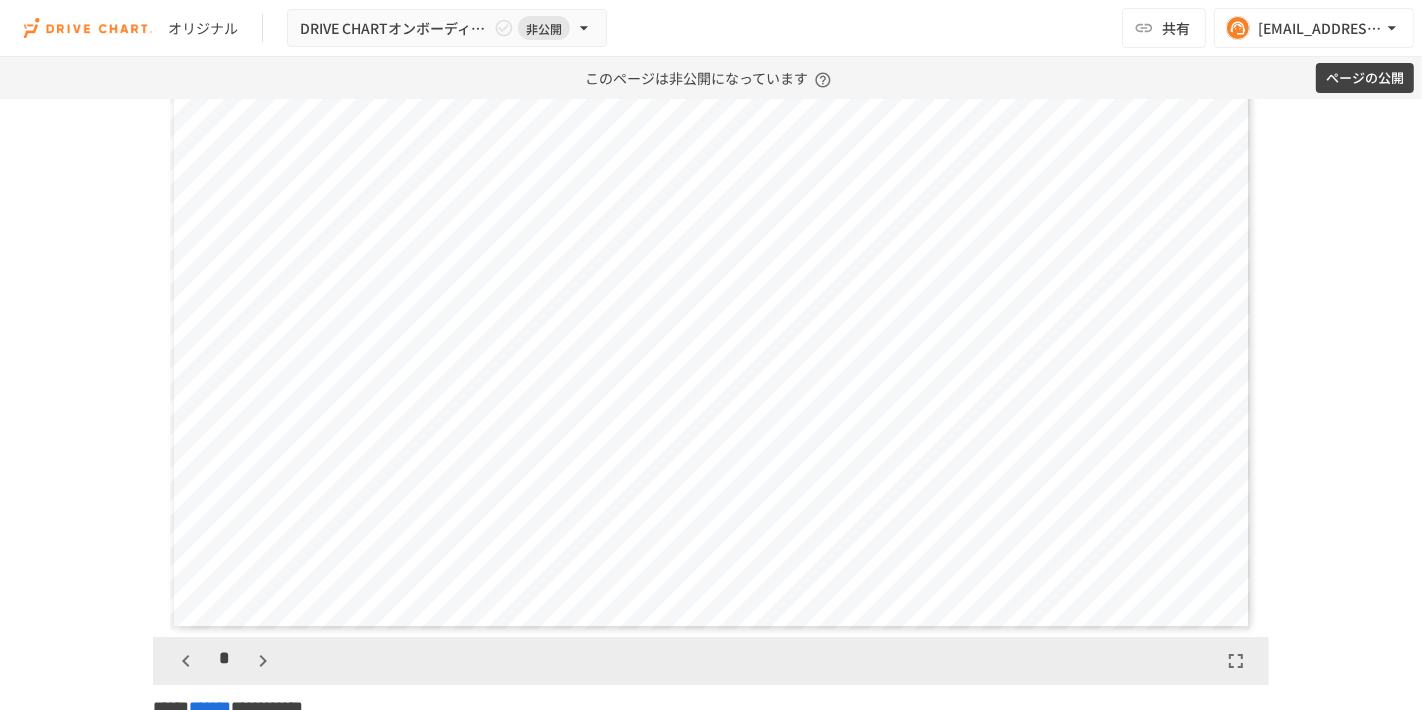 click 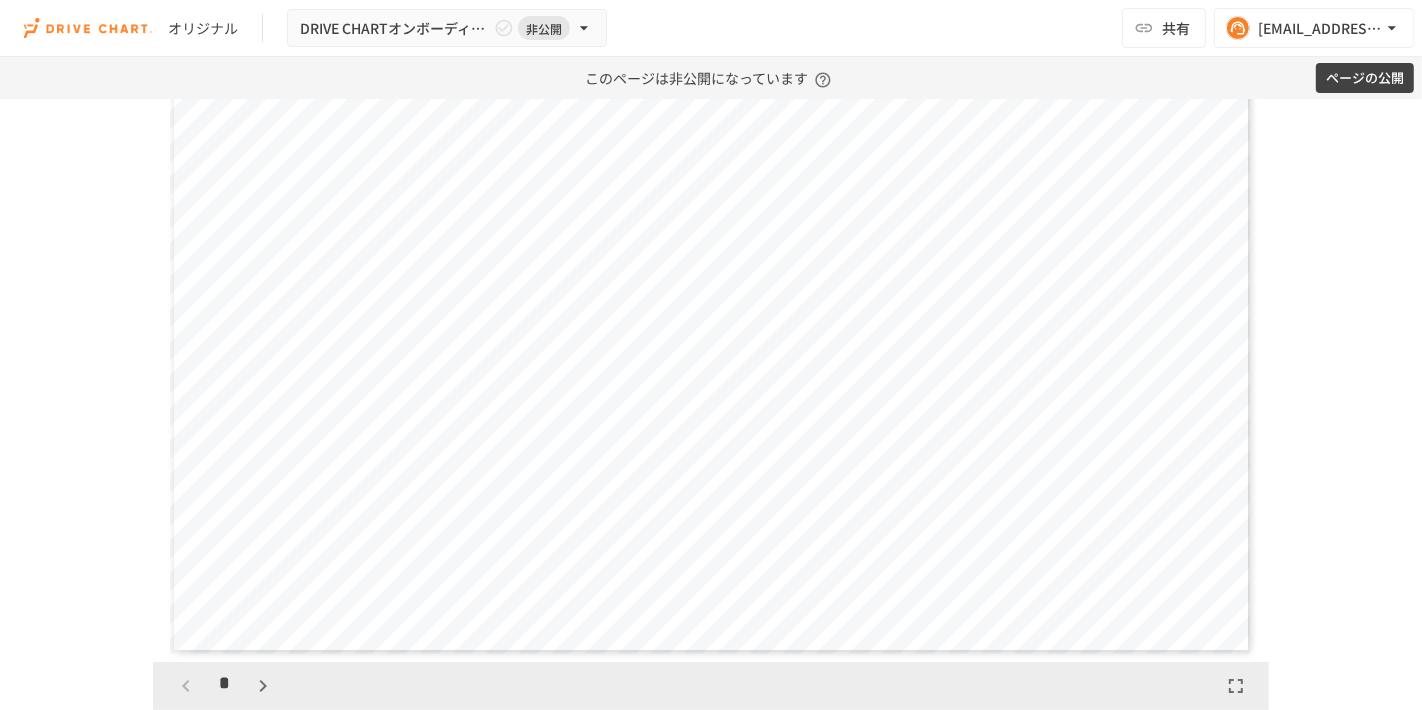scroll, scrollTop: 8555, scrollLeft: 0, axis: vertical 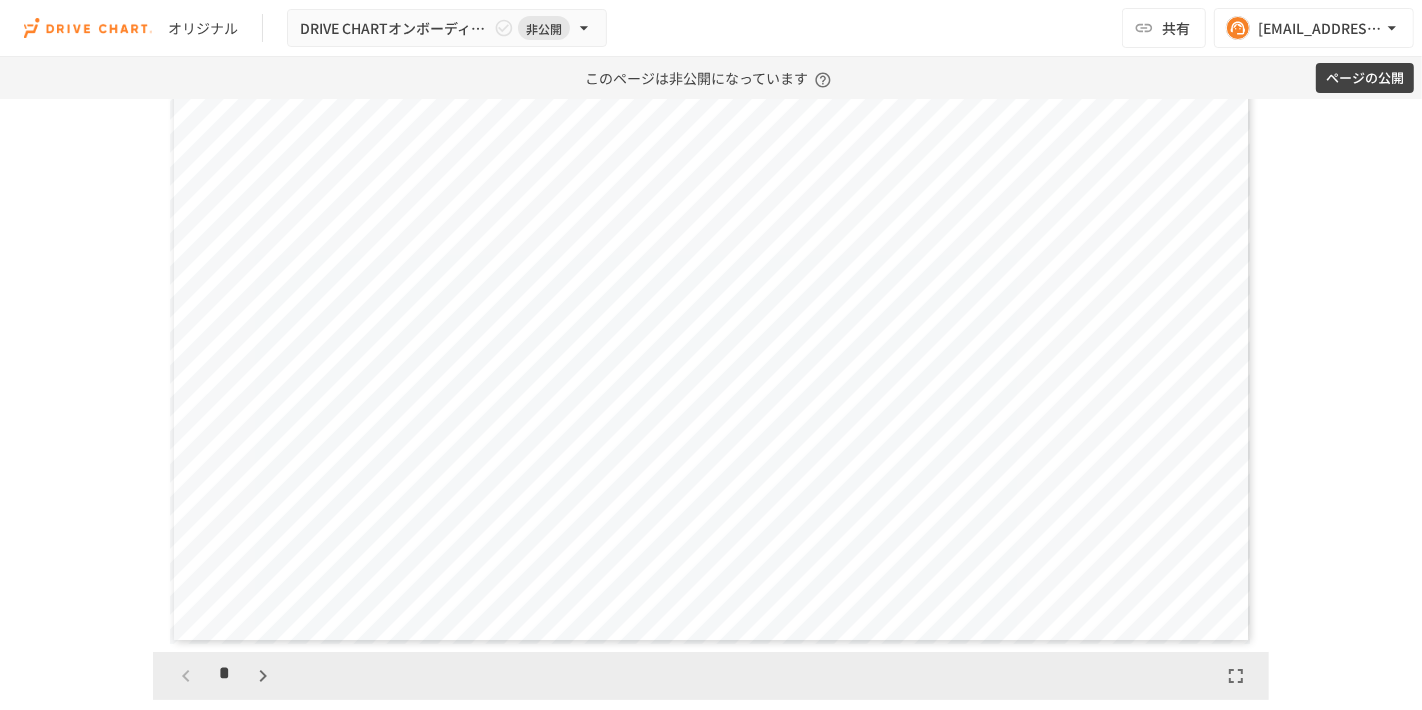 click 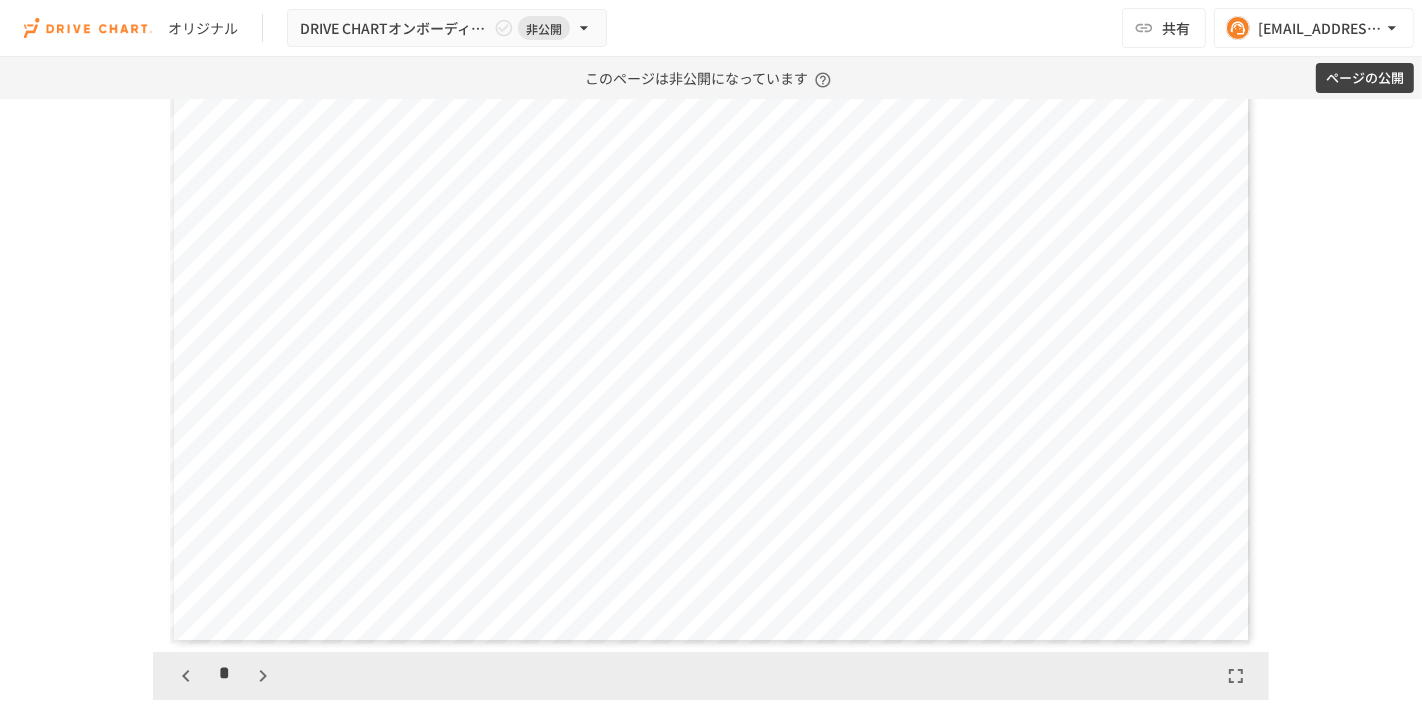 click 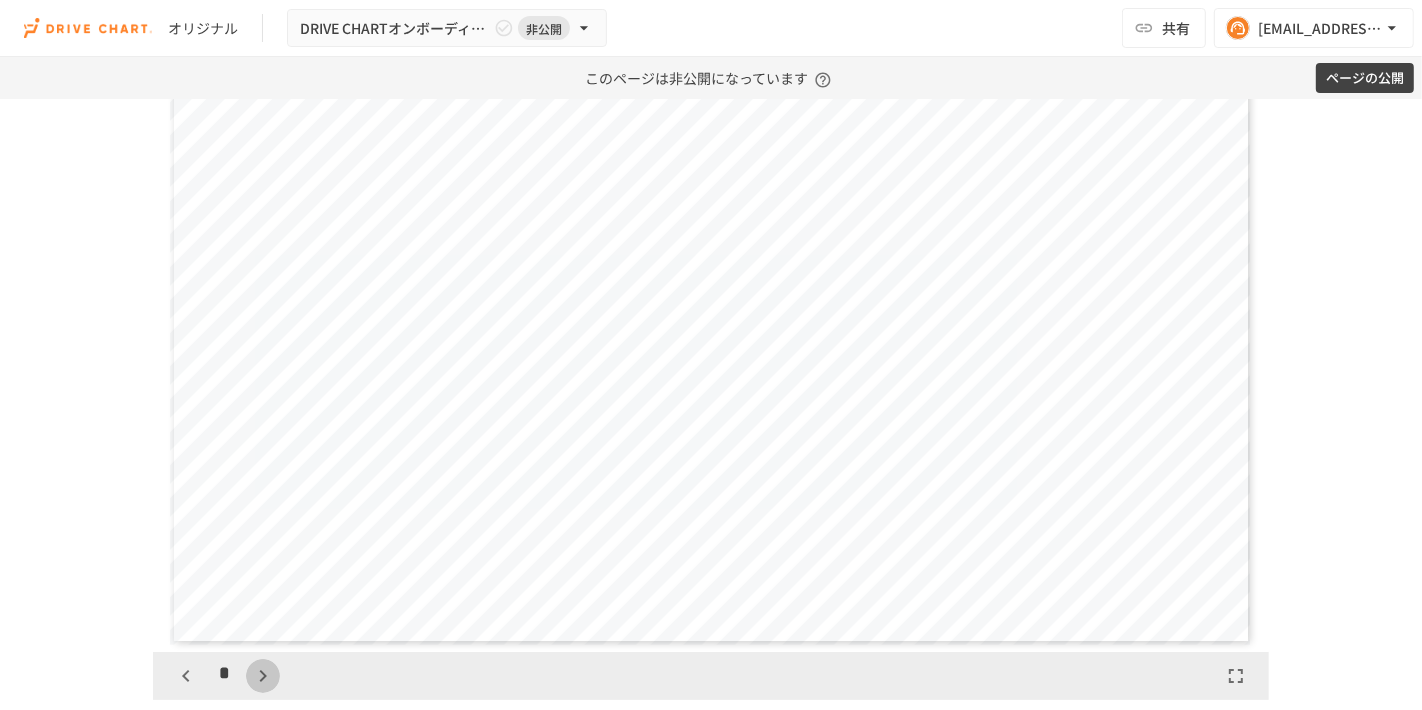 click 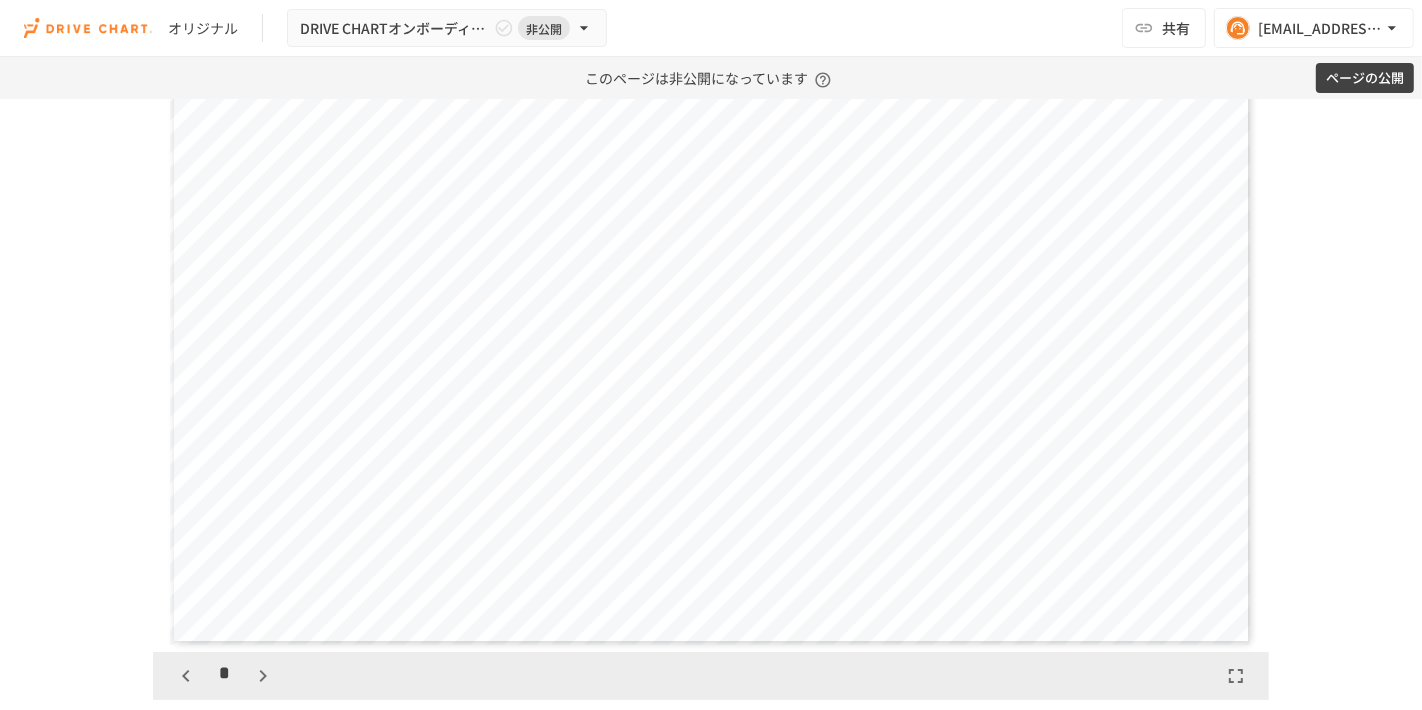 click 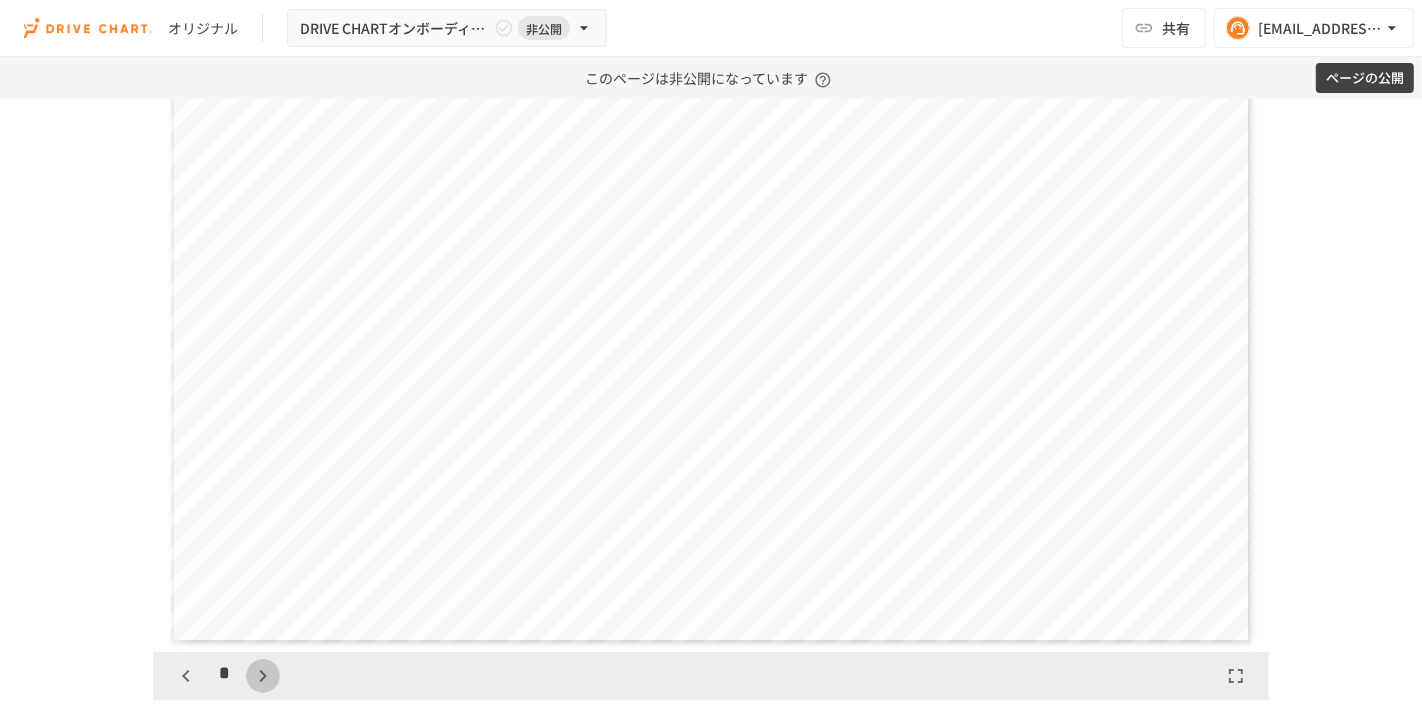 click 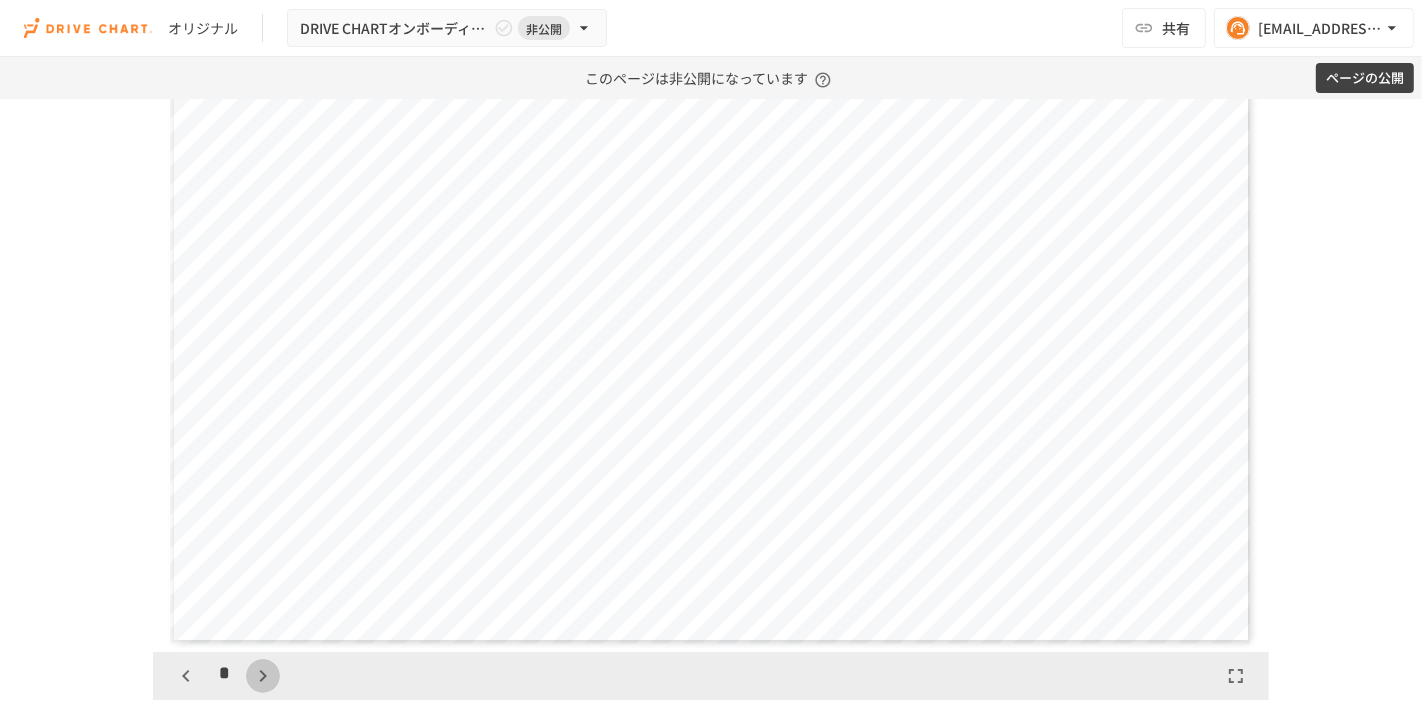 scroll, scrollTop: 3124, scrollLeft: 0, axis: vertical 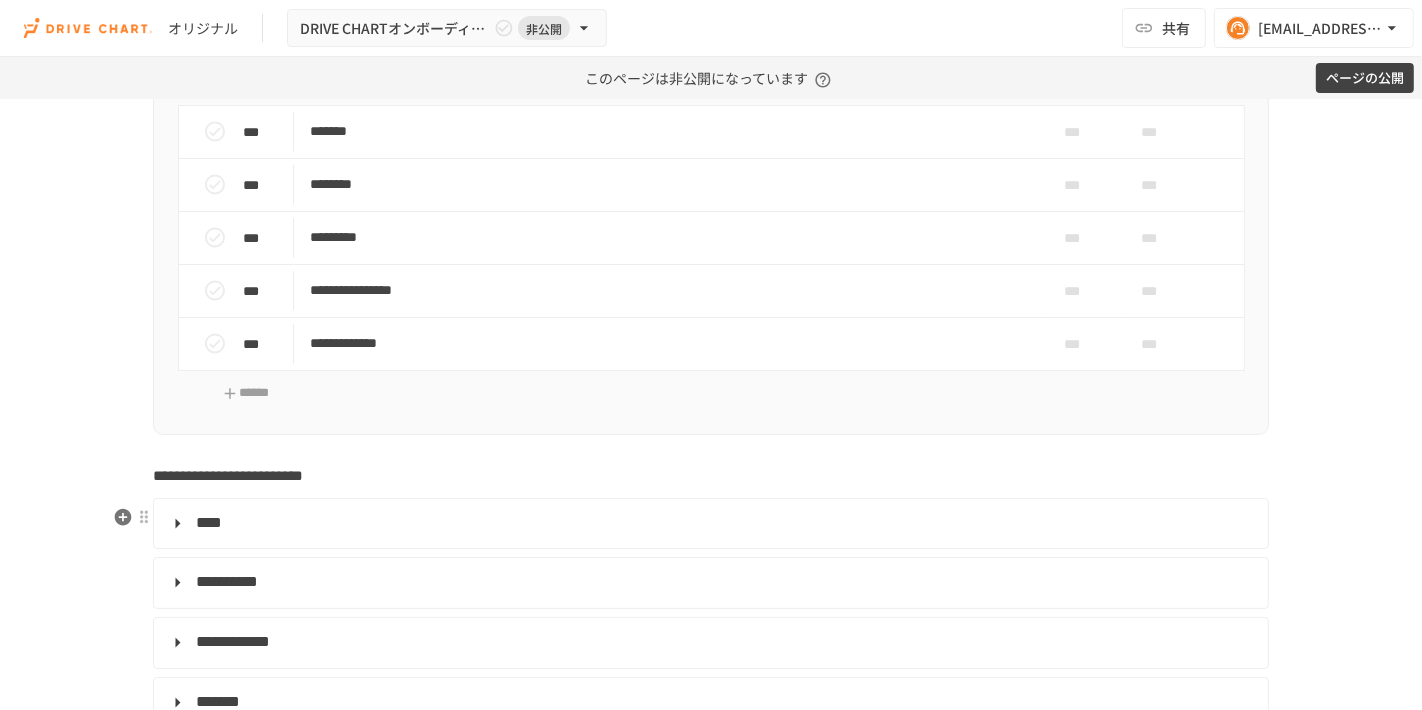 click on "****" at bounding box center (709, 524) 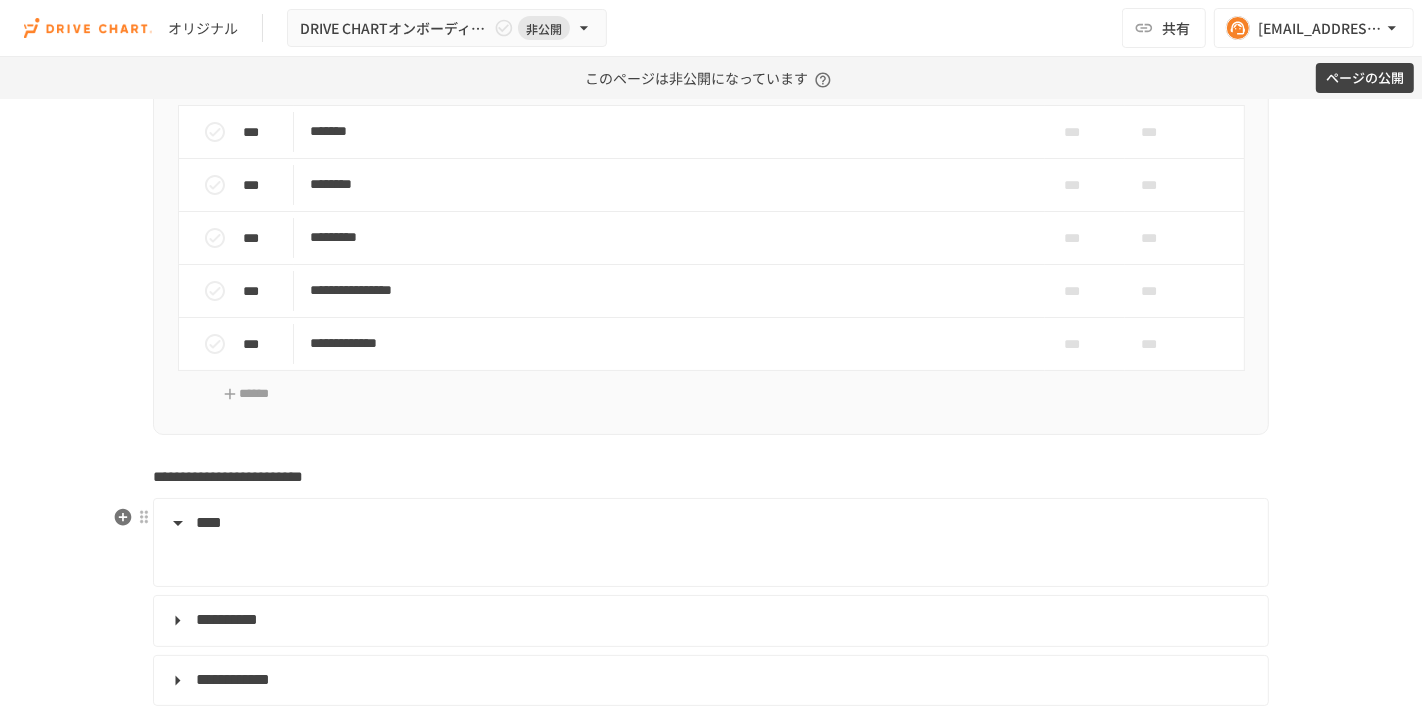 click on "****" at bounding box center (709, 524) 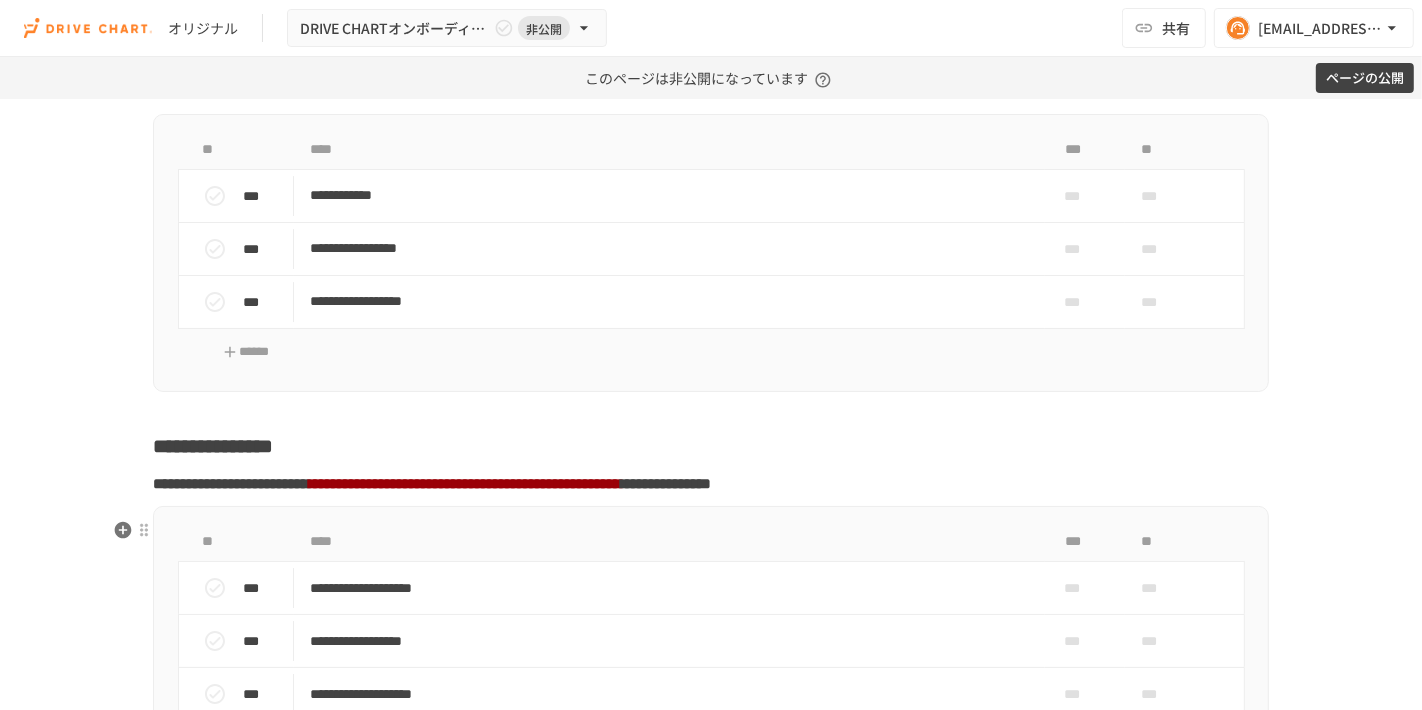 scroll, scrollTop: 5777, scrollLeft: 0, axis: vertical 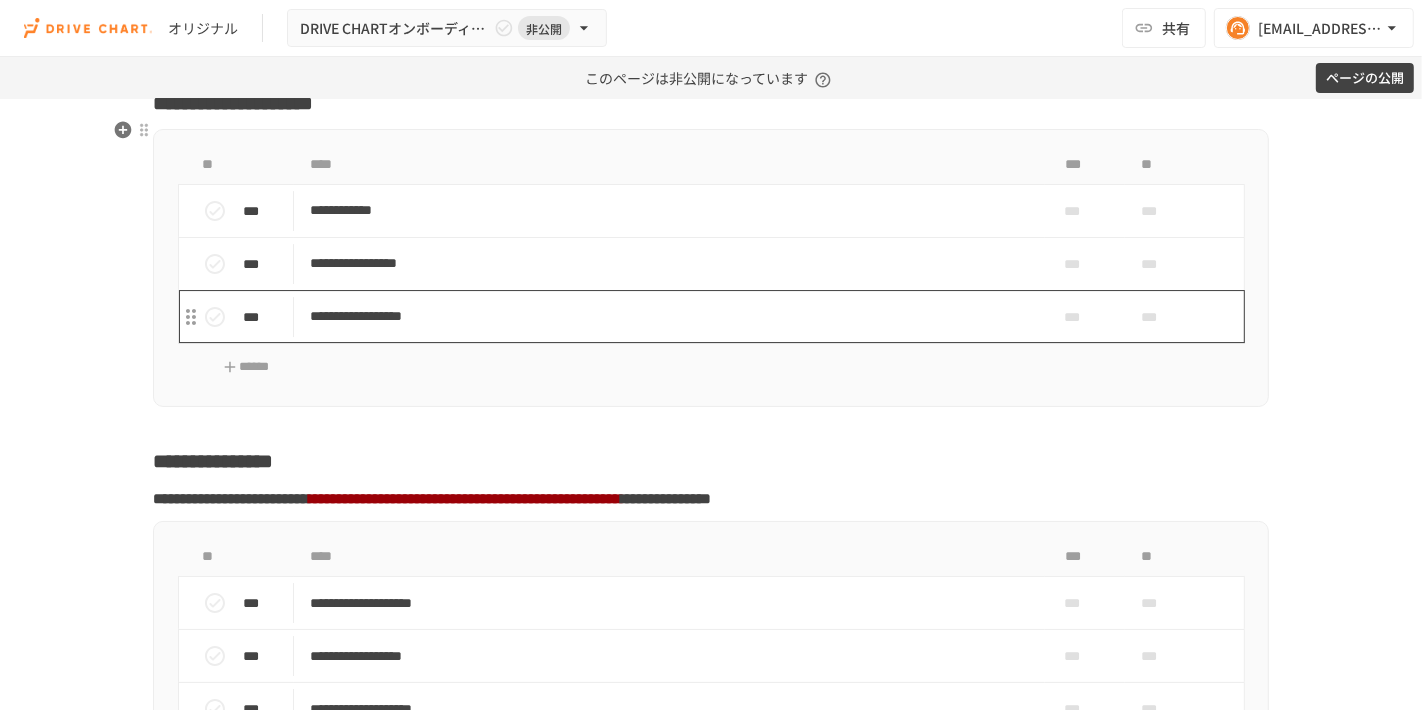 click on "**********" at bounding box center (669, 316) 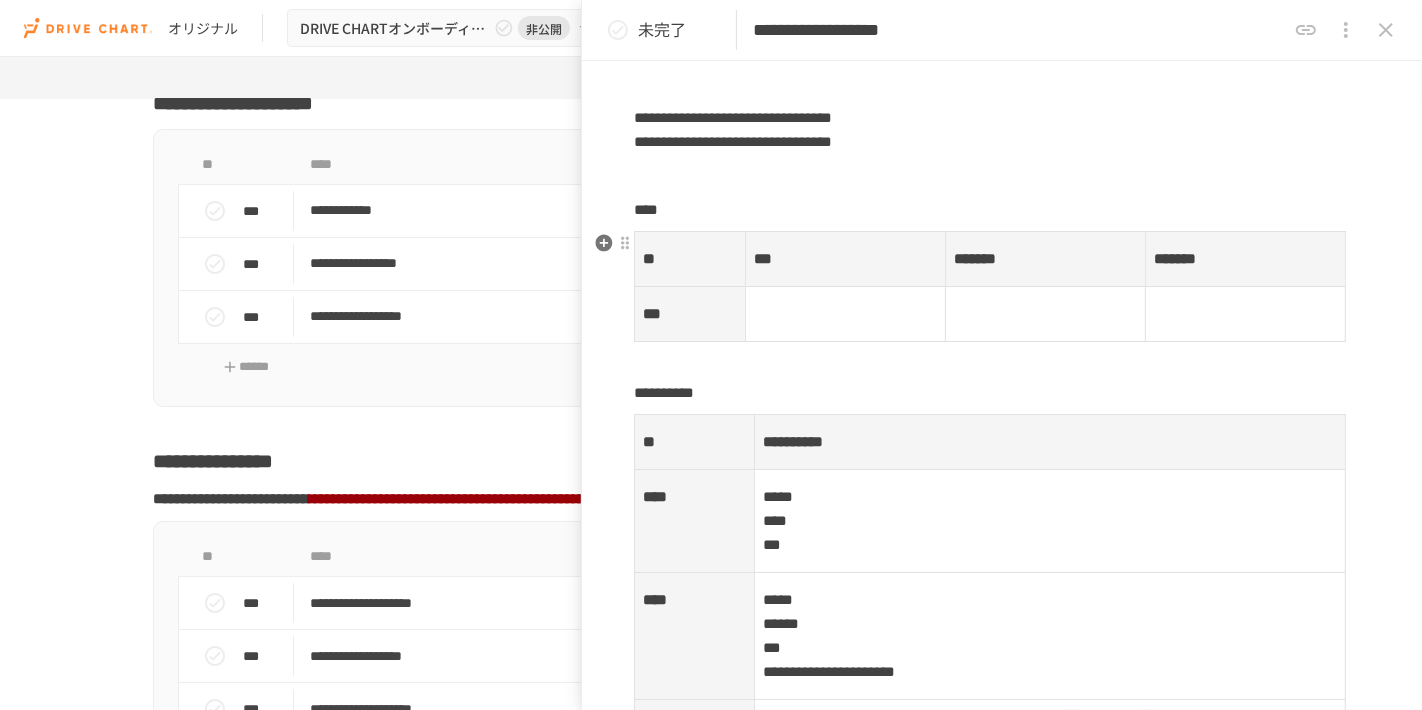 scroll, scrollTop: 222, scrollLeft: 0, axis: vertical 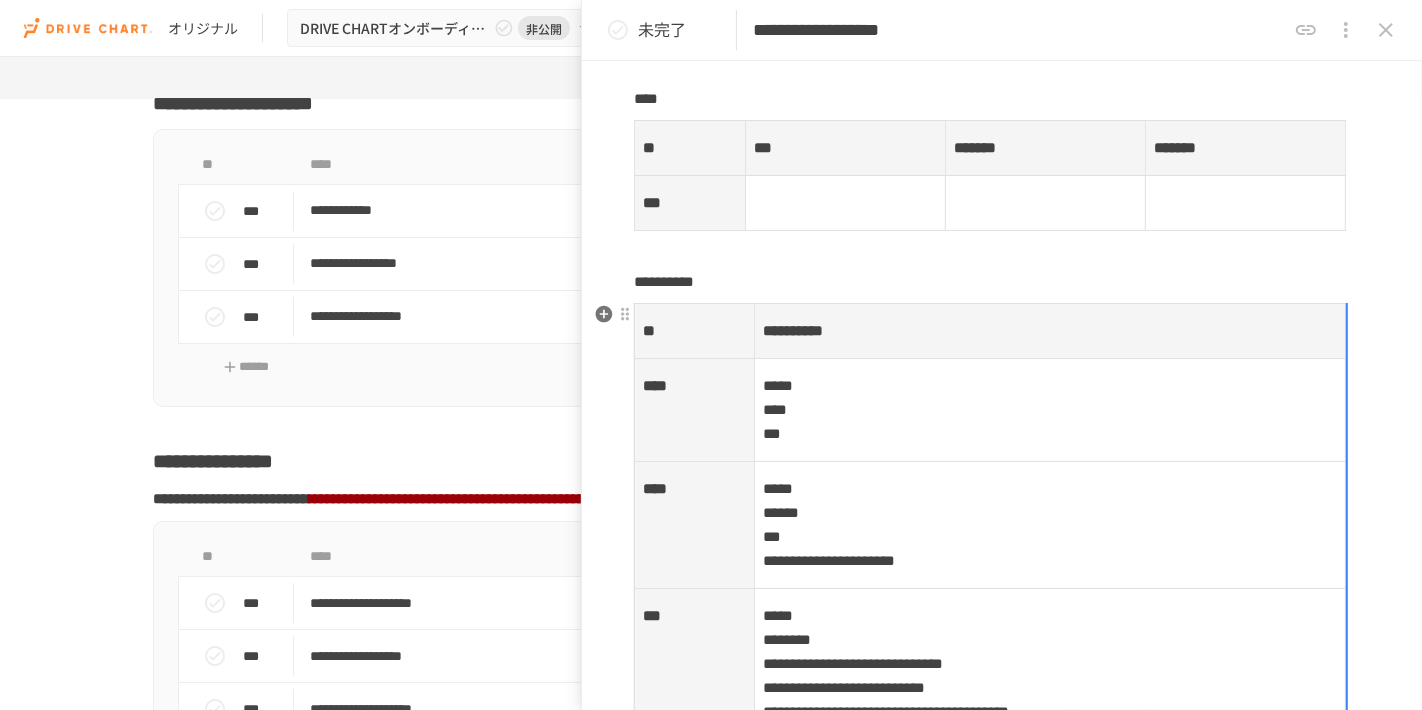 drag, startPoint x: 703, startPoint y: 321, endPoint x: 735, endPoint y: 340, distance: 37.215588 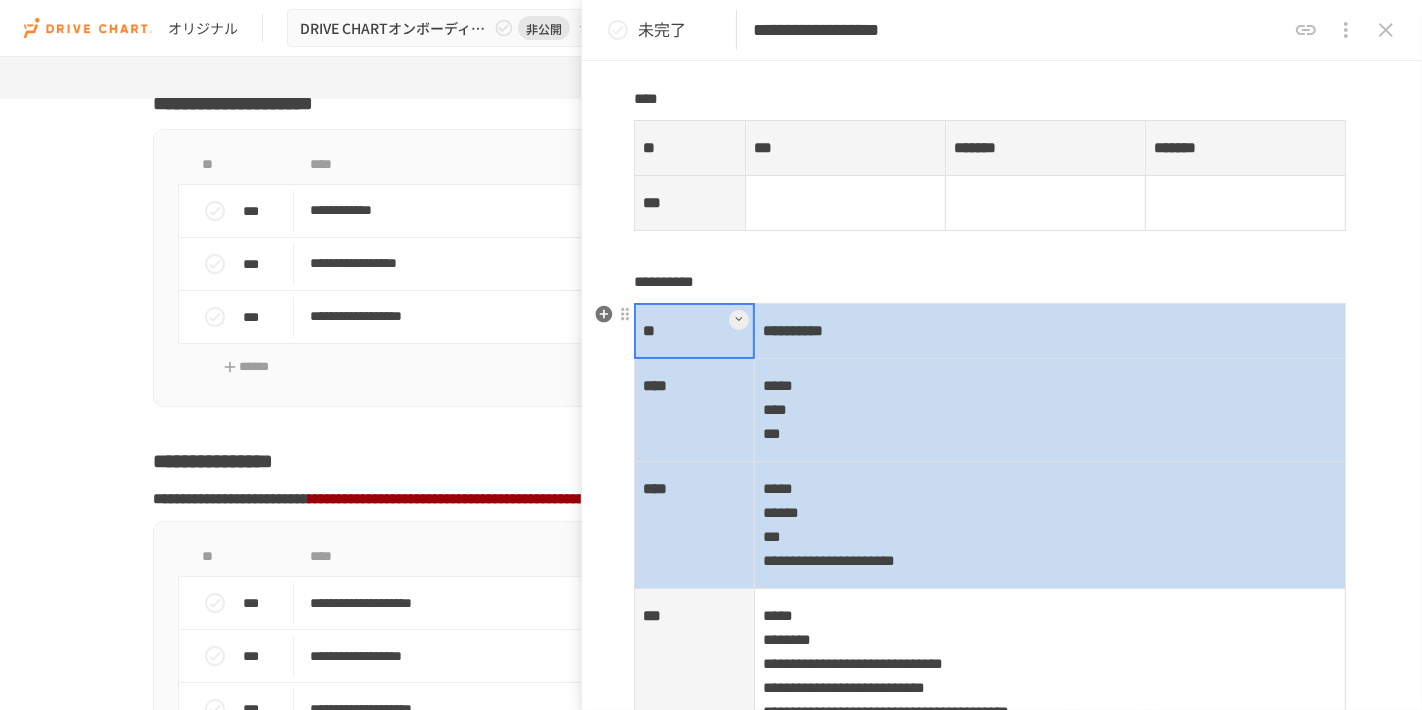 drag, startPoint x: 717, startPoint y: 329, endPoint x: 957, endPoint y: 512, distance: 301.80954 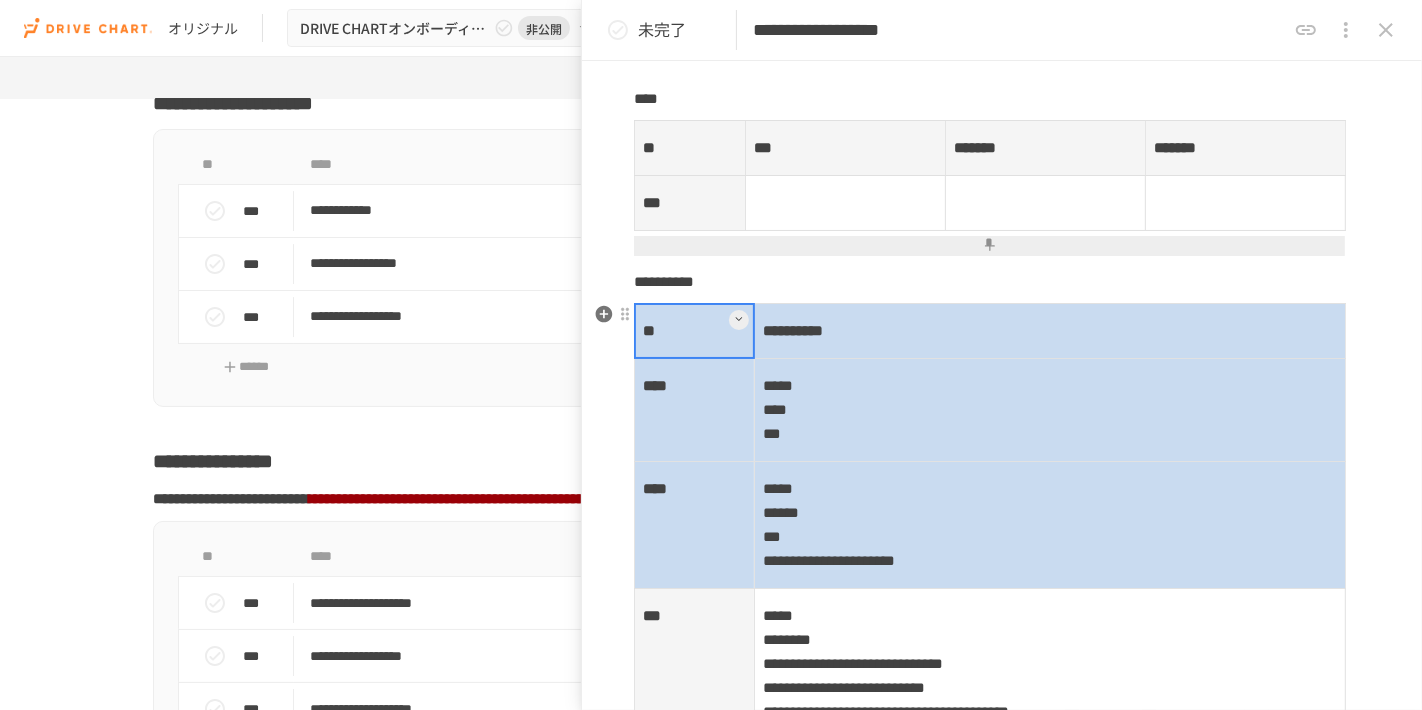 click on "***** **** ***" at bounding box center [1049, 410] 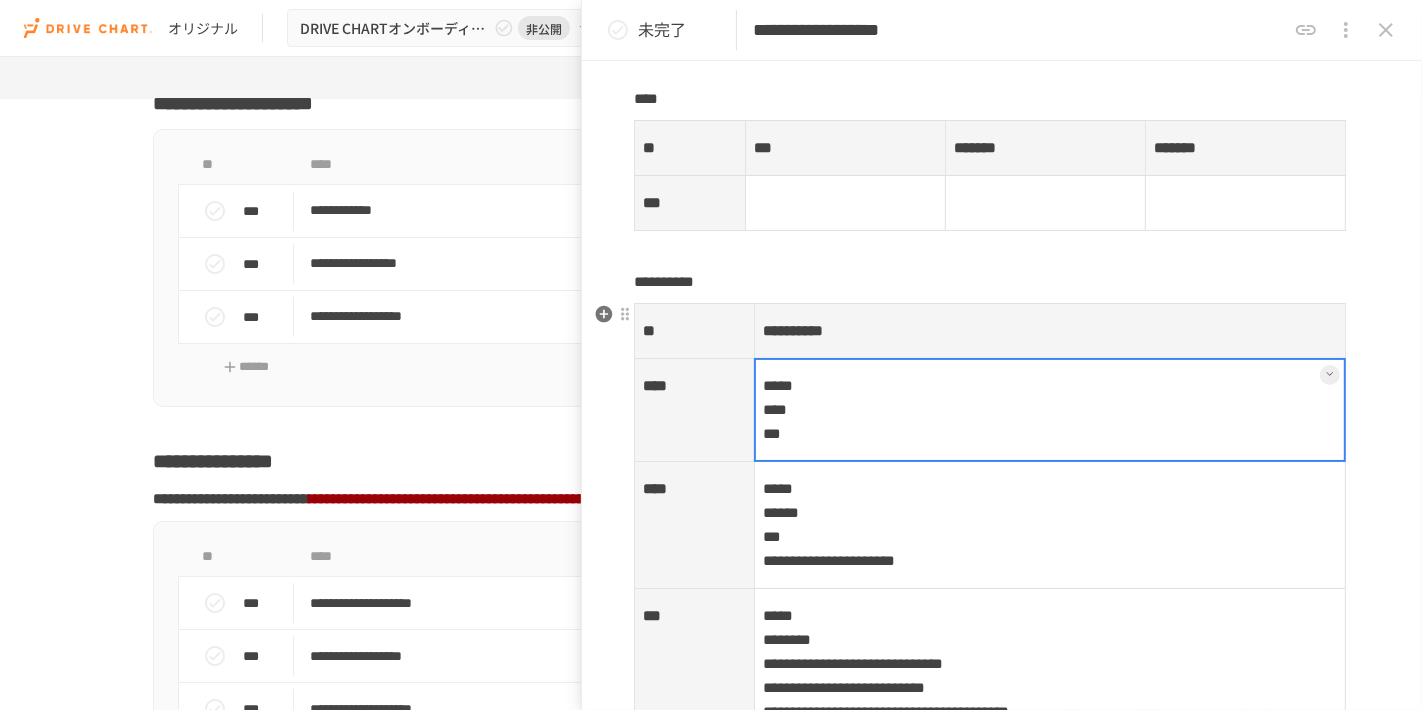 scroll, scrollTop: 444, scrollLeft: 0, axis: vertical 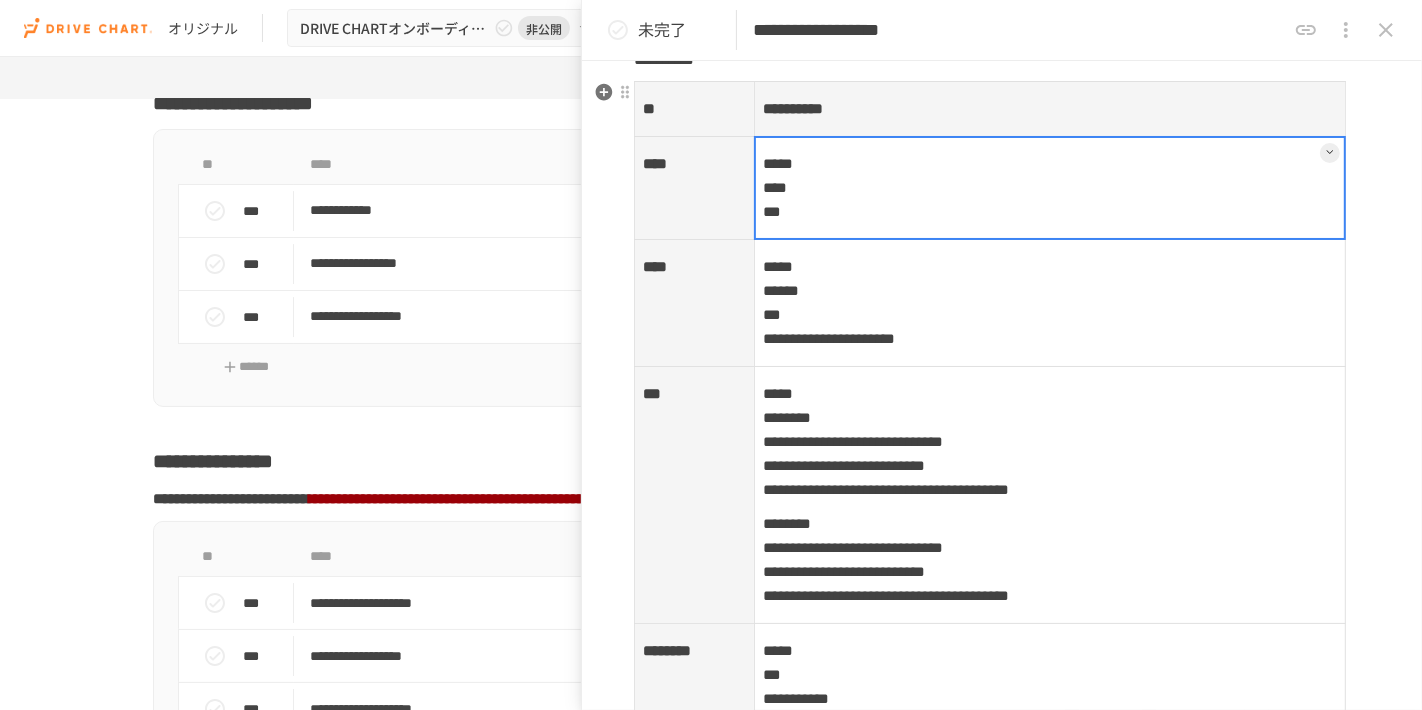 click on "**" at bounding box center [694, 109] 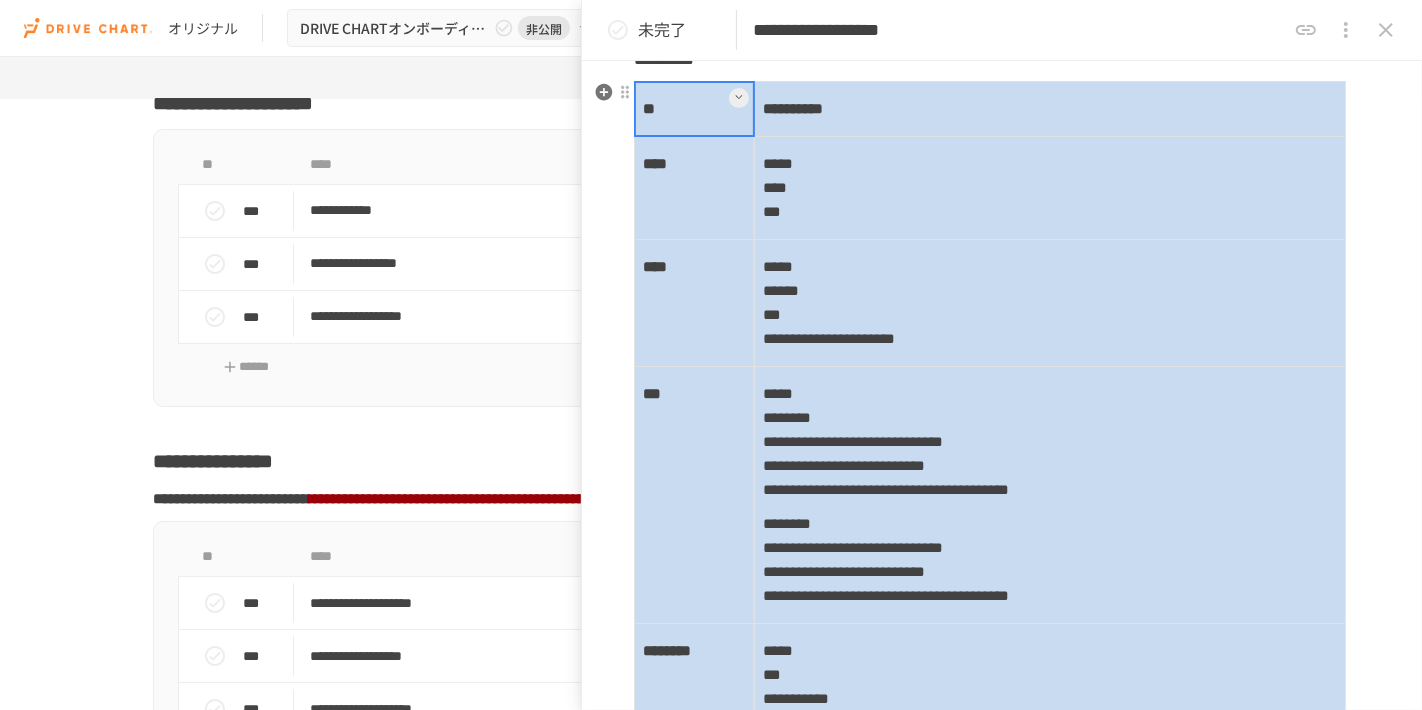 drag, startPoint x: 709, startPoint y: 113, endPoint x: 933, endPoint y: 707, distance: 634.8323 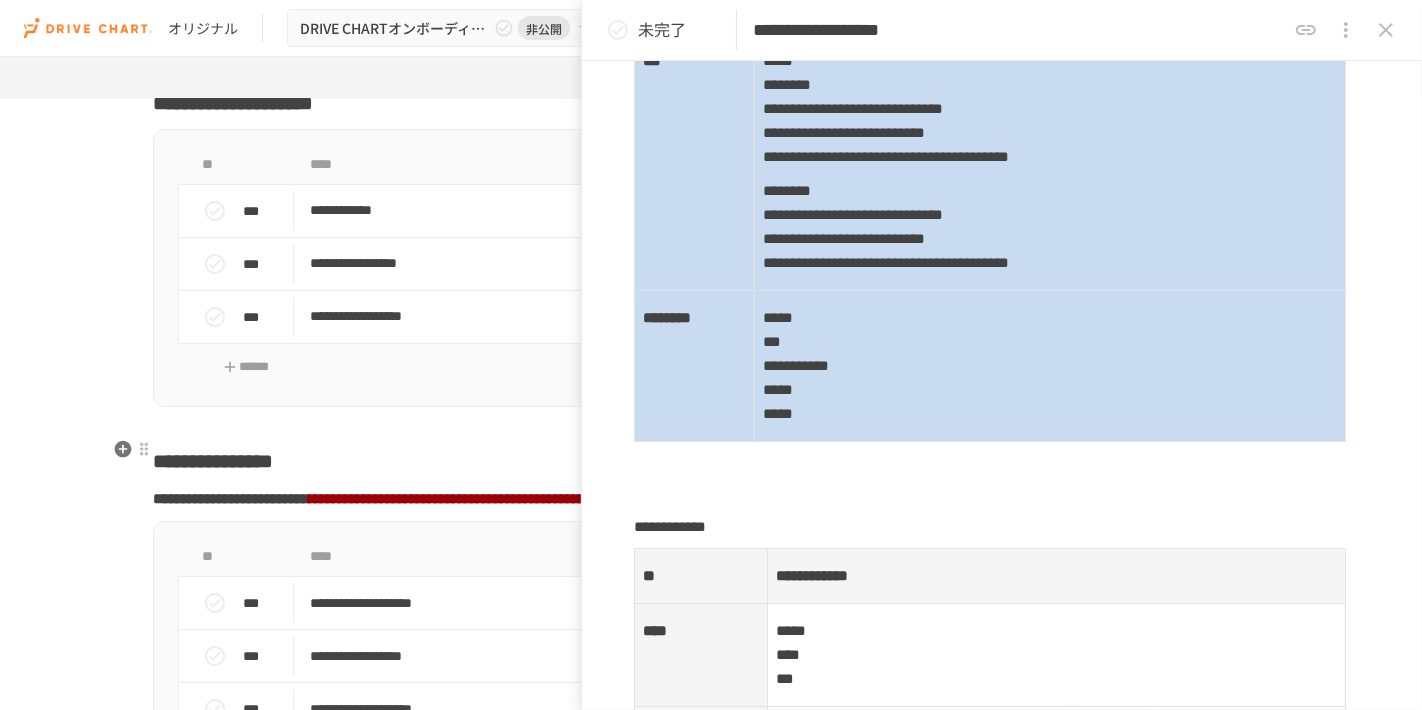 scroll, scrollTop: 6111, scrollLeft: 0, axis: vertical 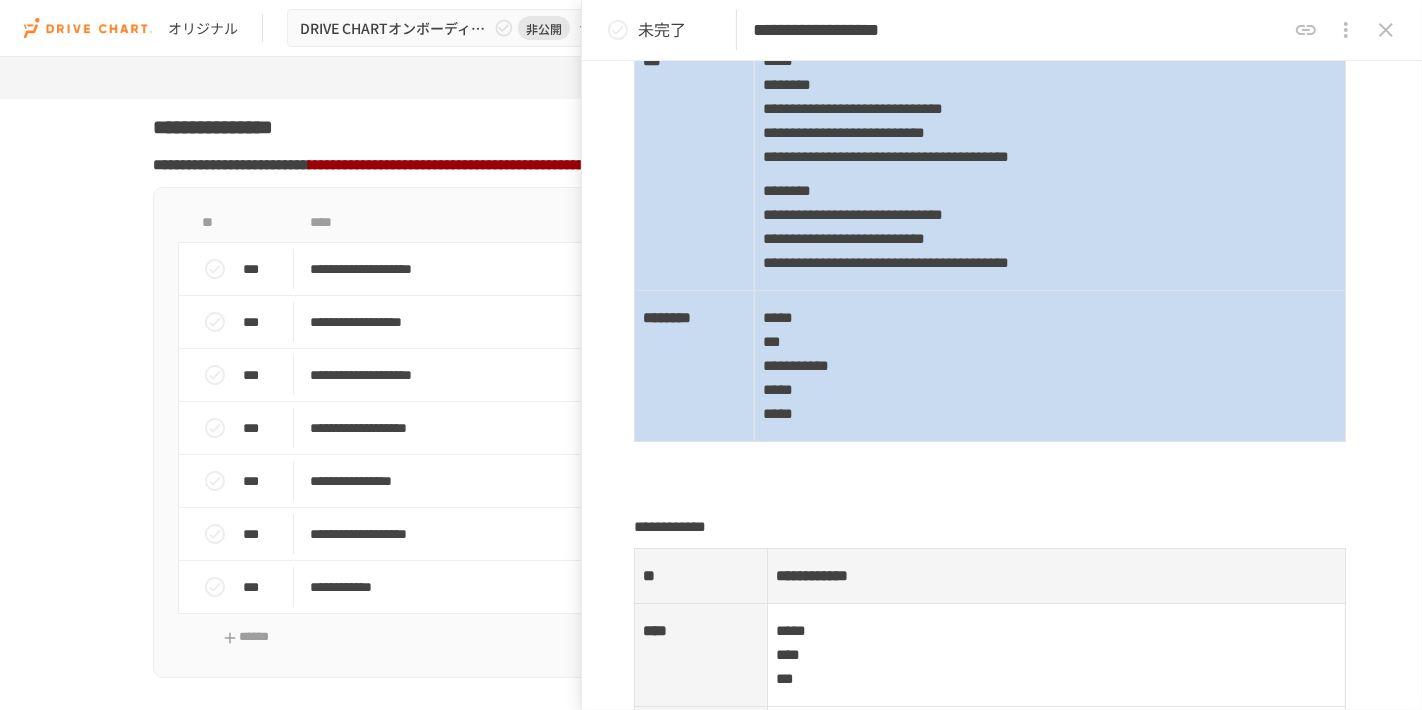 click 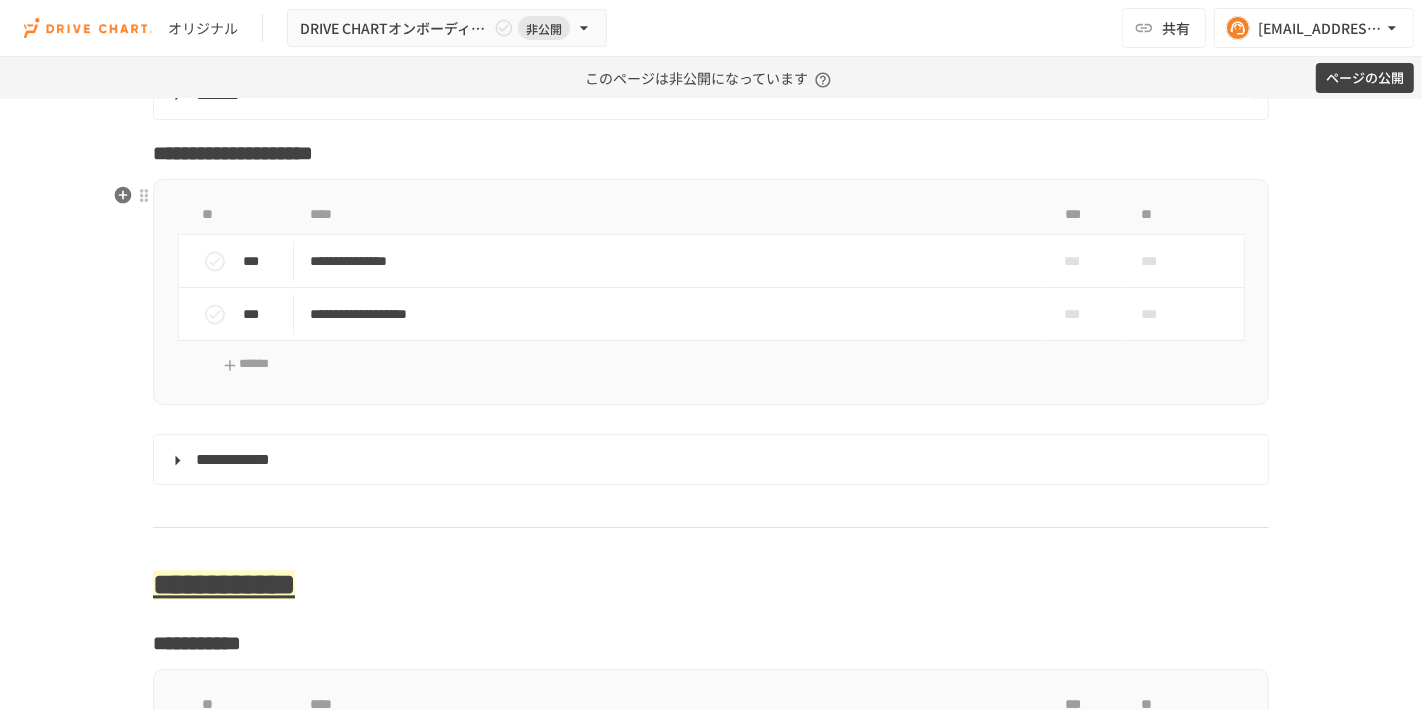 scroll, scrollTop: 9608, scrollLeft: 0, axis: vertical 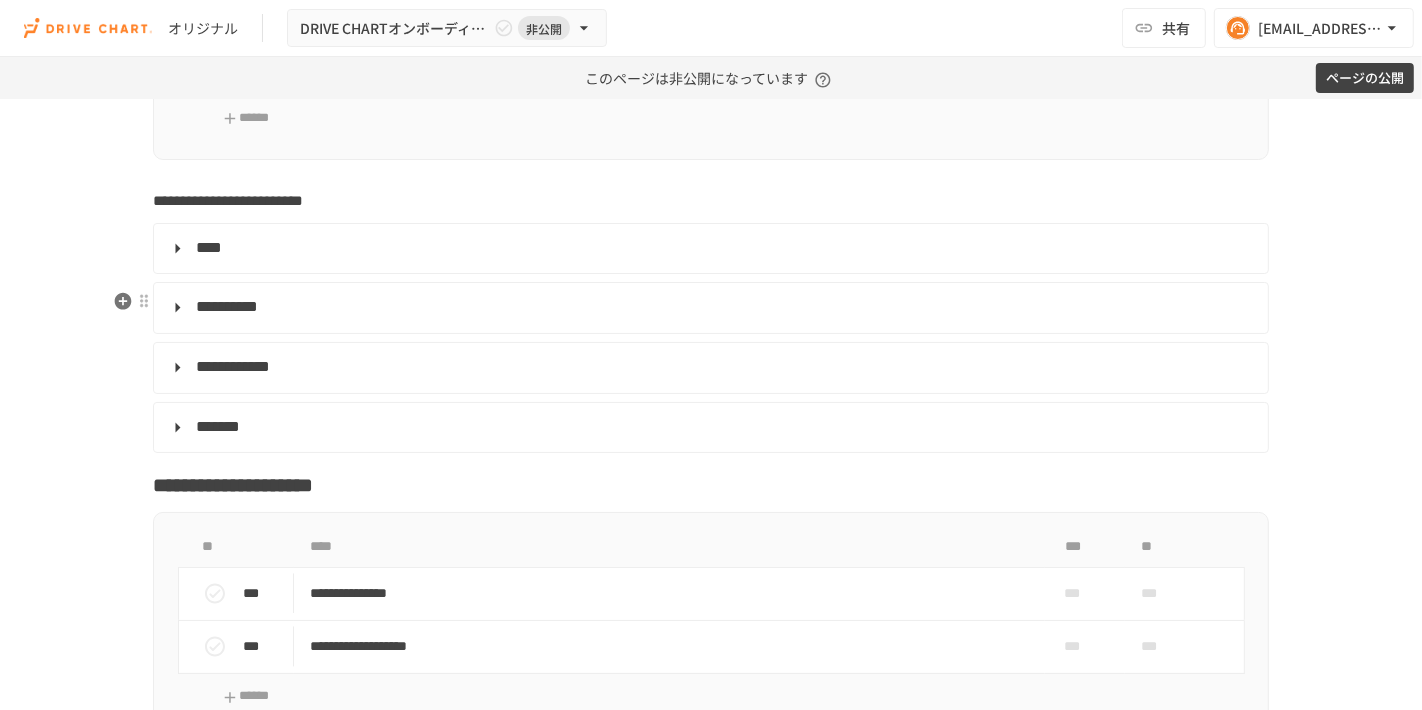 click on "**********" at bounding box center (709, 308) 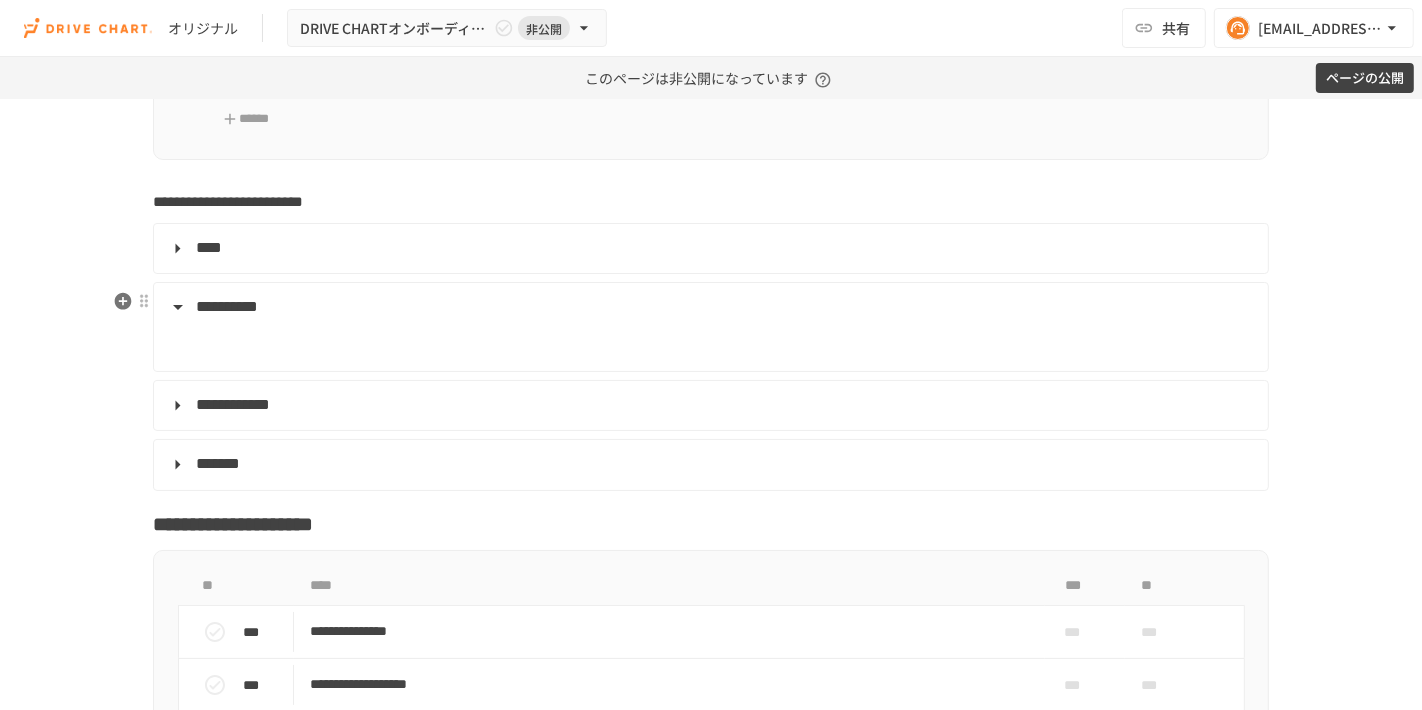 click at bounding box center (709, 340) 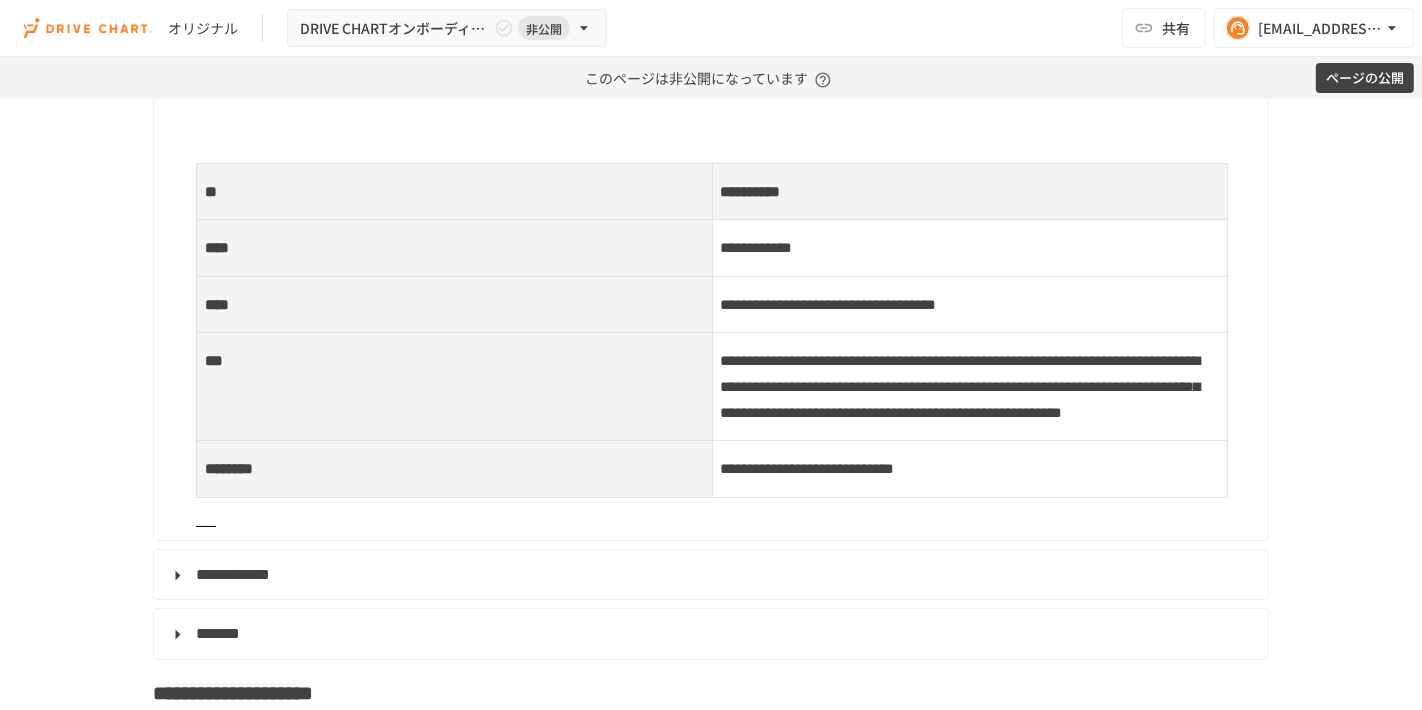 scroll, scrollTop: 9830, scrollLeft: 0, axis: vertical 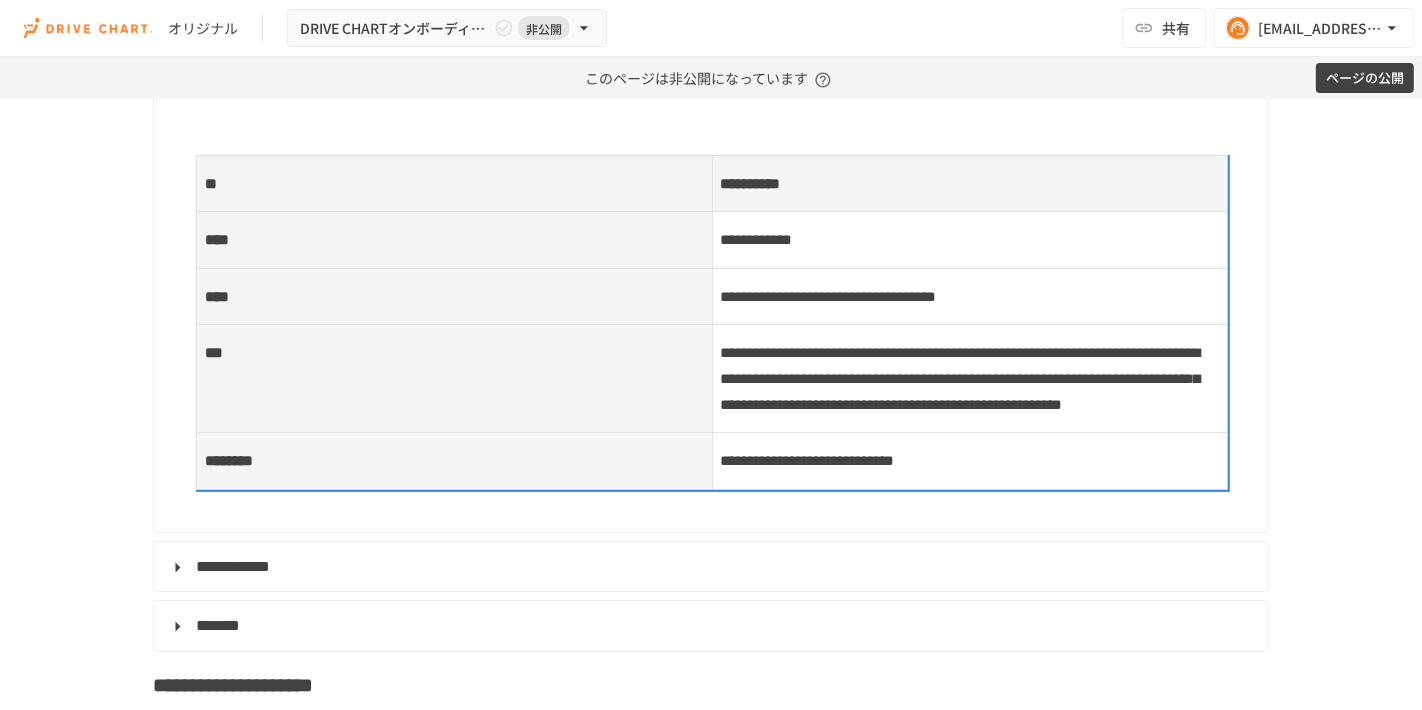 click on "**" at bounding box center (455, 183) 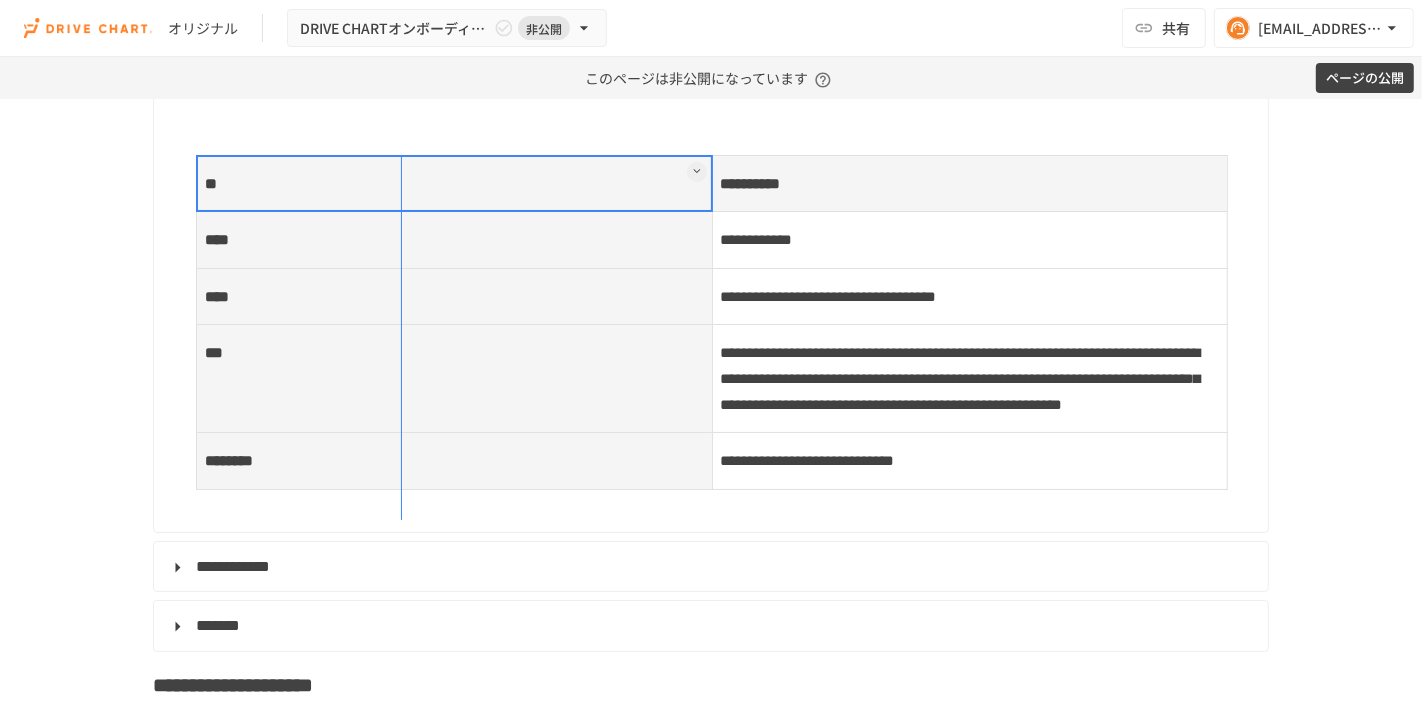 drag, startPoint x: 701, startPoint y: 186, endPoint x: 391, endPoint y: 173, distance: 310.27246 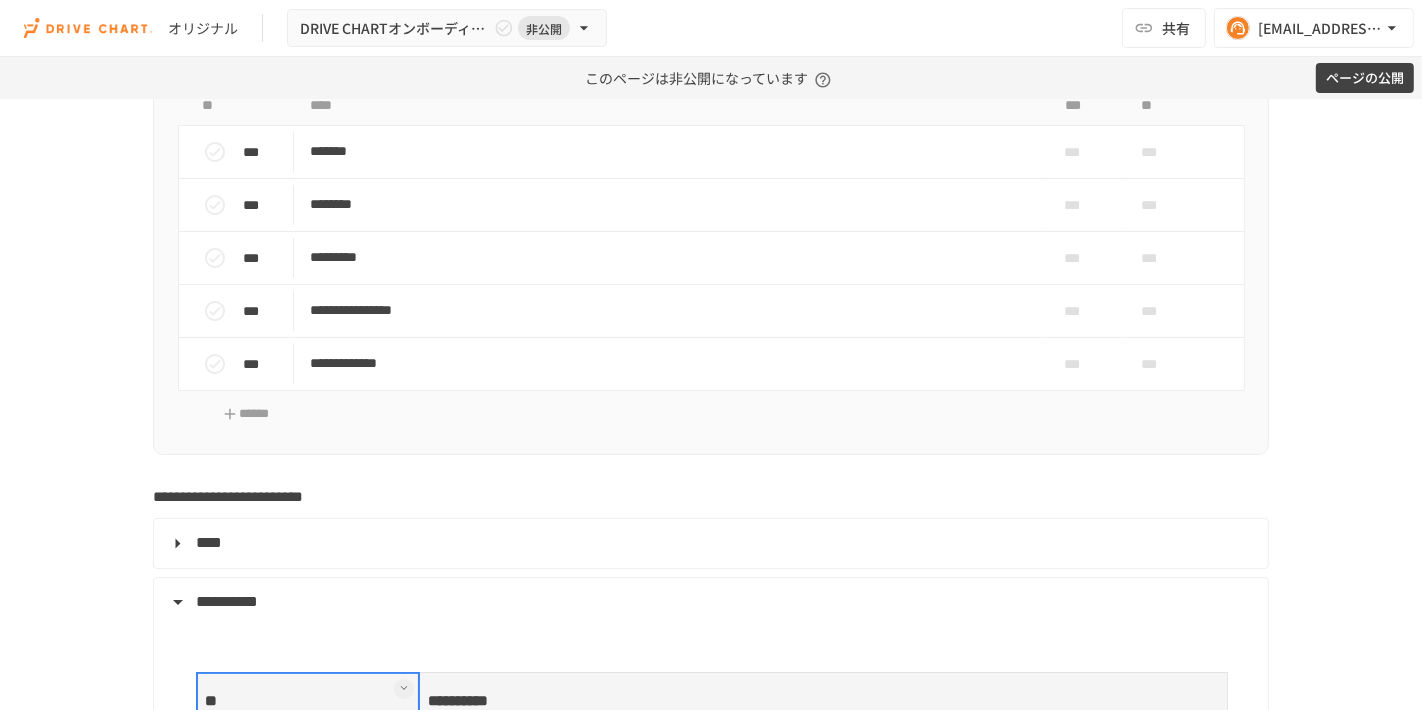 scroll, scrollTop: 9608, scrollLeft: 0, axis: vertical 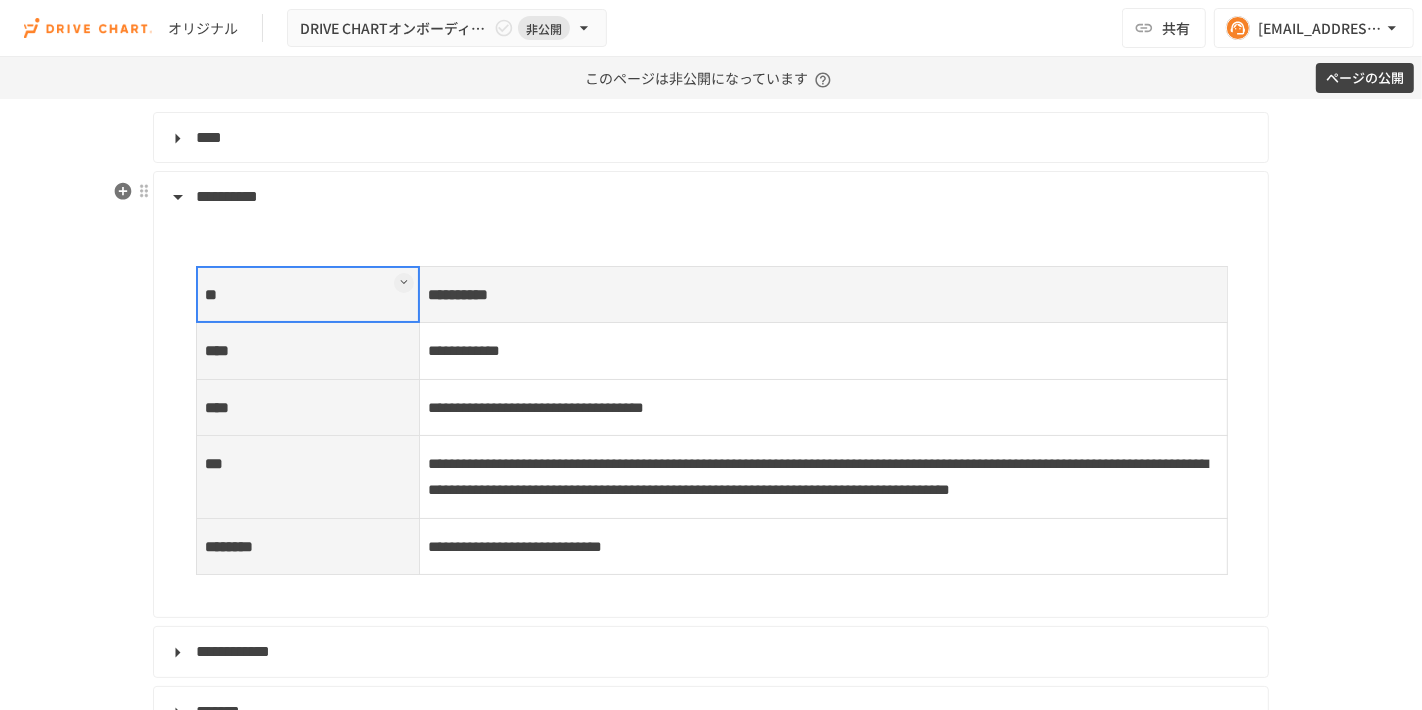 click on "****" at bounding box center (308, 407) 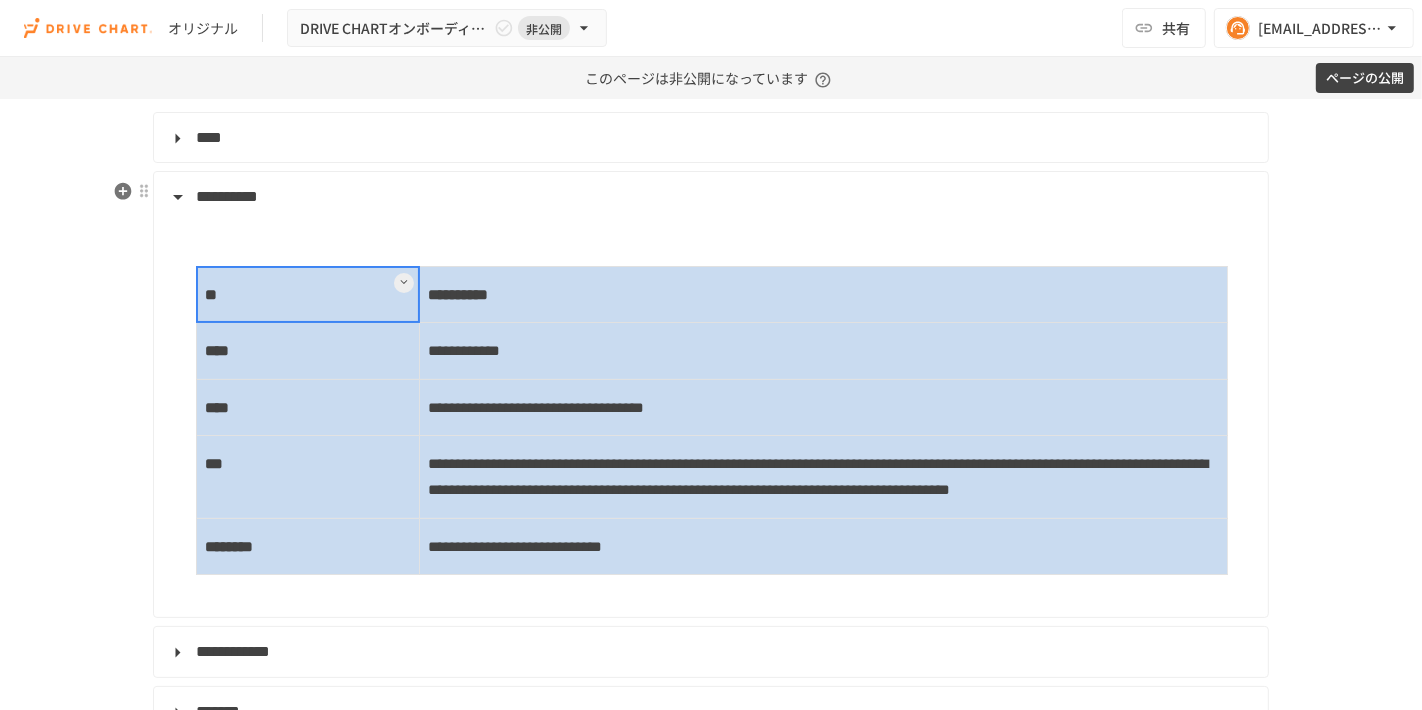 drag, startPoint x: 322, startPoint y: 313, endPoint x: 754, endPoint y: 618, distance: 528.8185 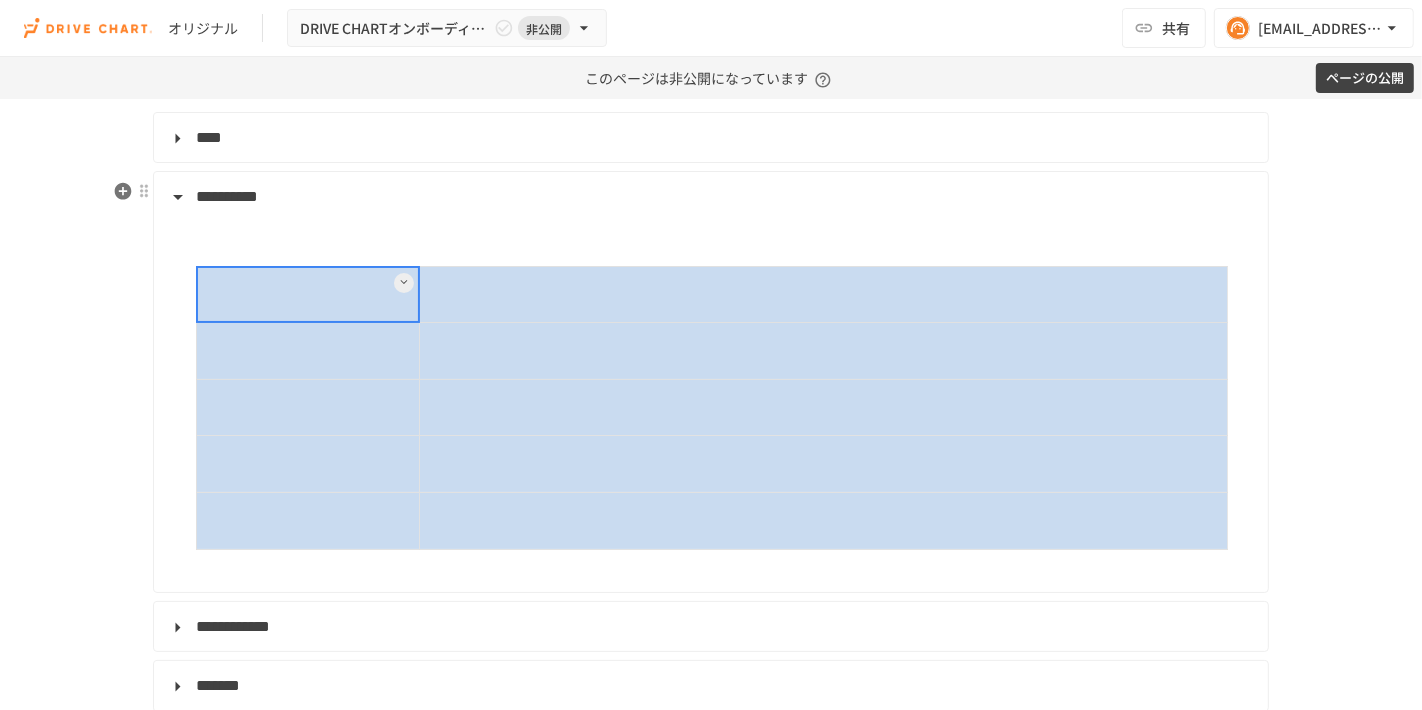 click on "**********" at bounding box center (711, -2897) 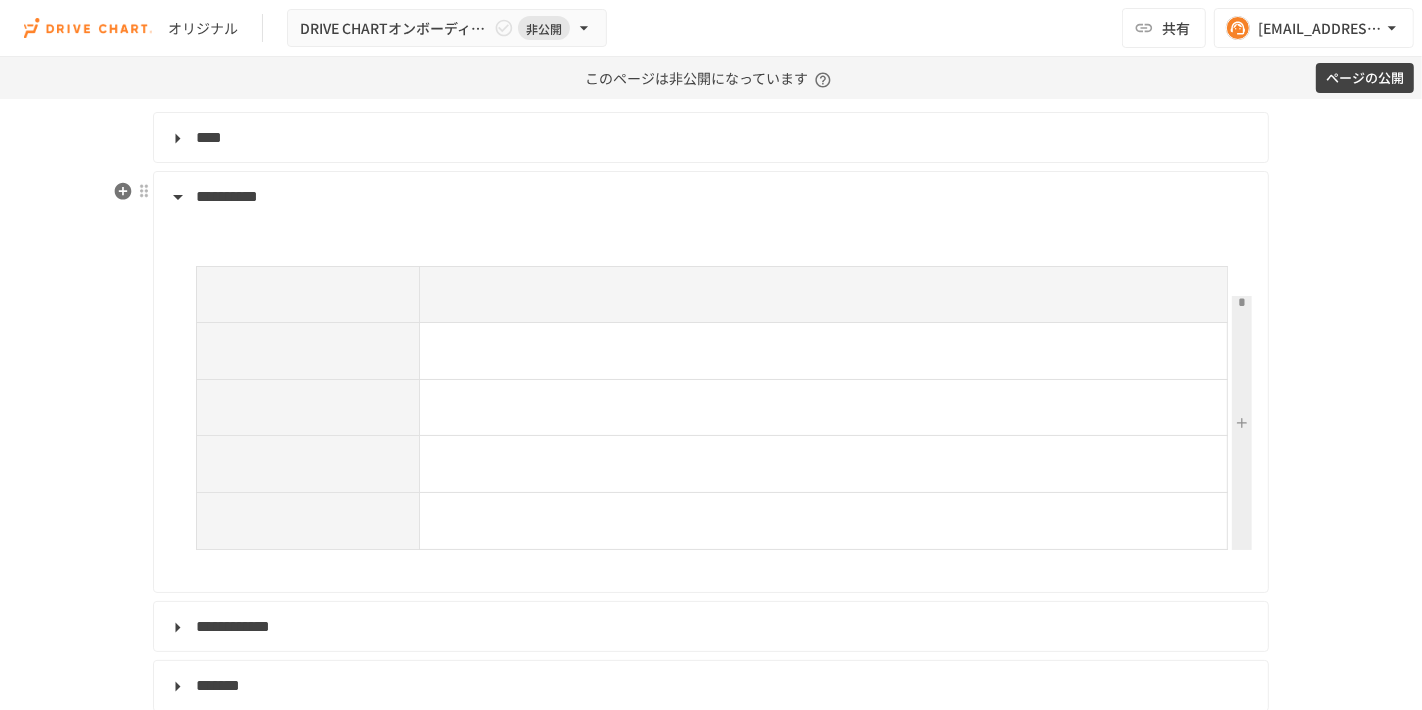 click at bounding box center (1242, 423) 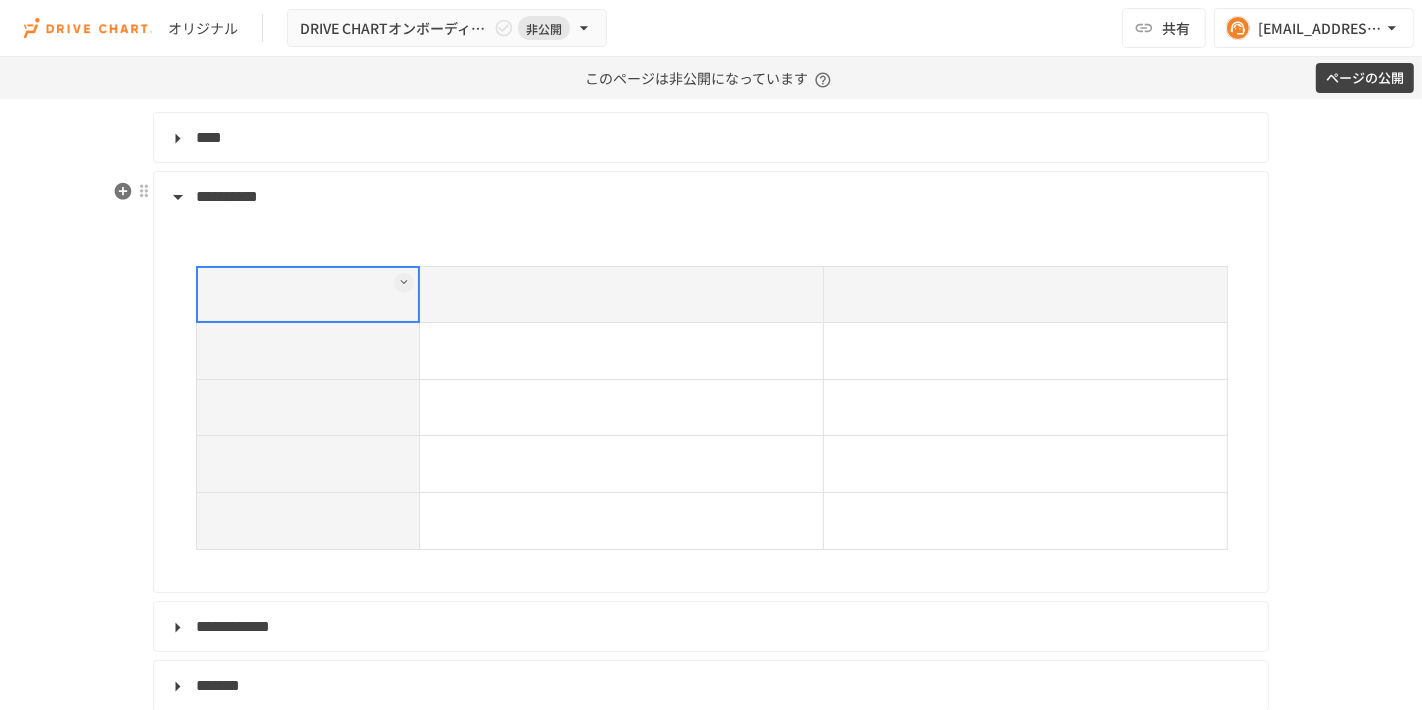 click at bounding box center (308, 295) 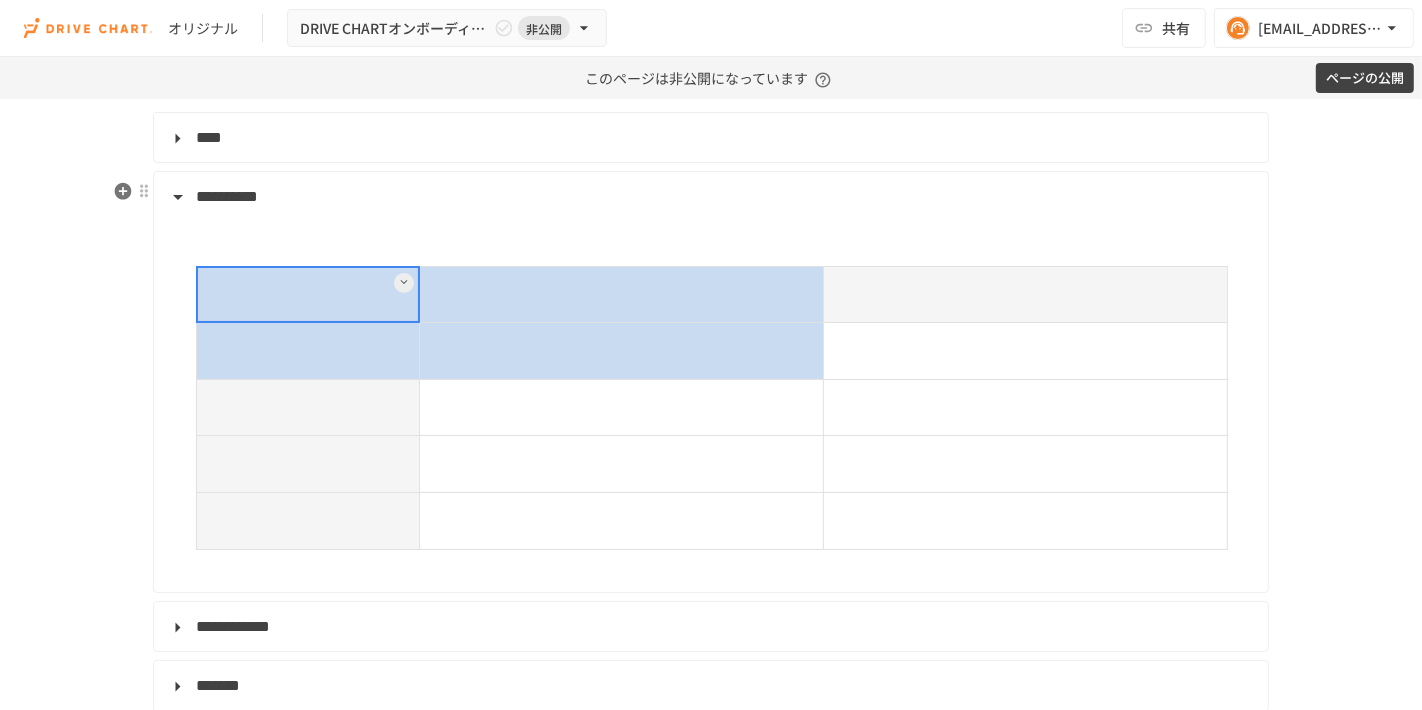 drag, startPoint x: 318, startPoint y: 310, endPoint x: 581, endPoint y: 335, distance: 264.18555 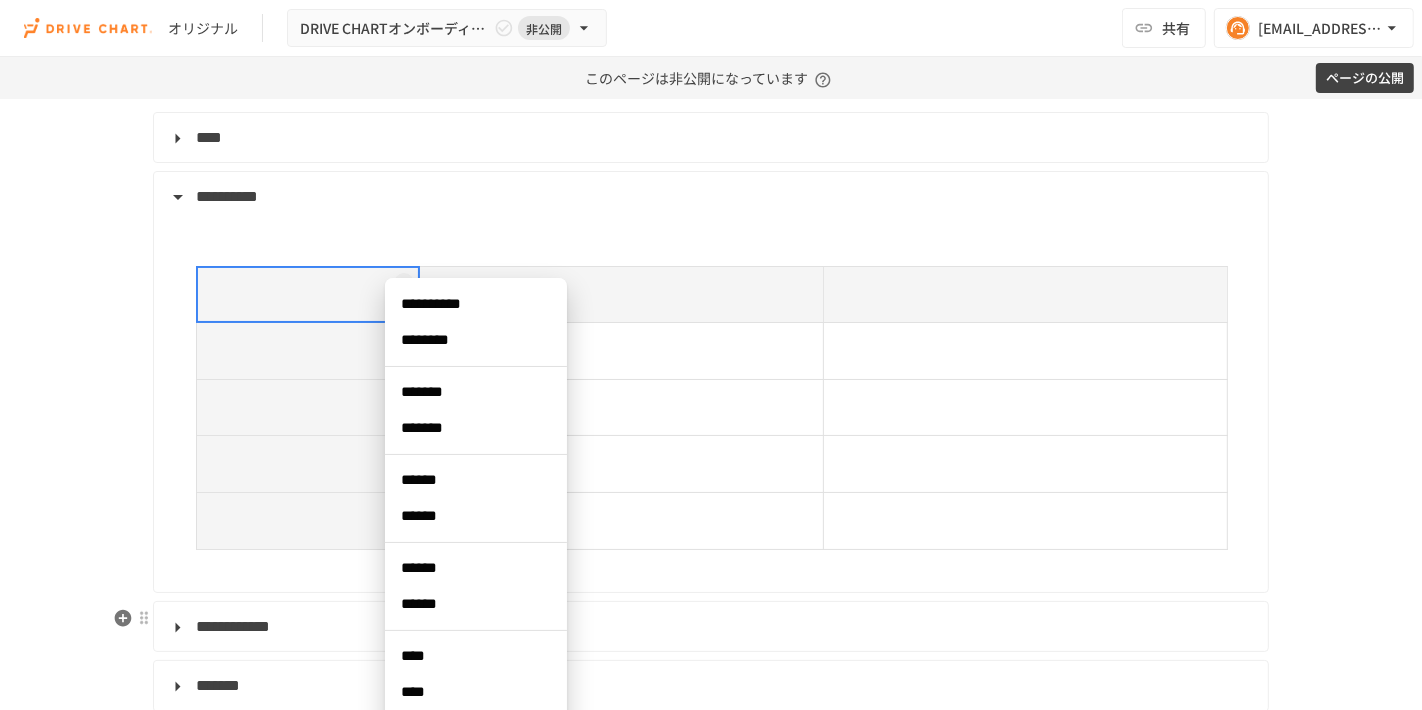 click on "****" at bounding box center (476, 656) 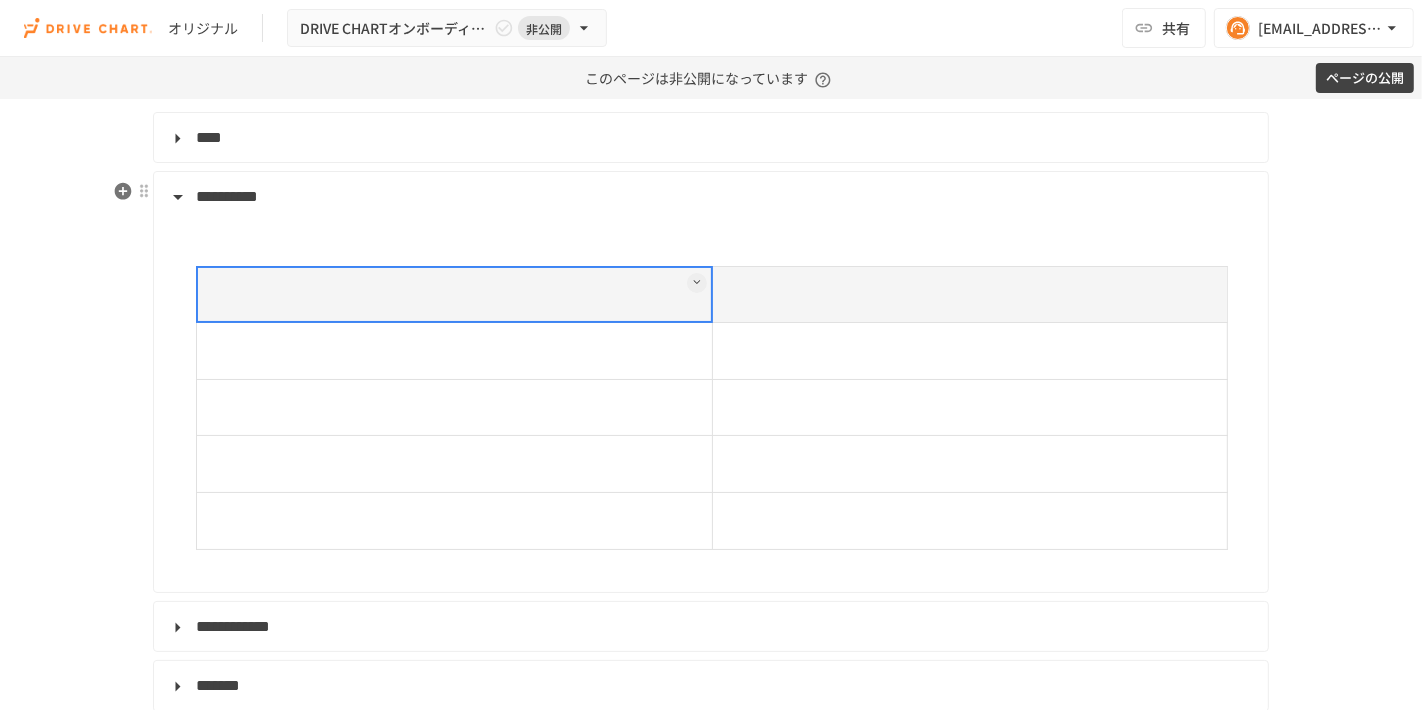 click at bounding box center (455, 294) 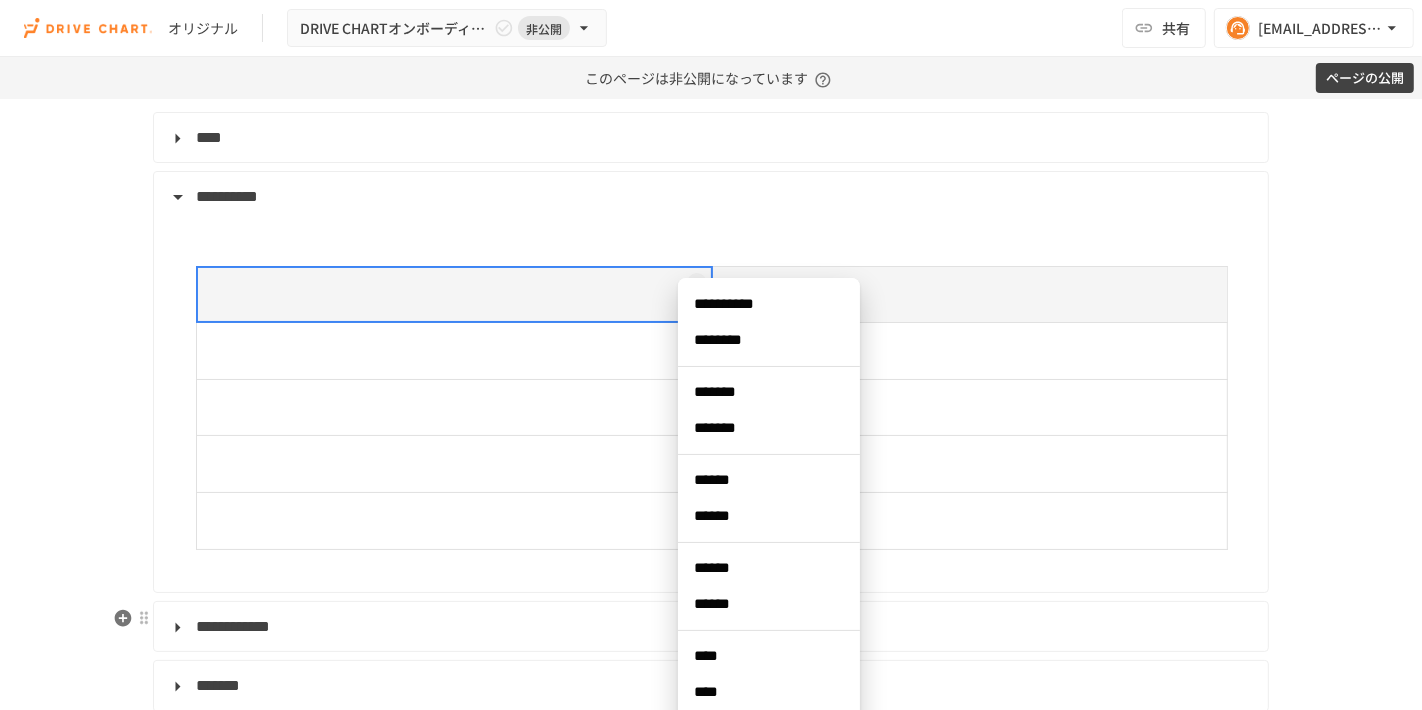 click on "****" at bounding box center [769, 656] 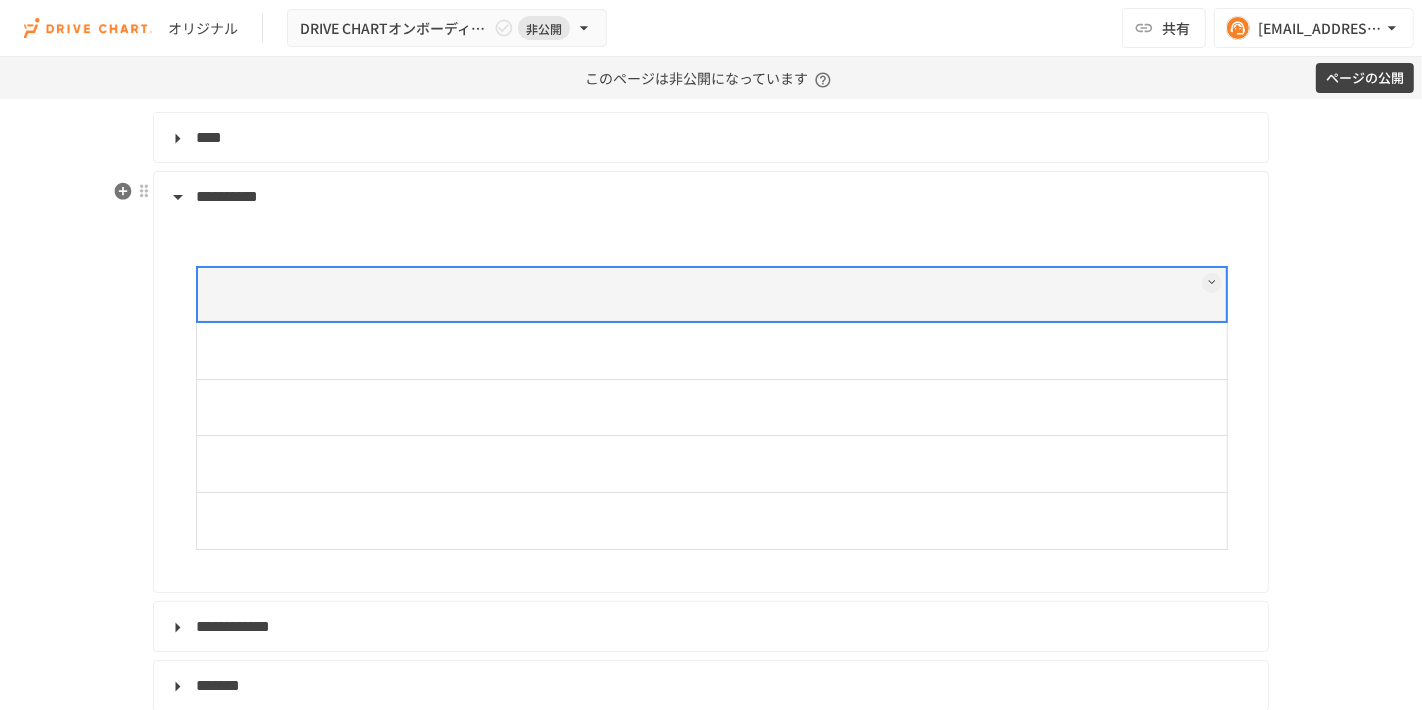 click at bounding box center (712, 294) 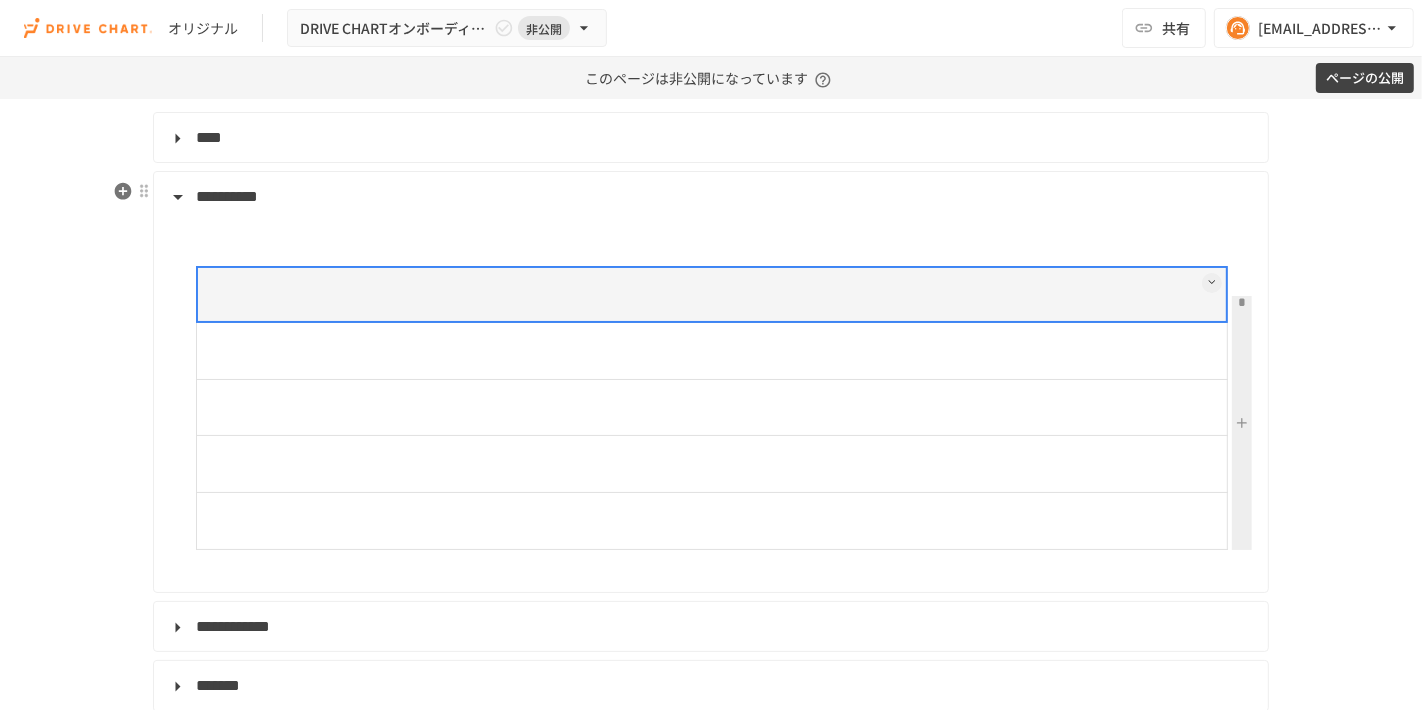 click at bounding box center [1212, 282] 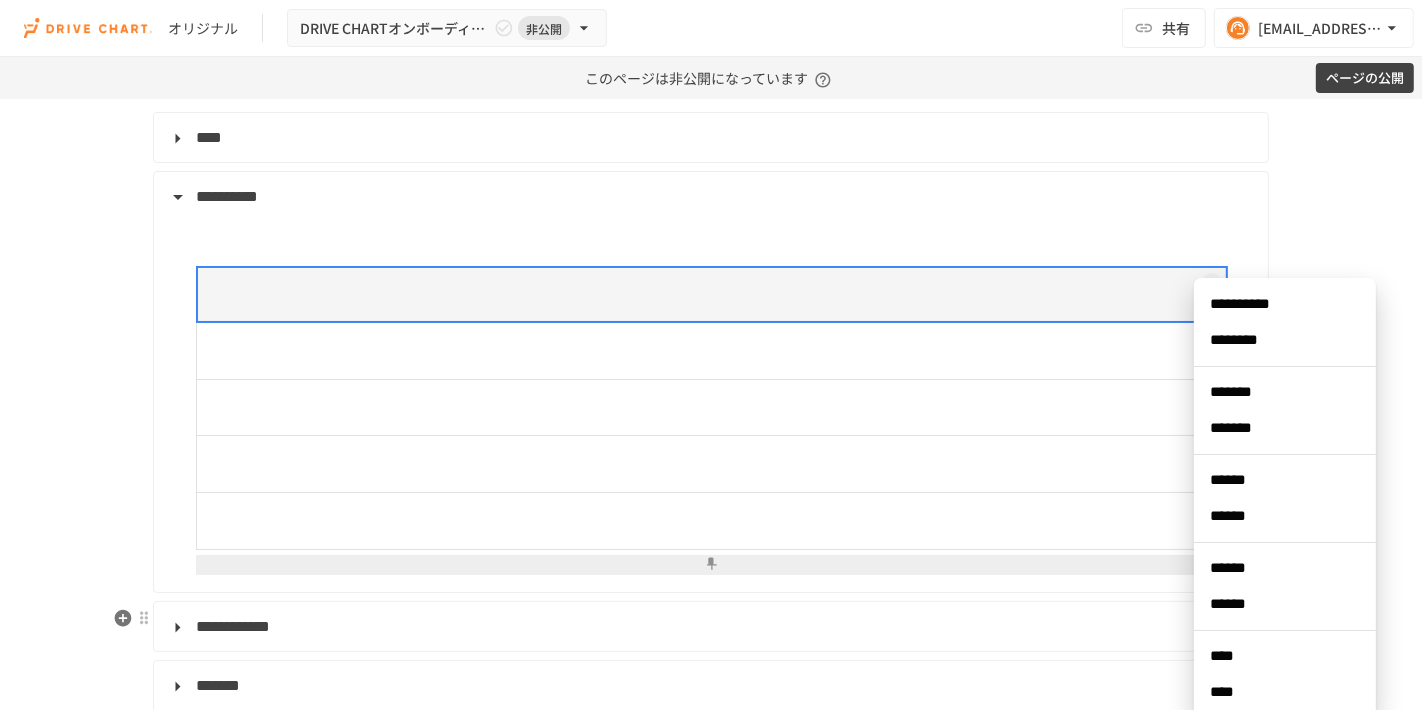 click on "****" at bounding box center [1285, 656] 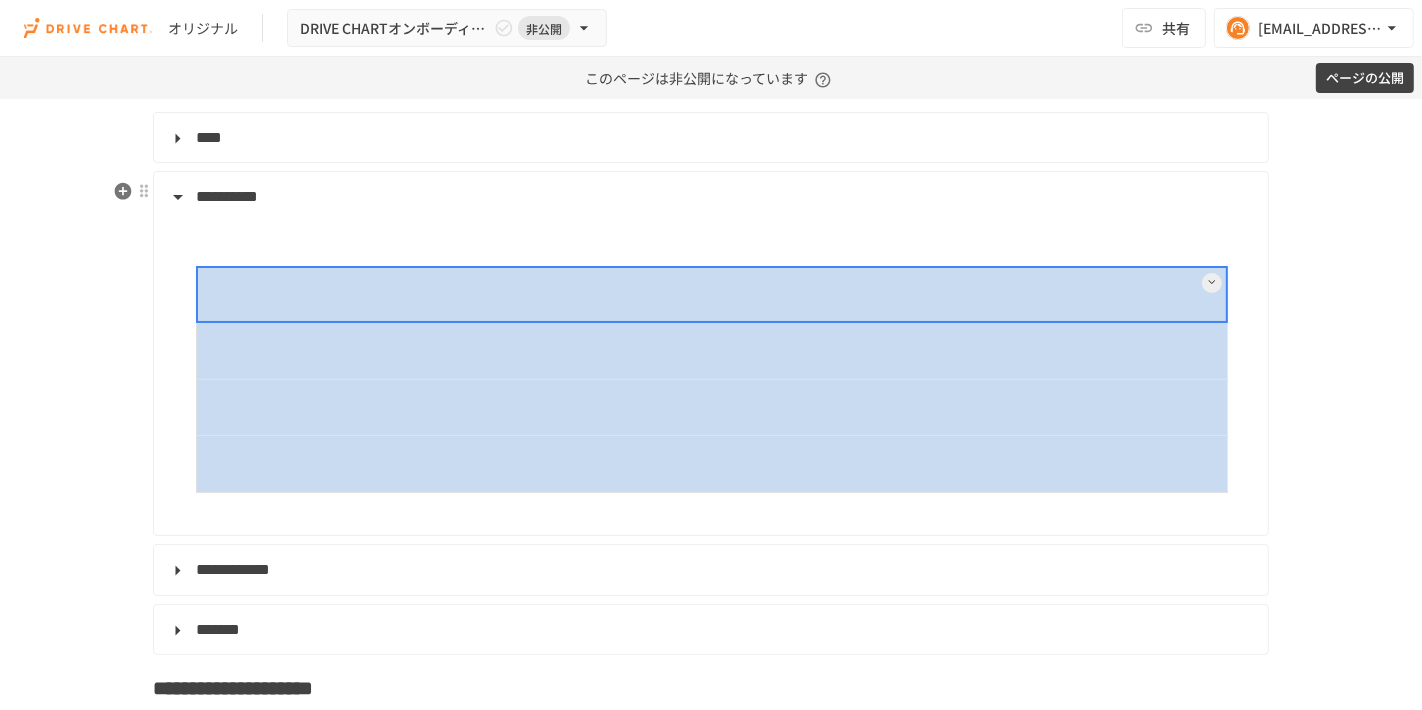 drag, startPoint x: 1051, startPoint y: 312, endPoint x: 1058, endPoint y: 458, distance: 146.16771 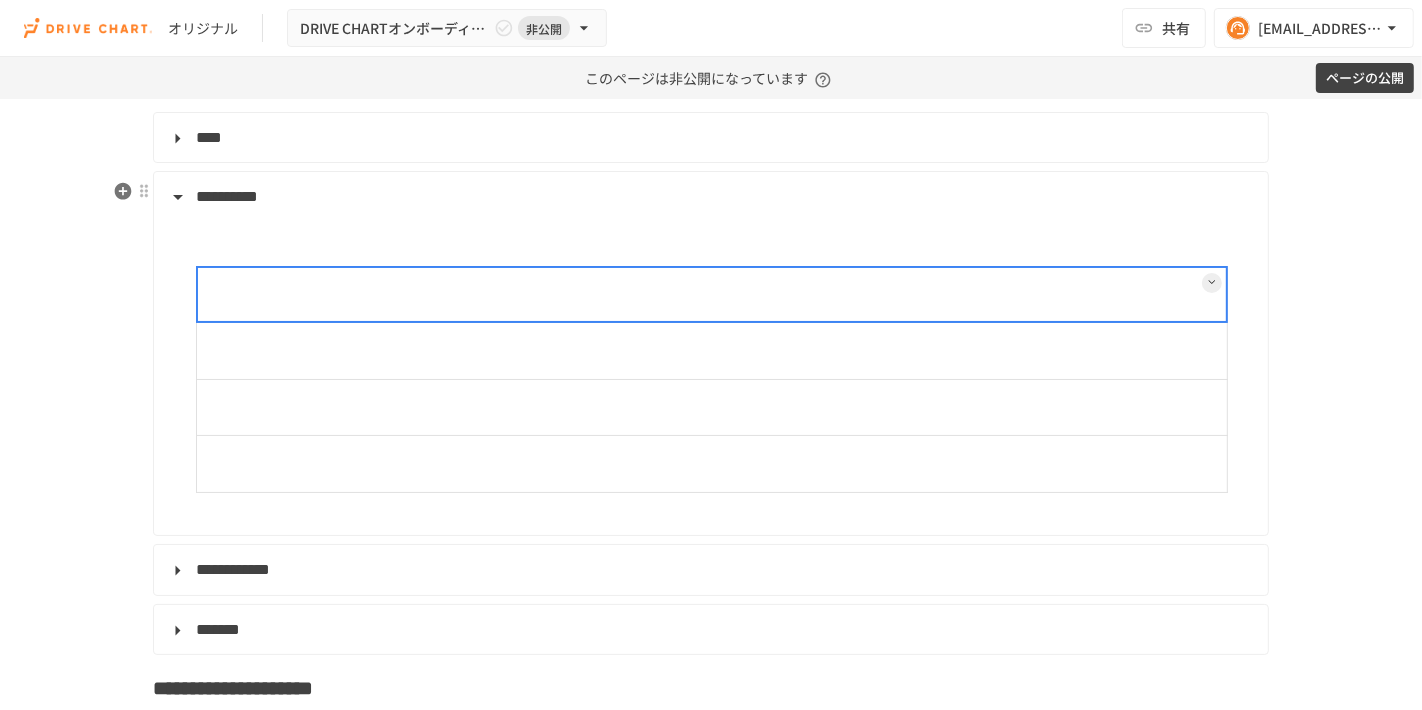 drag, startPoint x: 1156, startPoint y: 312, endPoint x: 1208, endPoint y: 288, distance: 57.271286 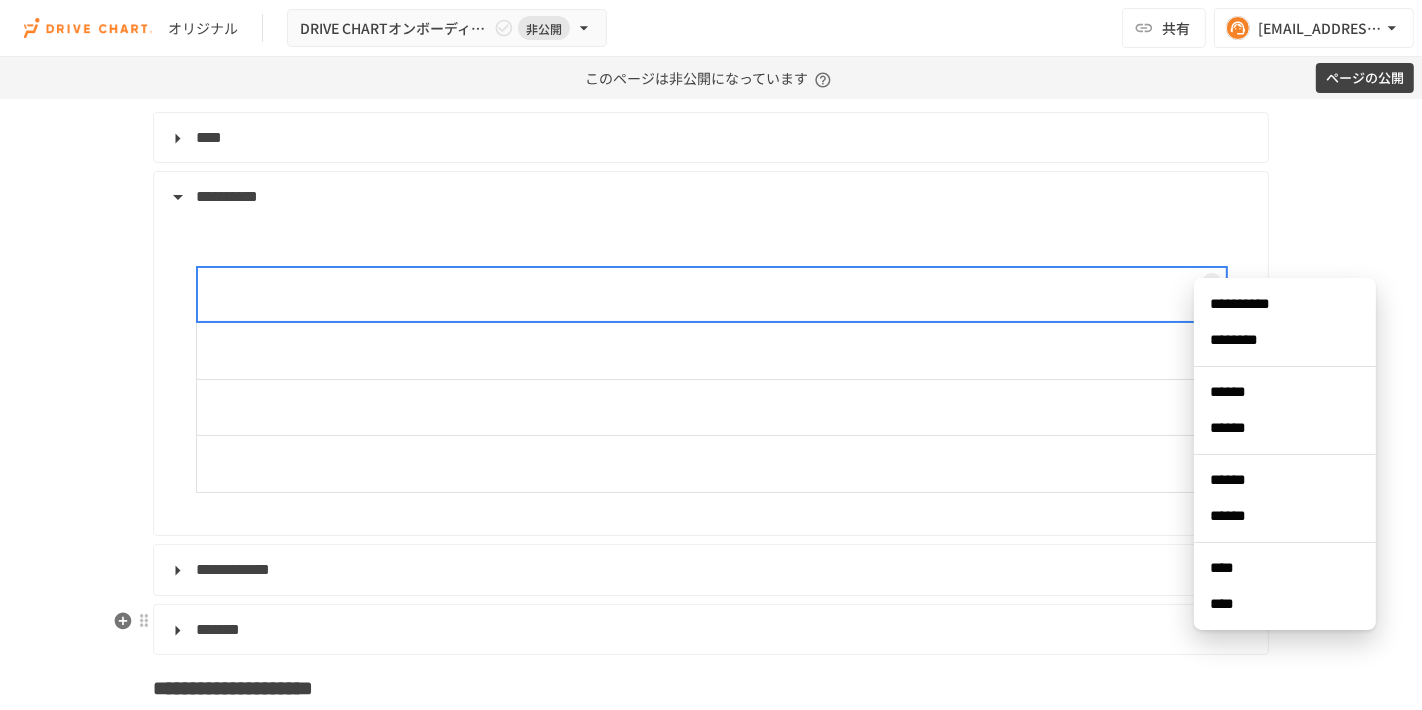 click on "****" at bounding box center (1285, 604) 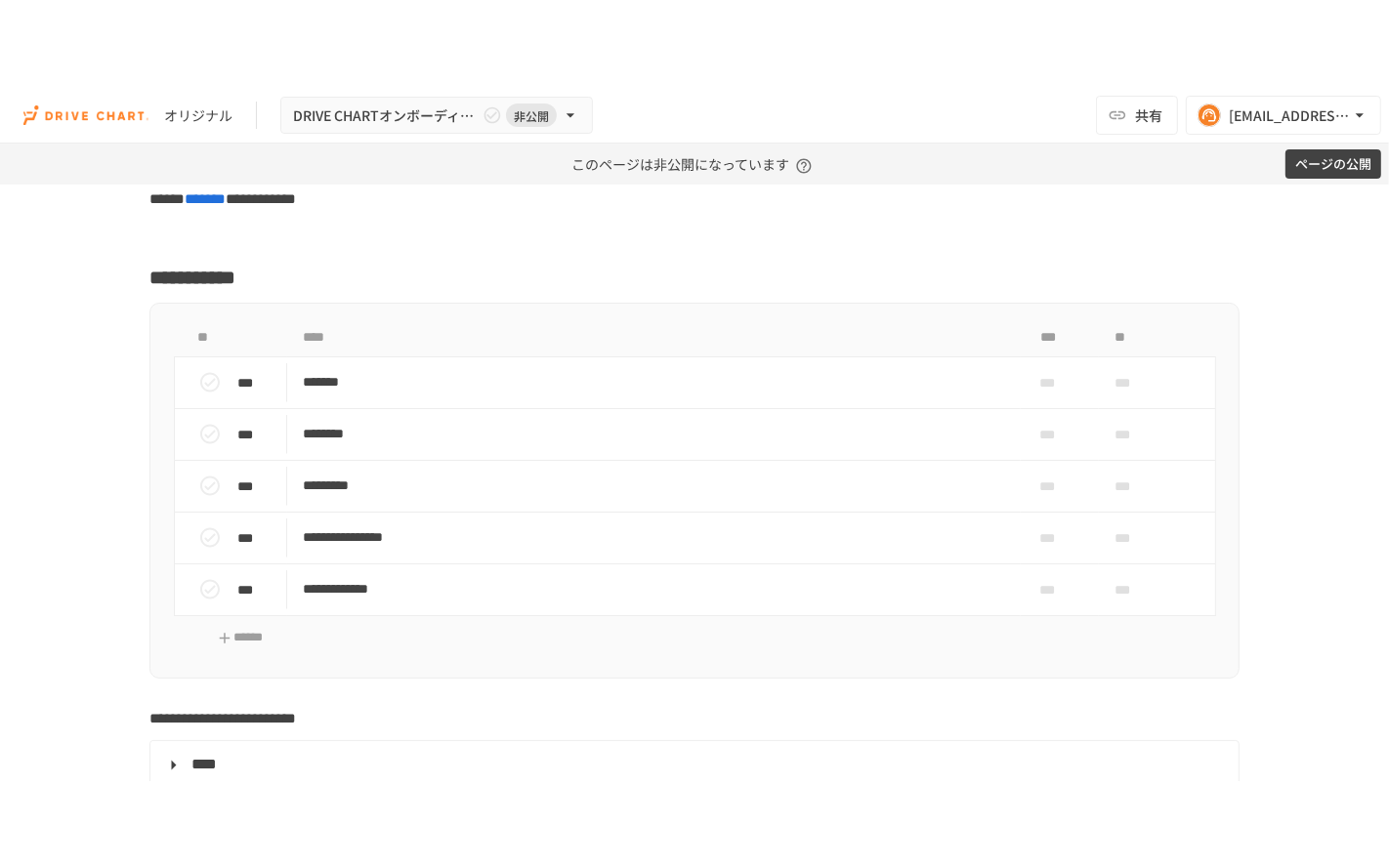 scroll, scrollTop: 8405, scrollLeft: 0, axis: vertical 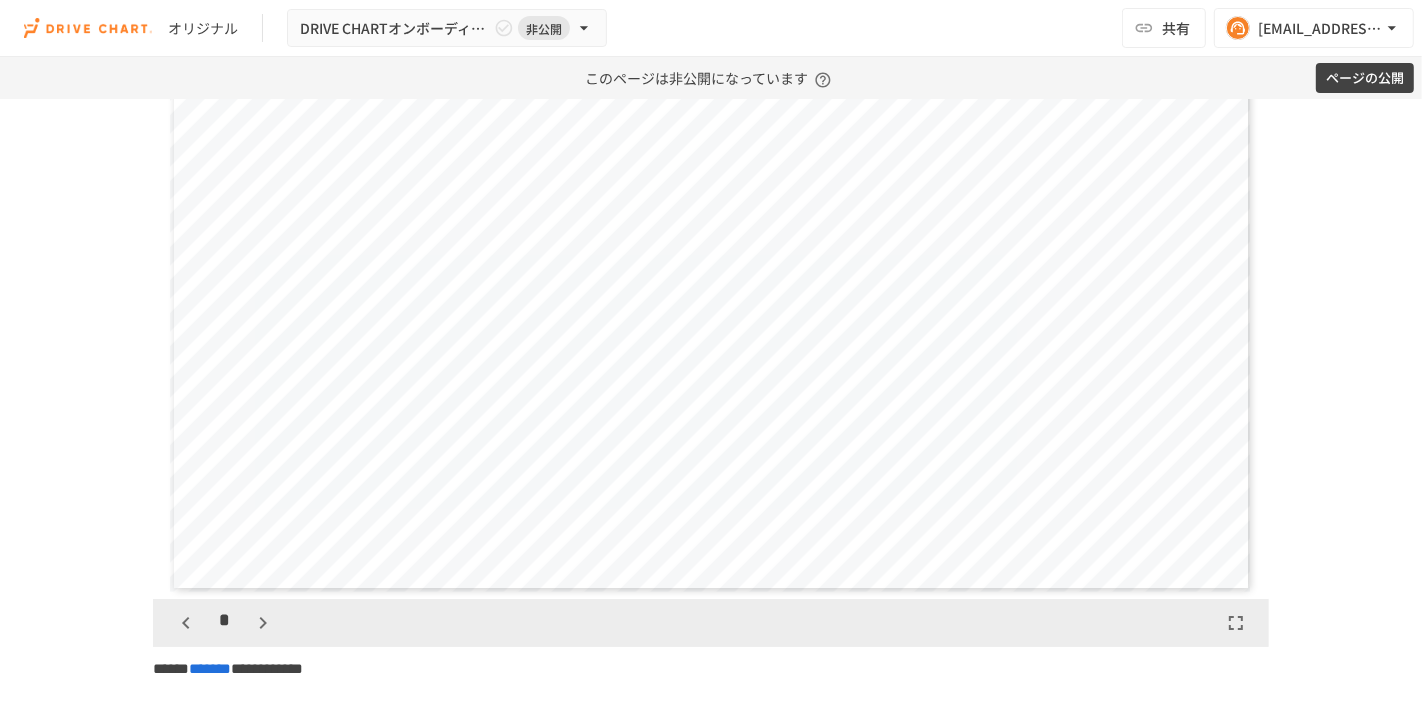 click 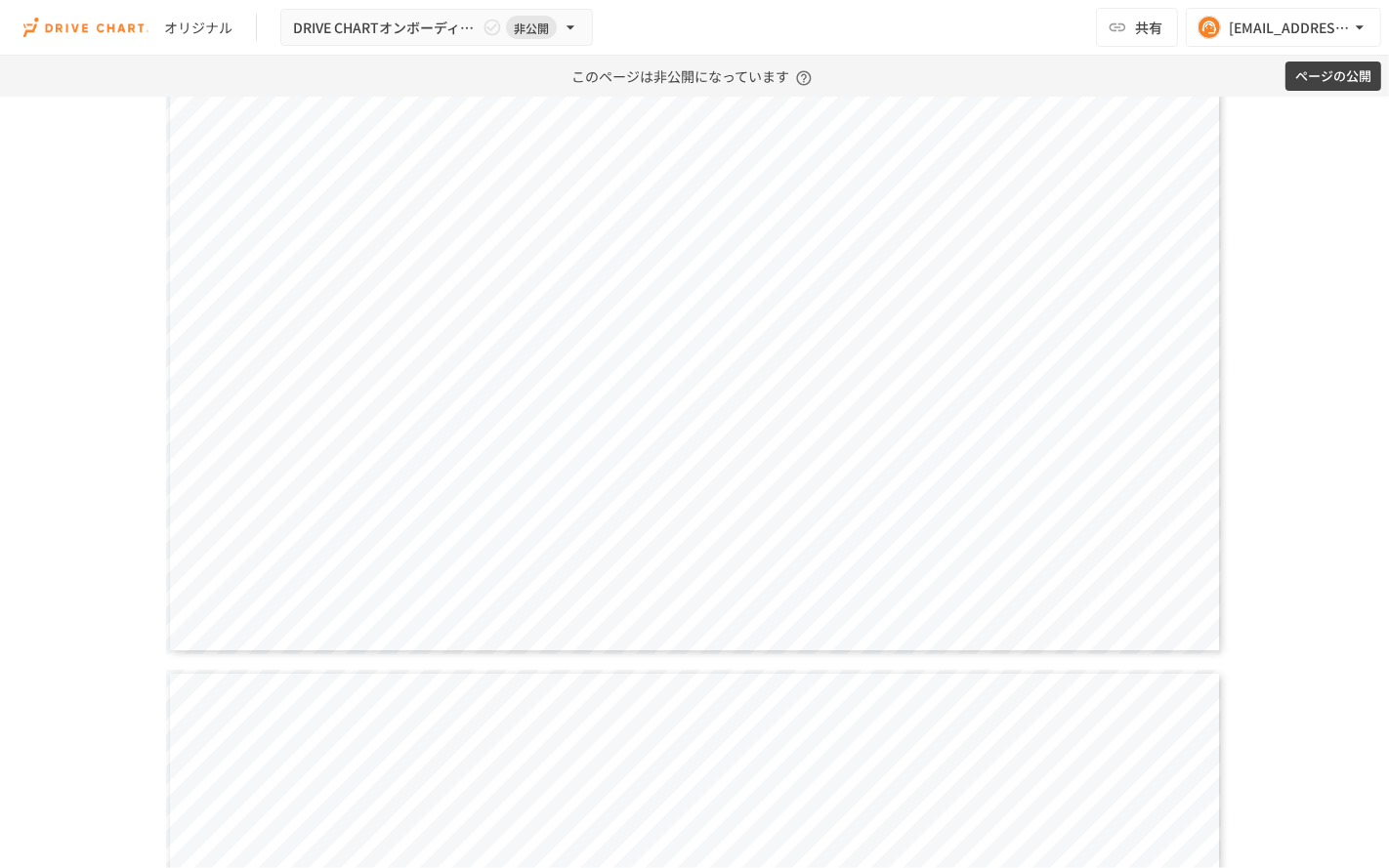 scroll, scrollTop: 9458, scrollLeft: 0, axis: vertical 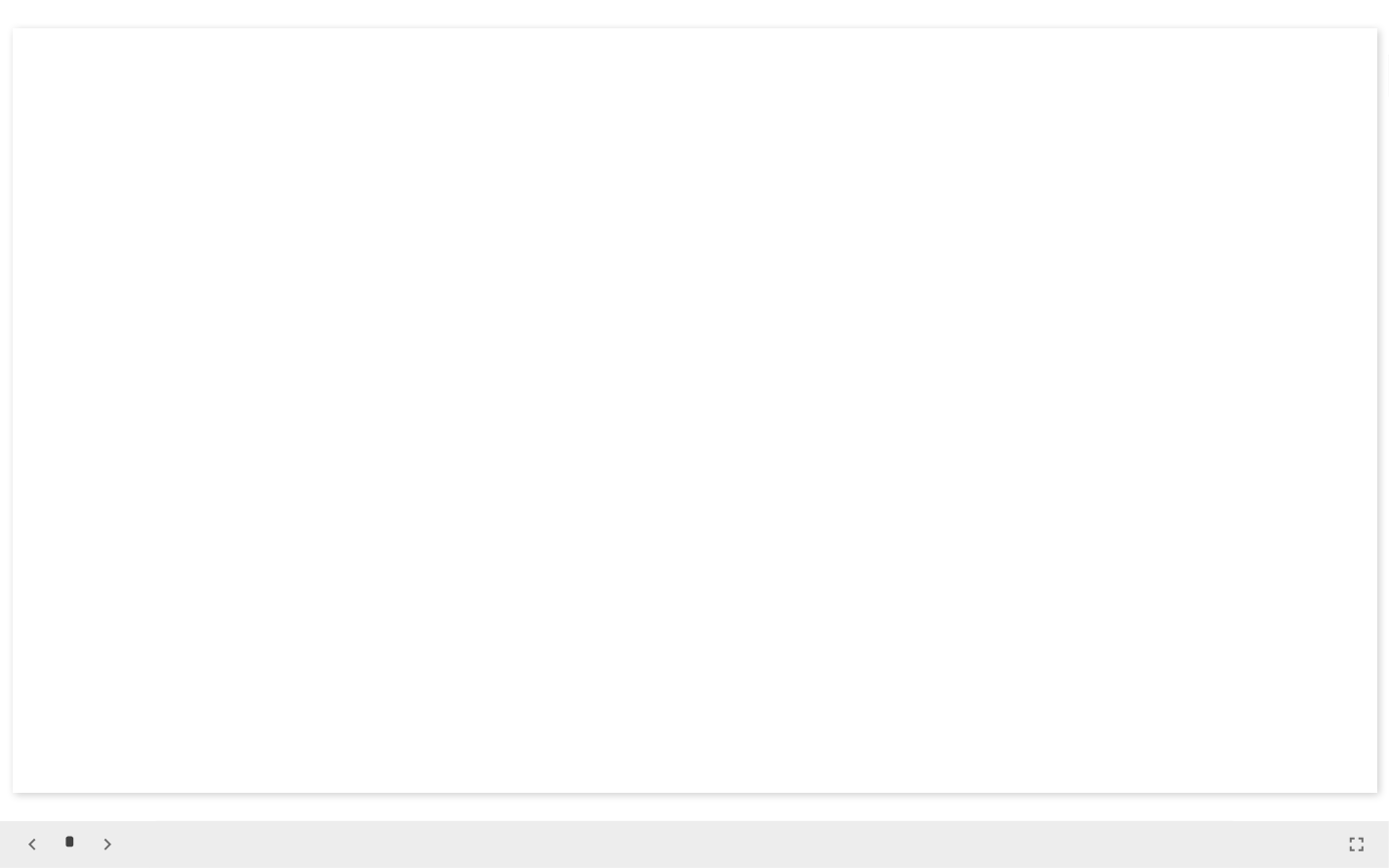click 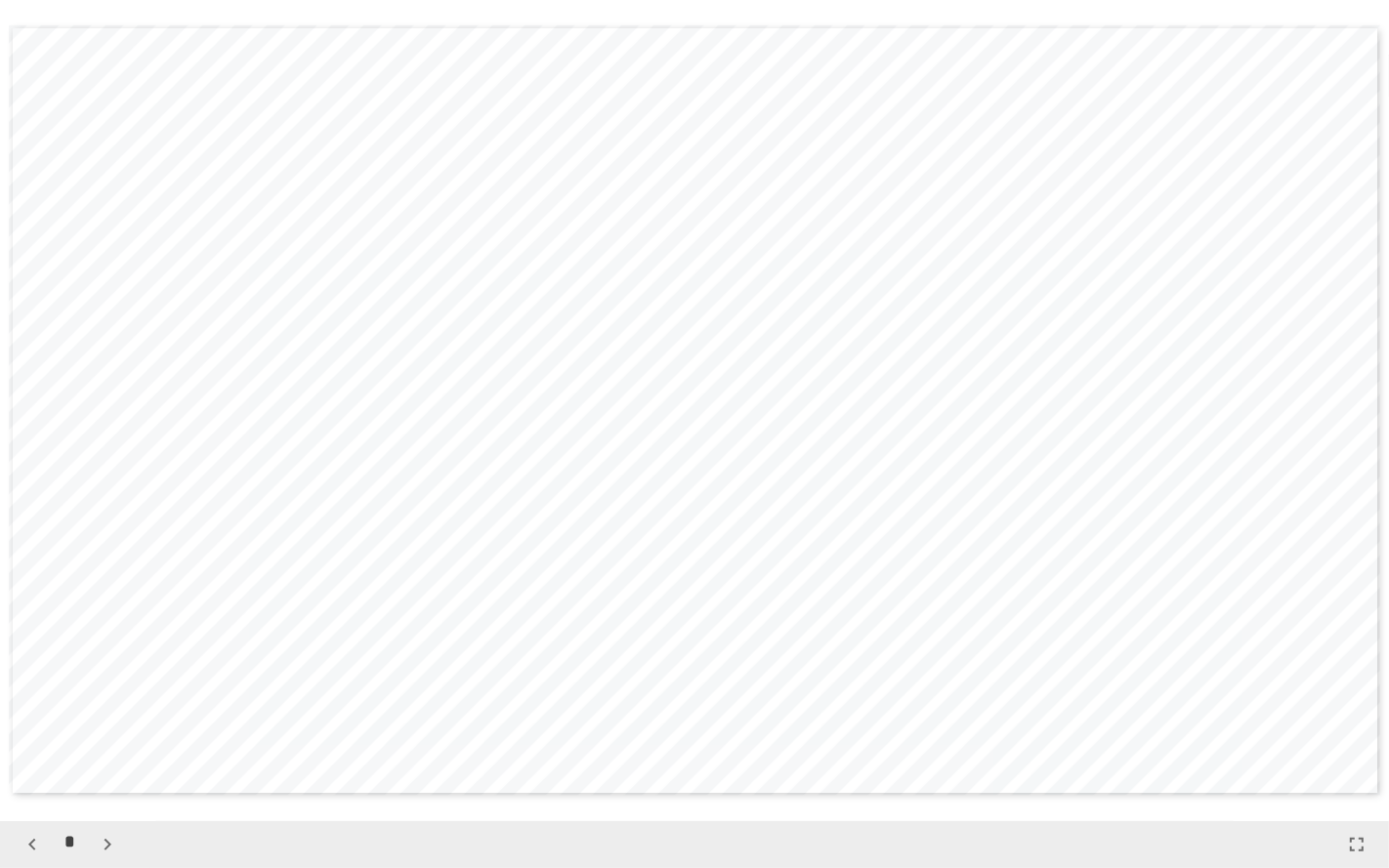 scroll, scrollTop: 4105, scrollLeft: 0, axis: vertical 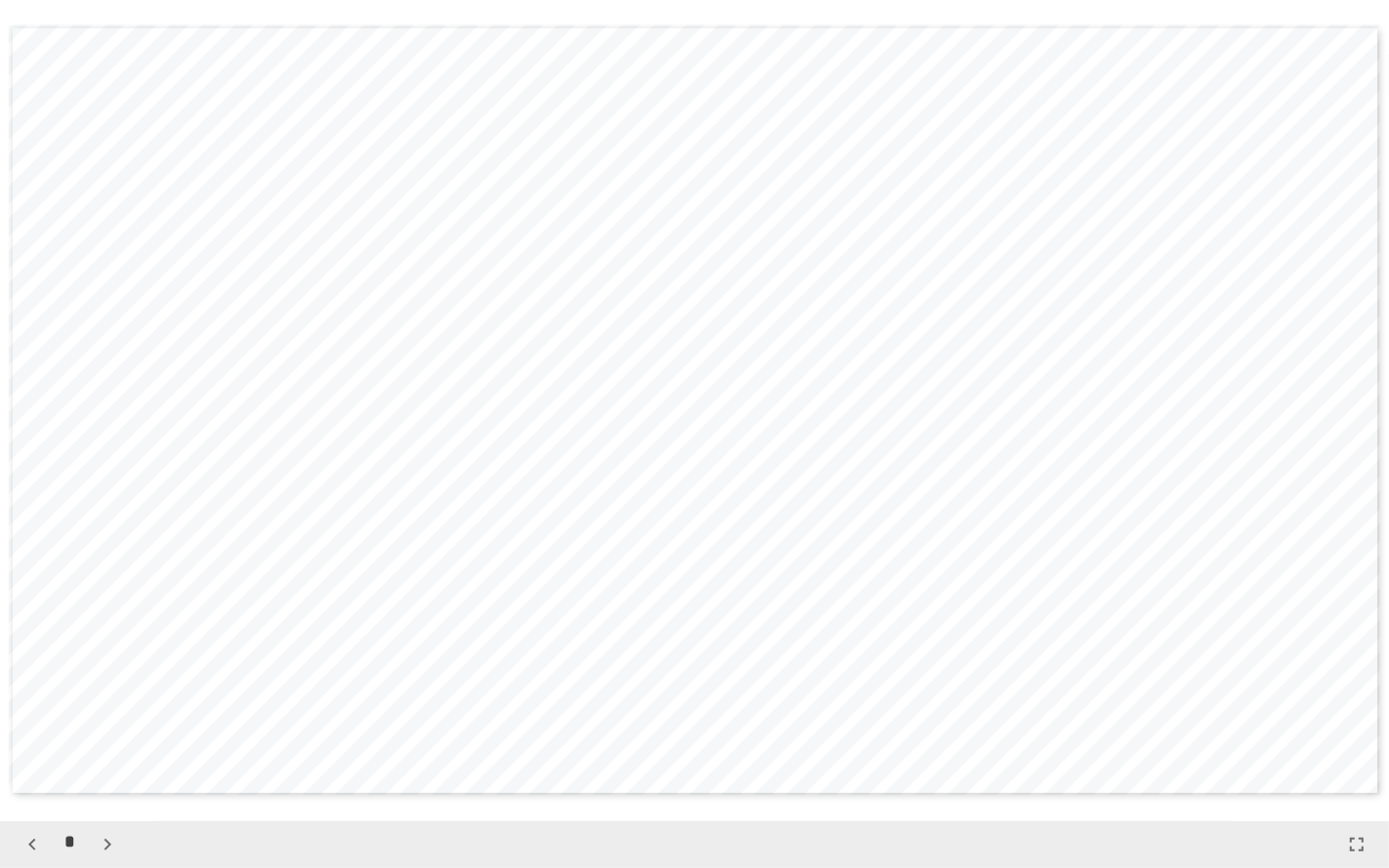 drag, startPoint x: 767, startPoint y: 482, endPoint x: 894, endPoint y: 554, distance: 145.98973 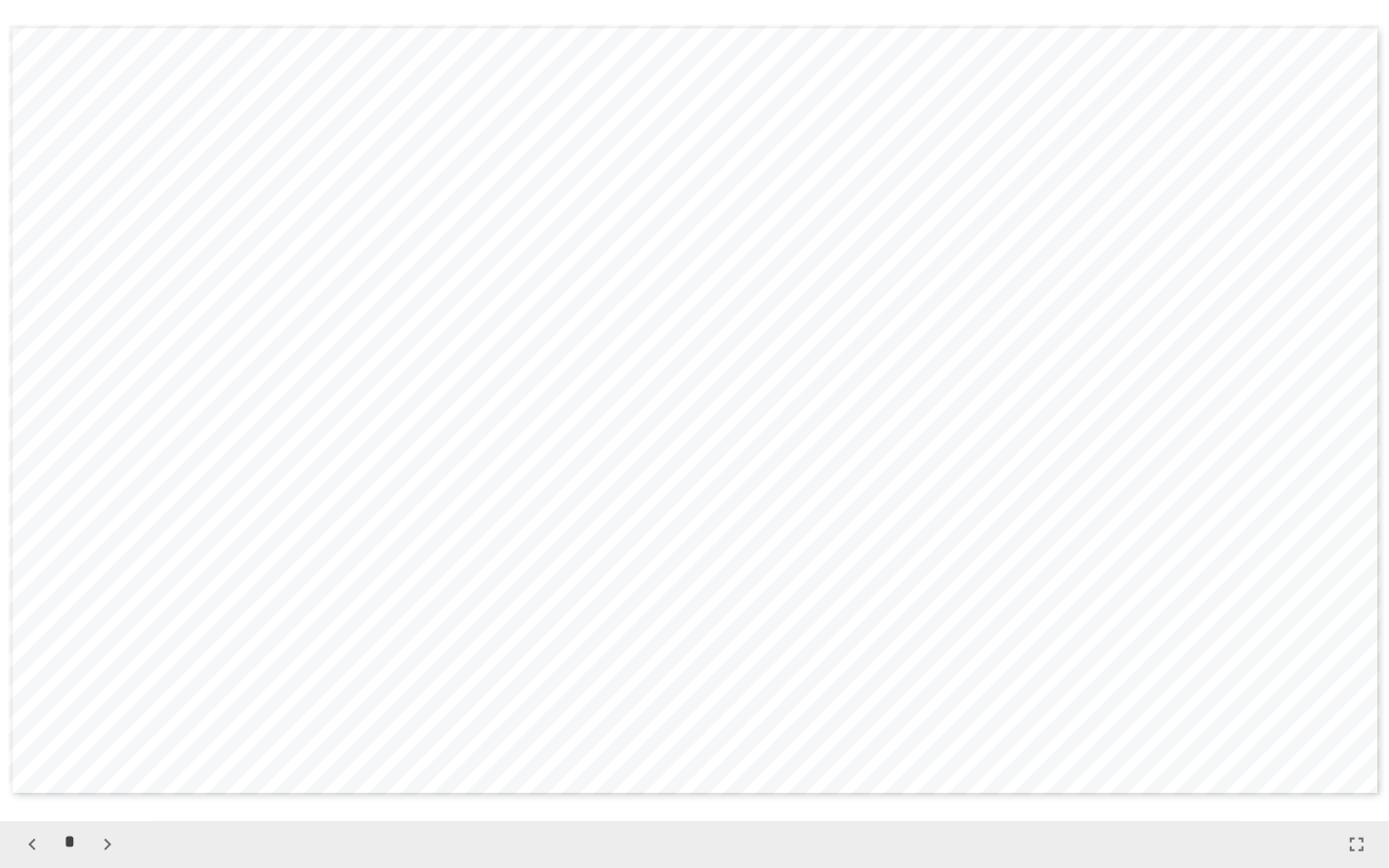 click on "**********" at bounding box center (694, 411) 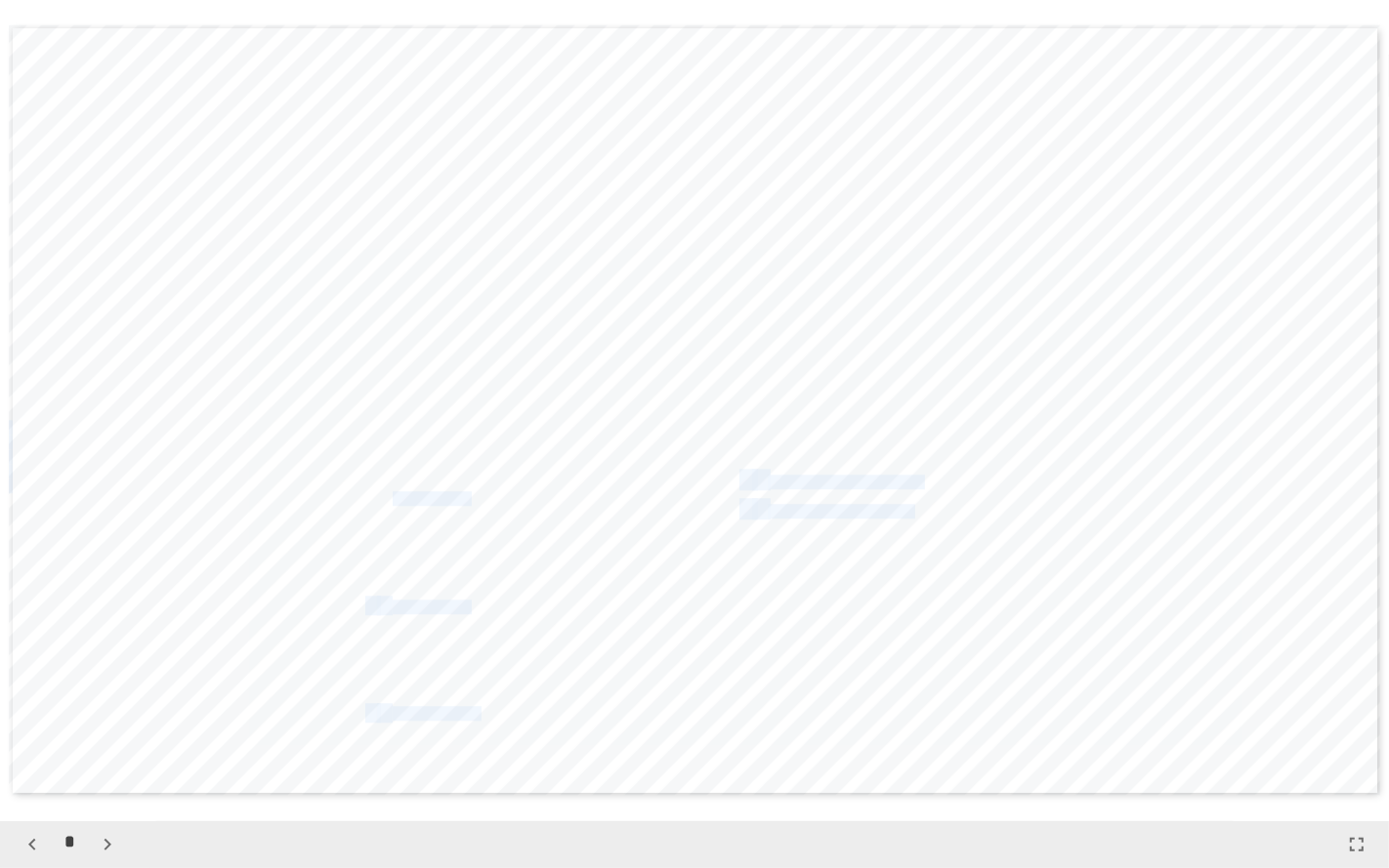 drag, startPoint x: 393, startPoint y: 499, endPoint x: 596, endPoint y: 496, distance: 203.02217 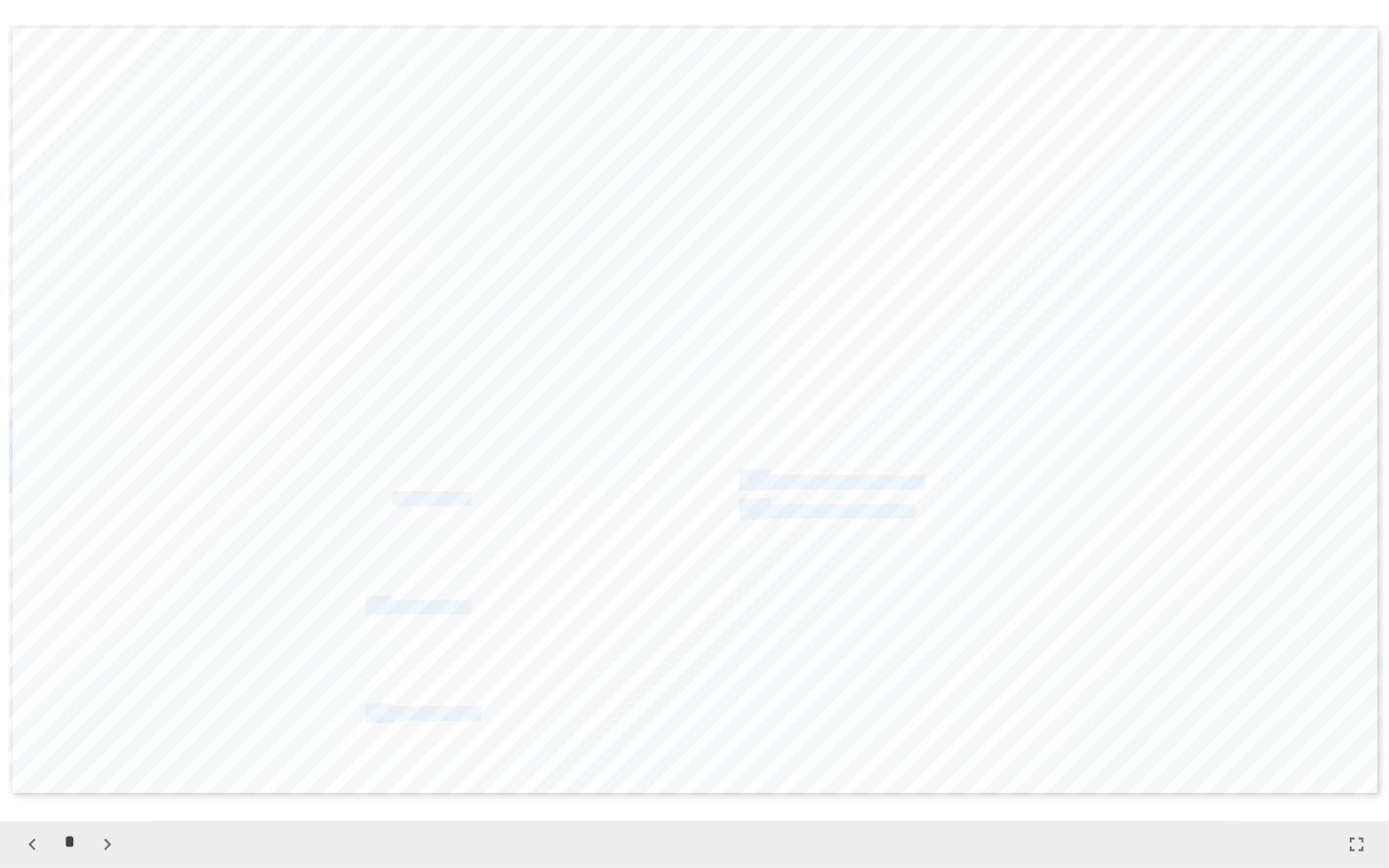 click on "**********" at bounding box center (694, 411) 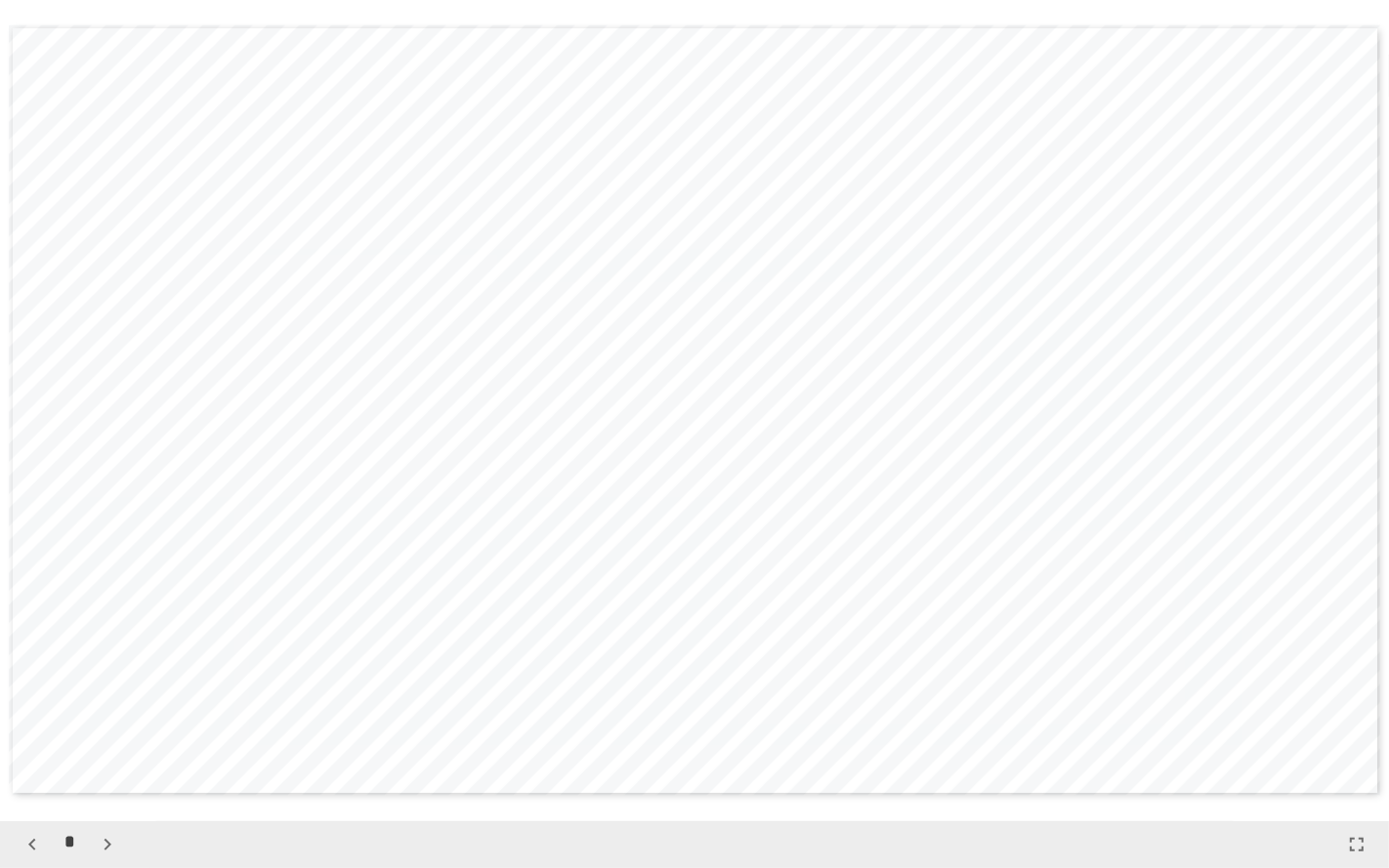 click 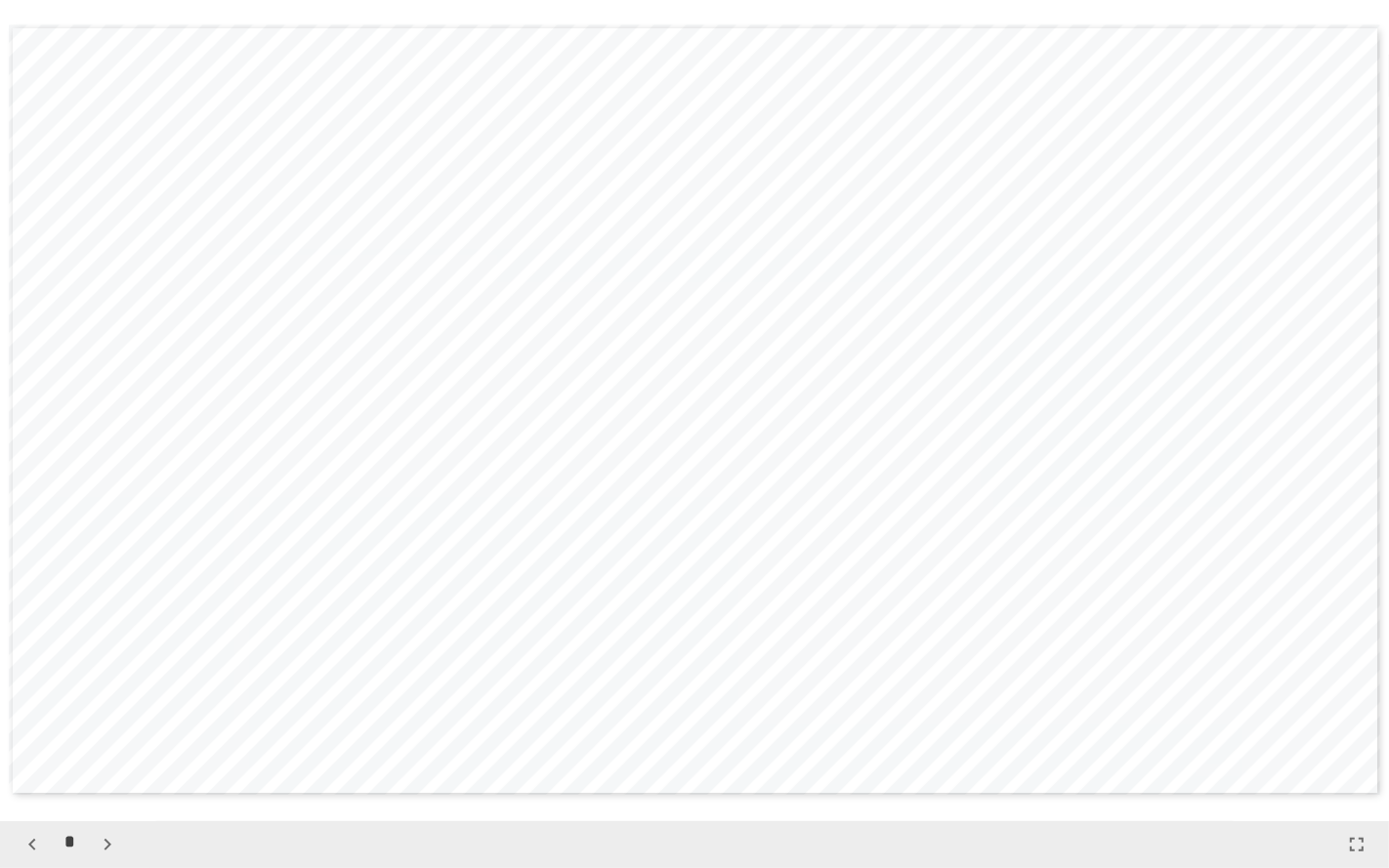 click 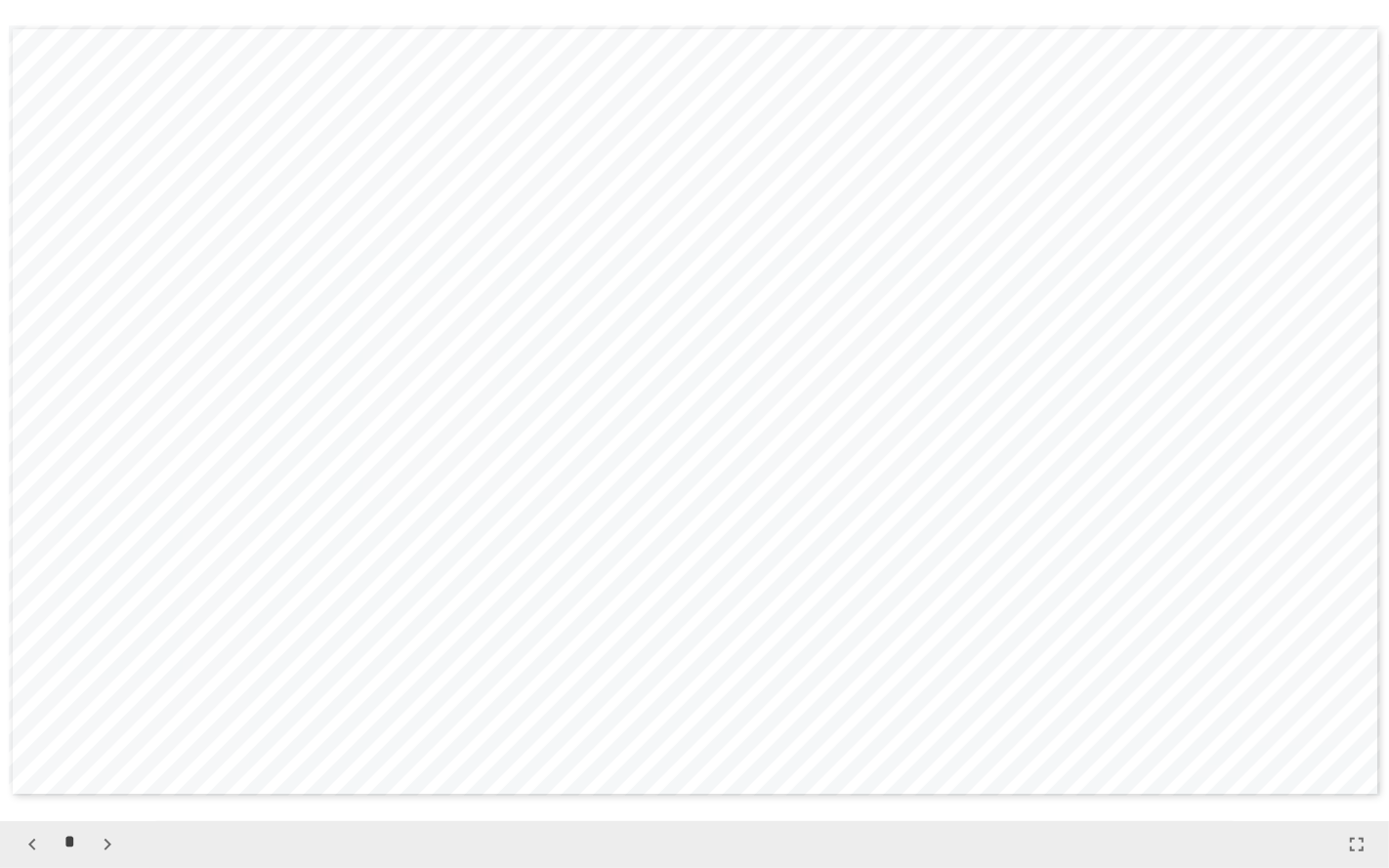 click 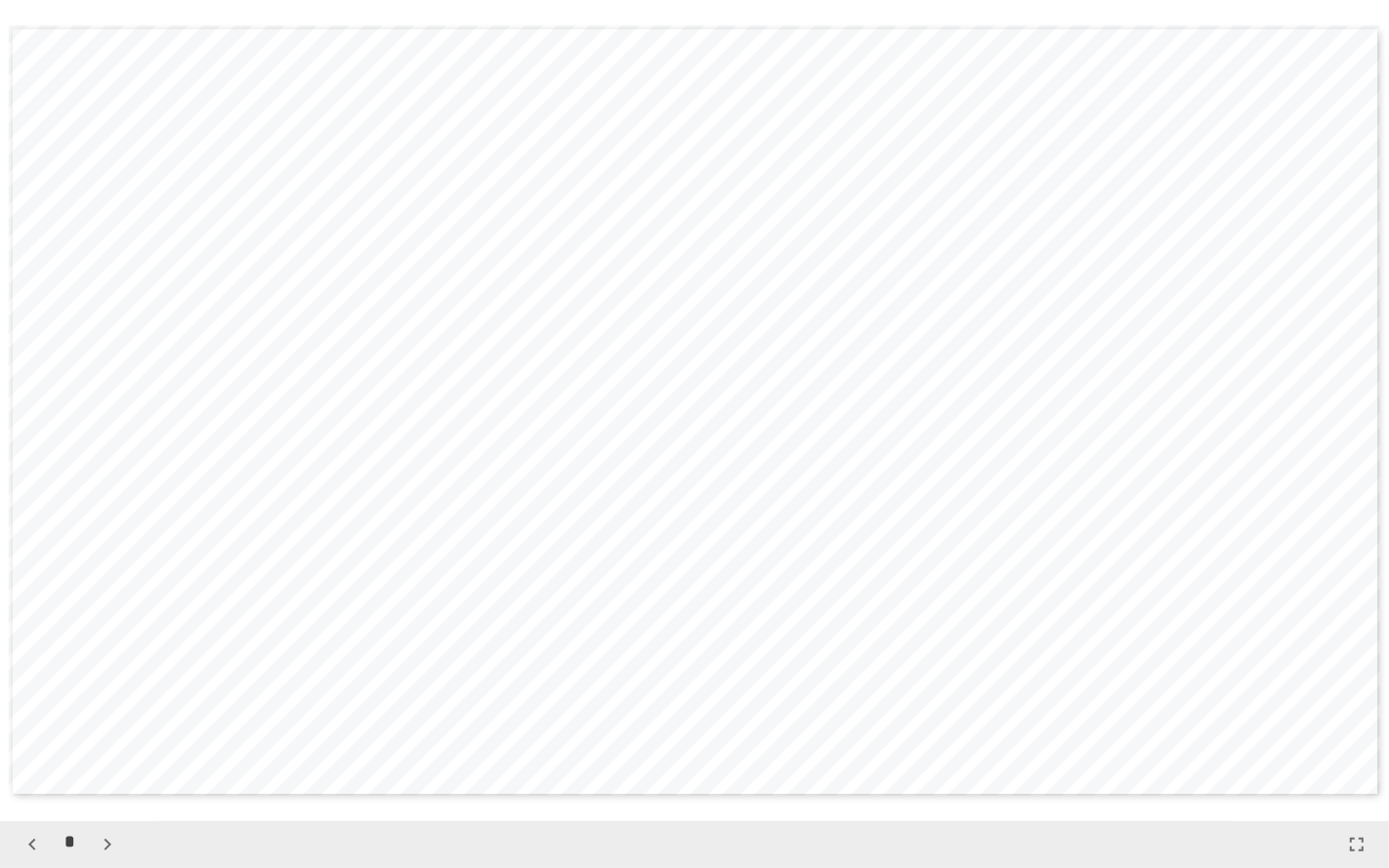 click 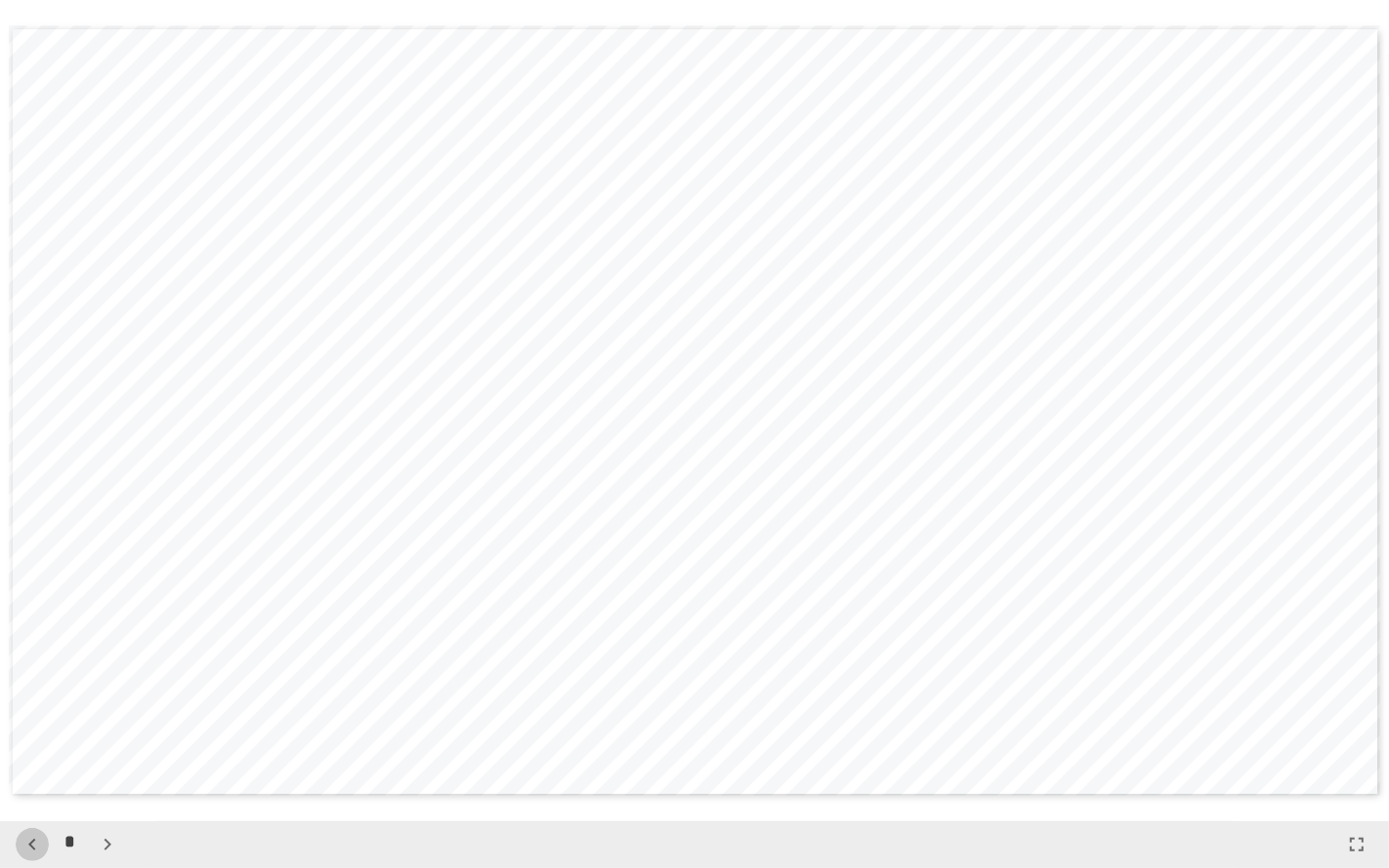 click 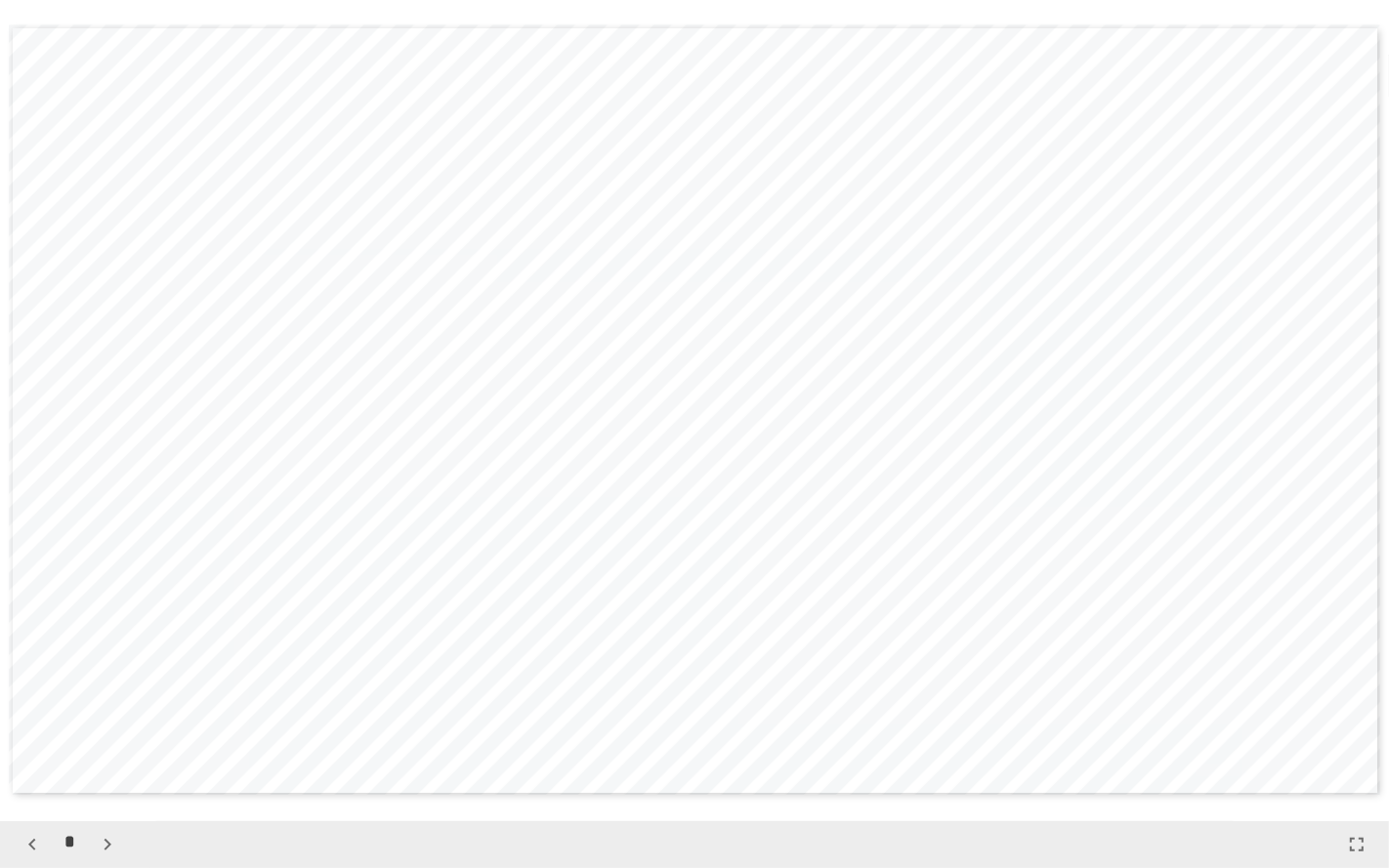 click at bounding box center [107, 845] 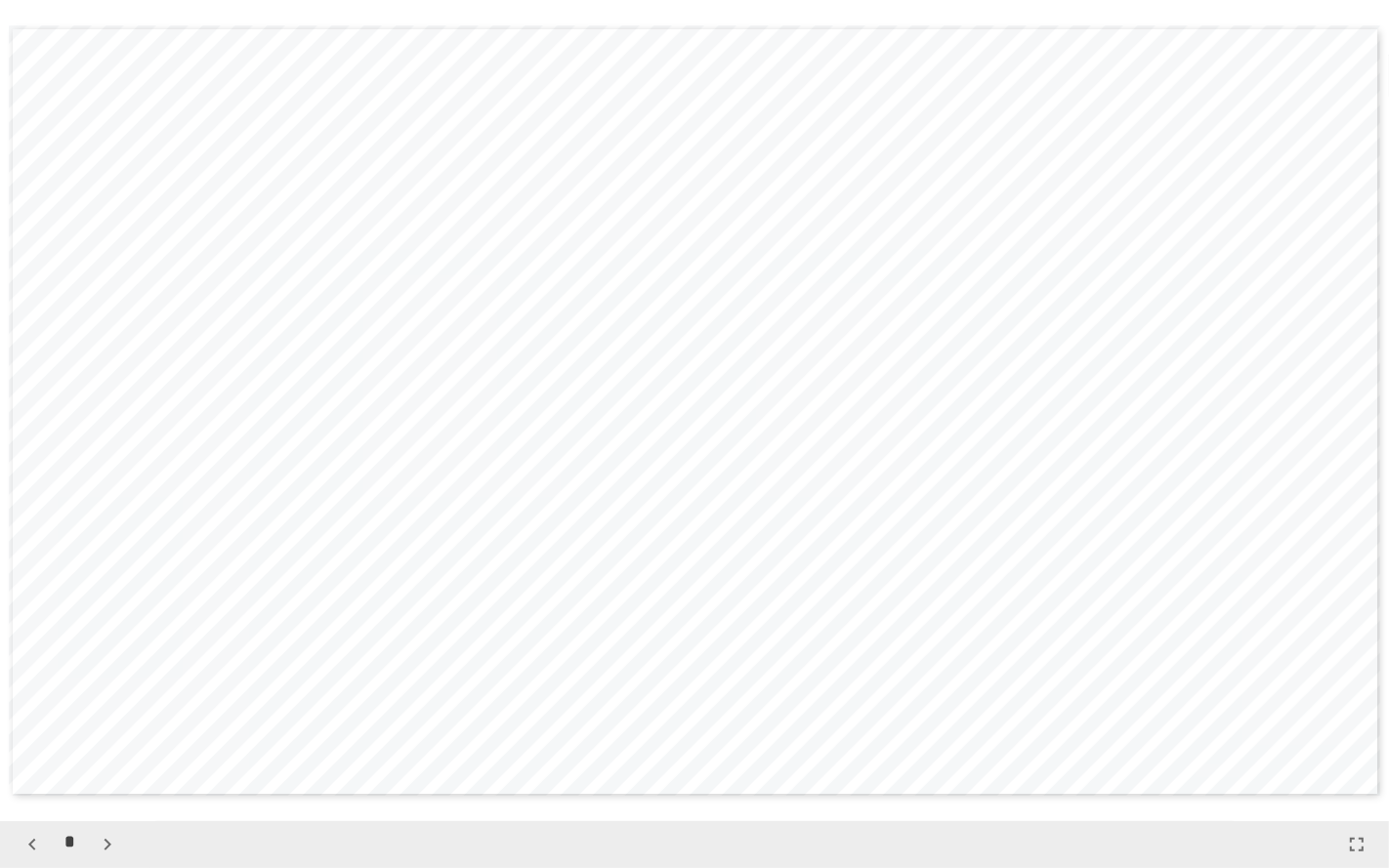 click 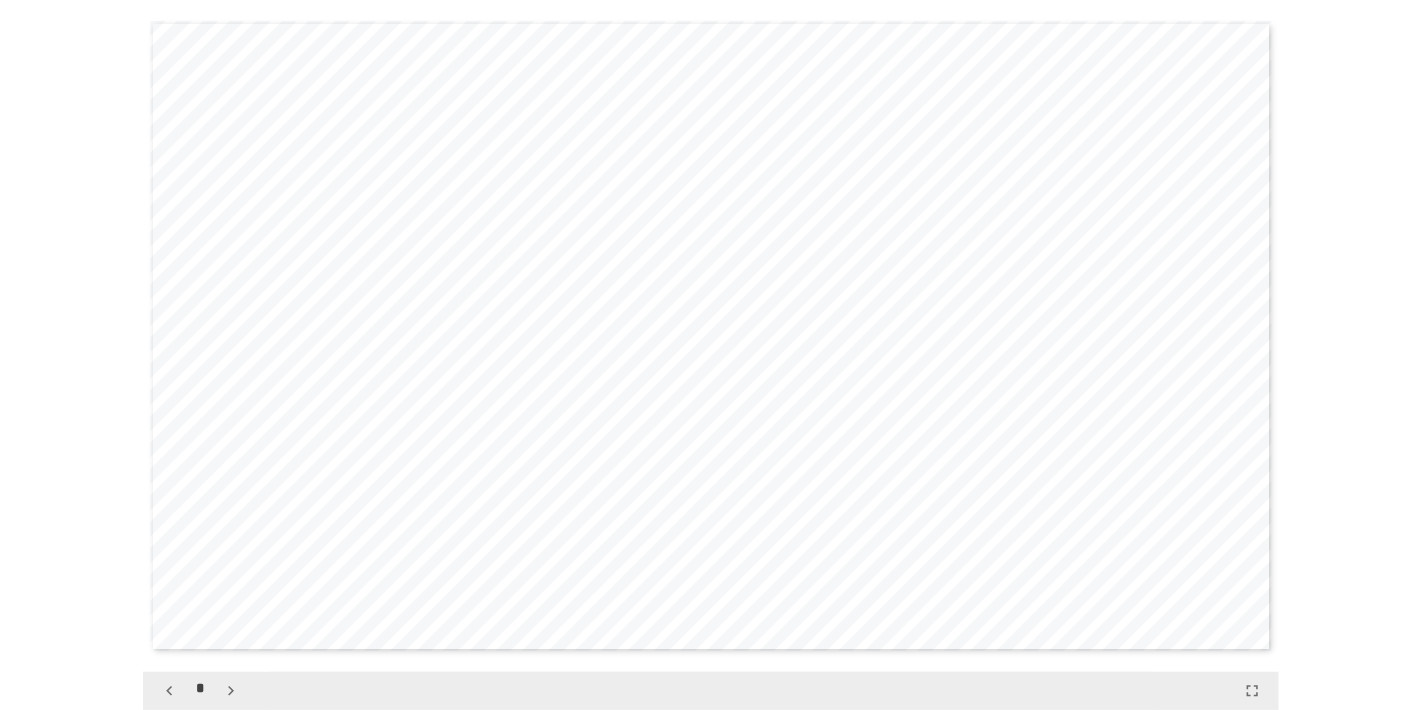 scroll, scrollTop: 6726, scrollLeft: 0, axis: vertical 